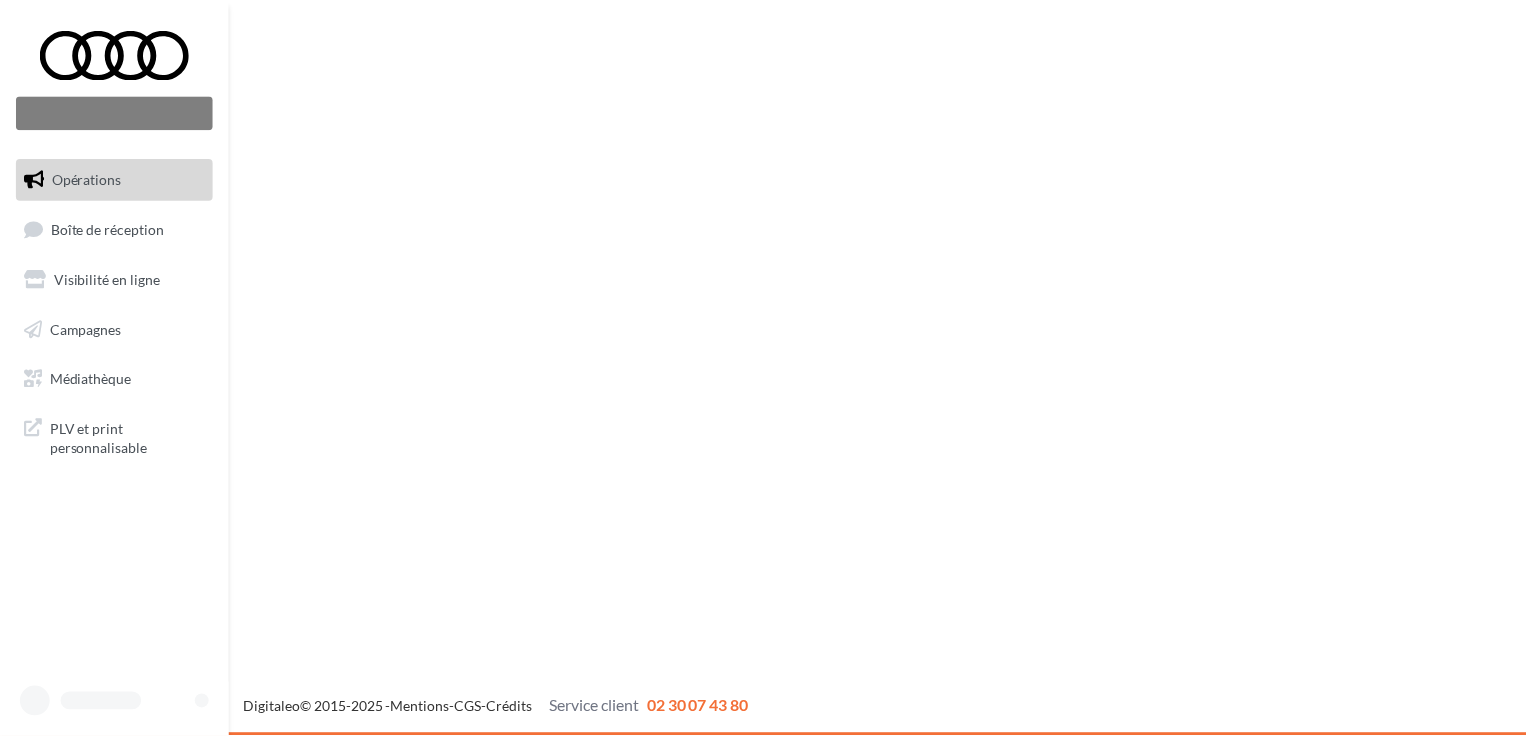 scroll, scrollTop: 0, scrollLeft: 0, axis: both 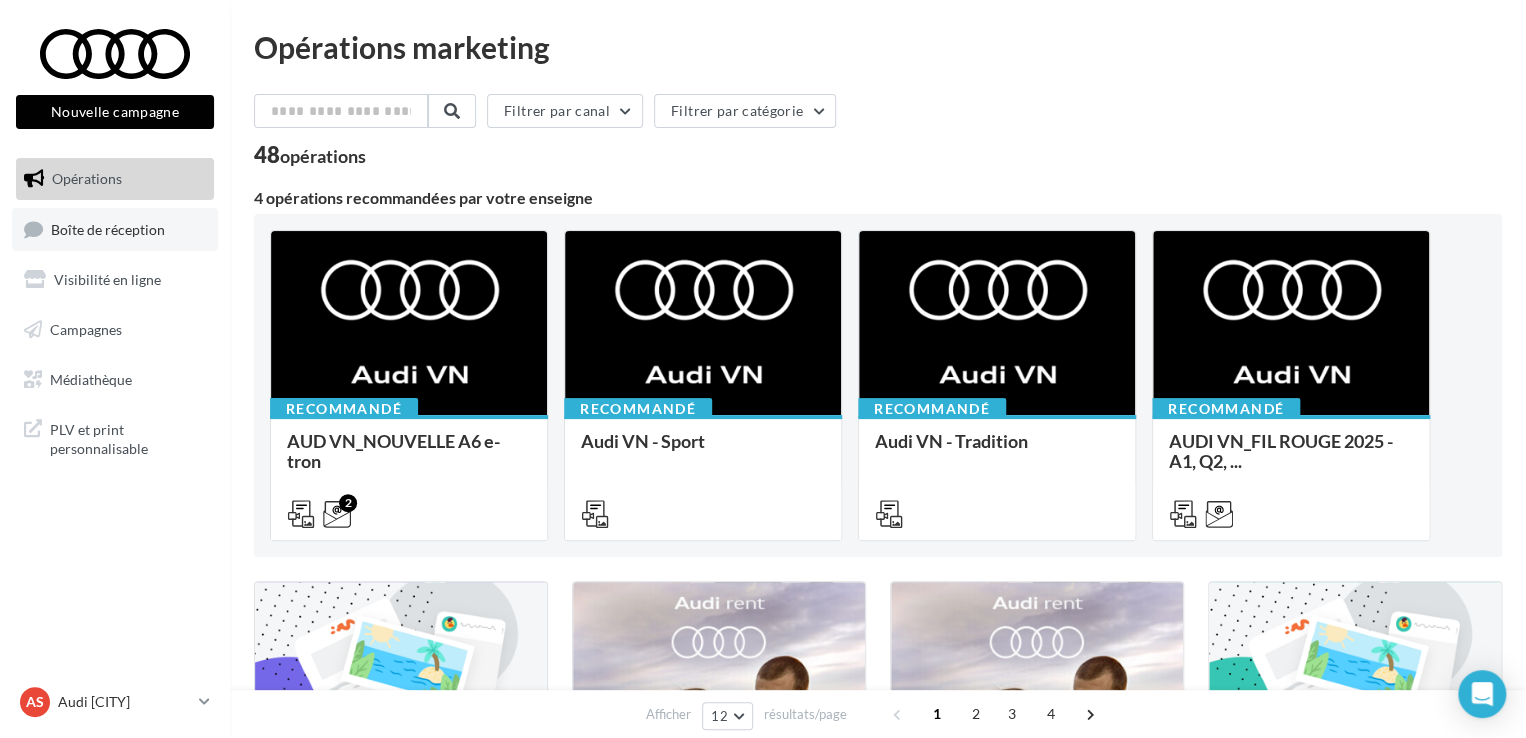 click on "Boîte de réception" at bounding box center [108, 228] 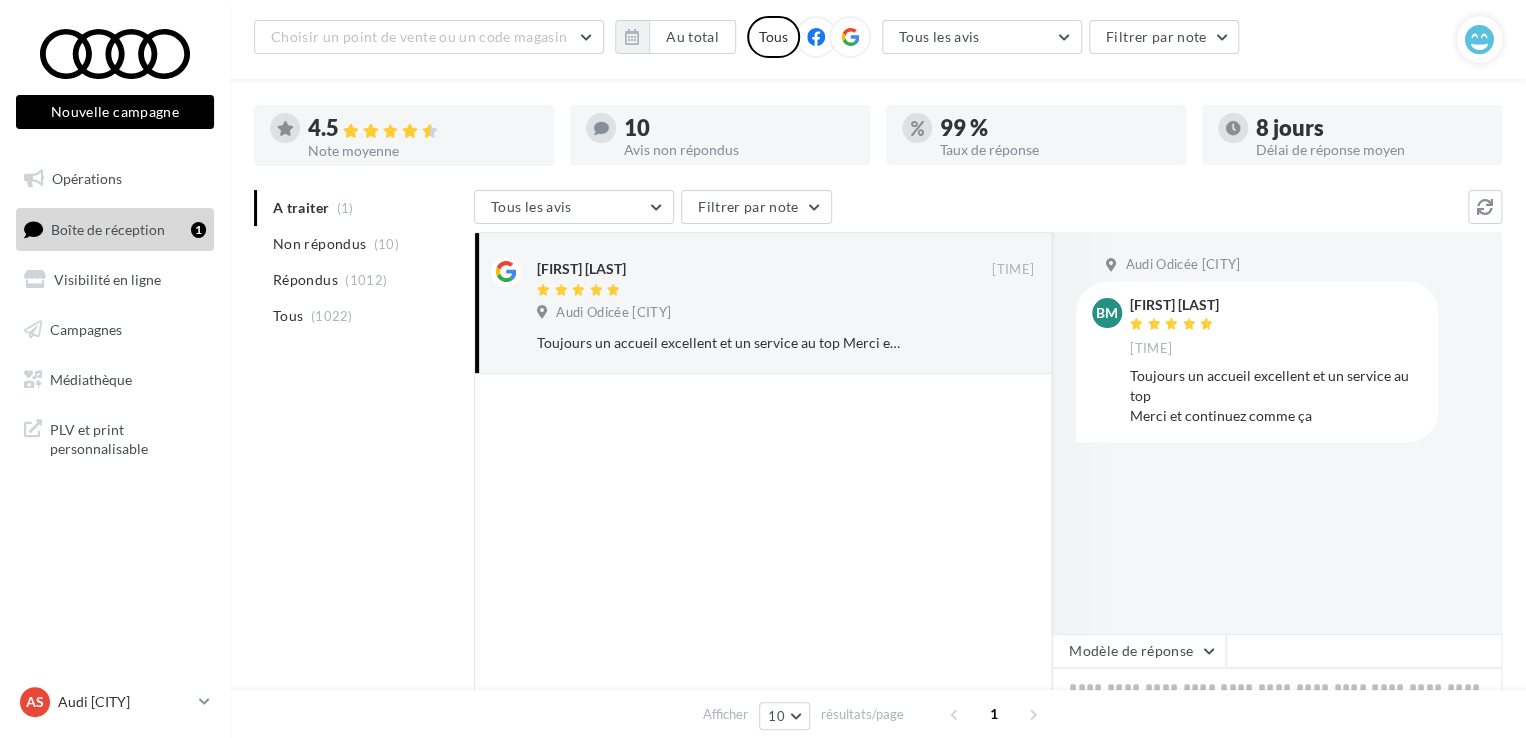 scroll, scrollTop: 200, scrollLeft: 0, axis: vertical 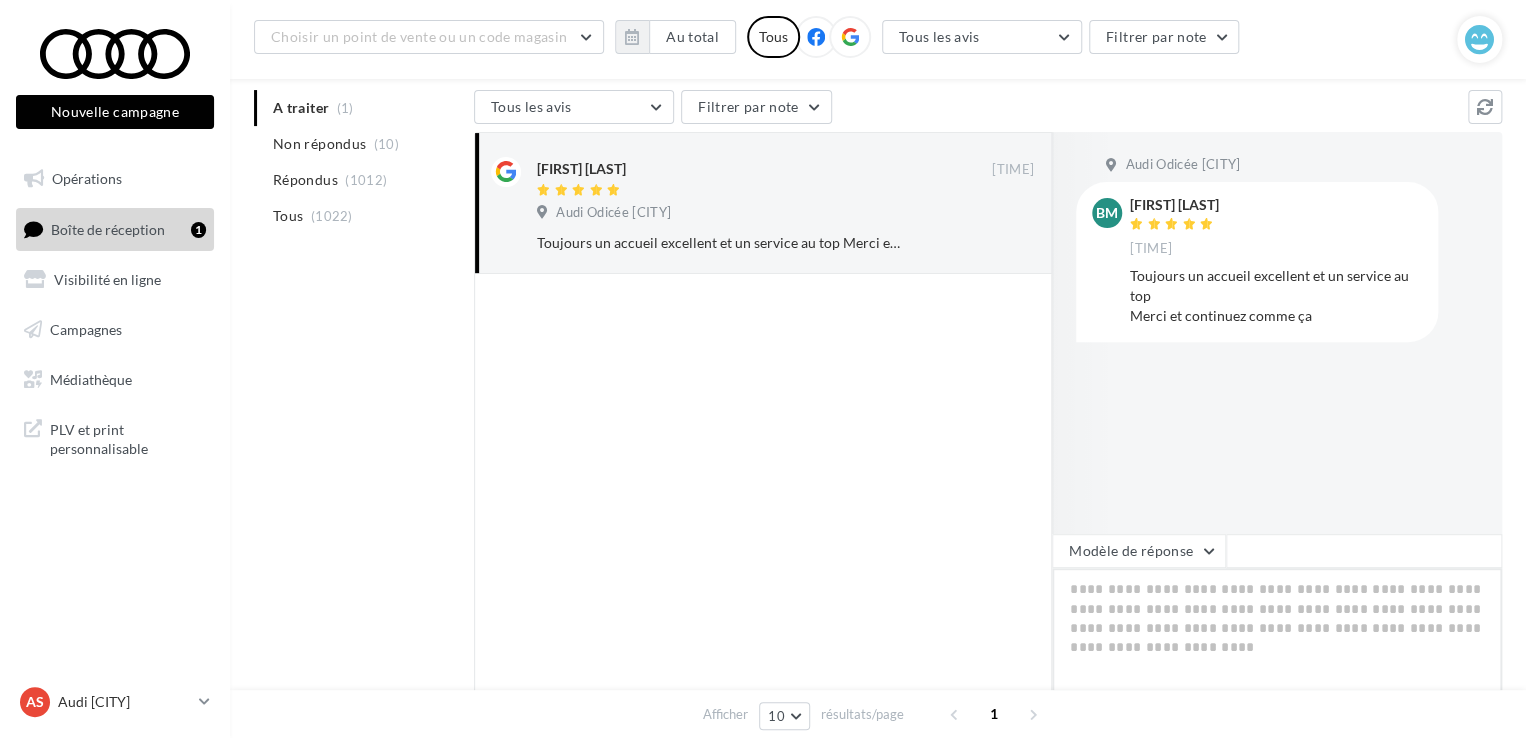 click at bounding box center (1277, 630) 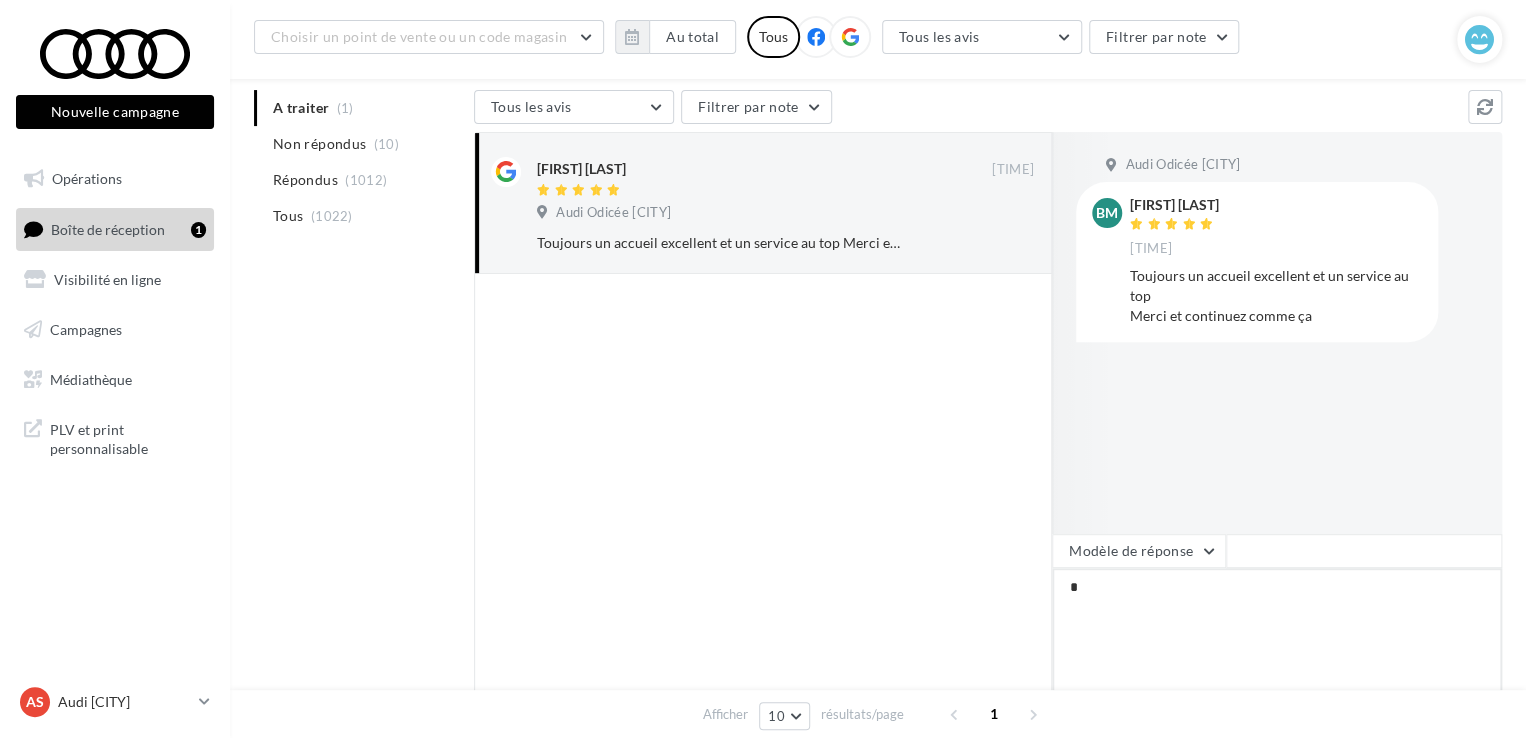 type on "**" 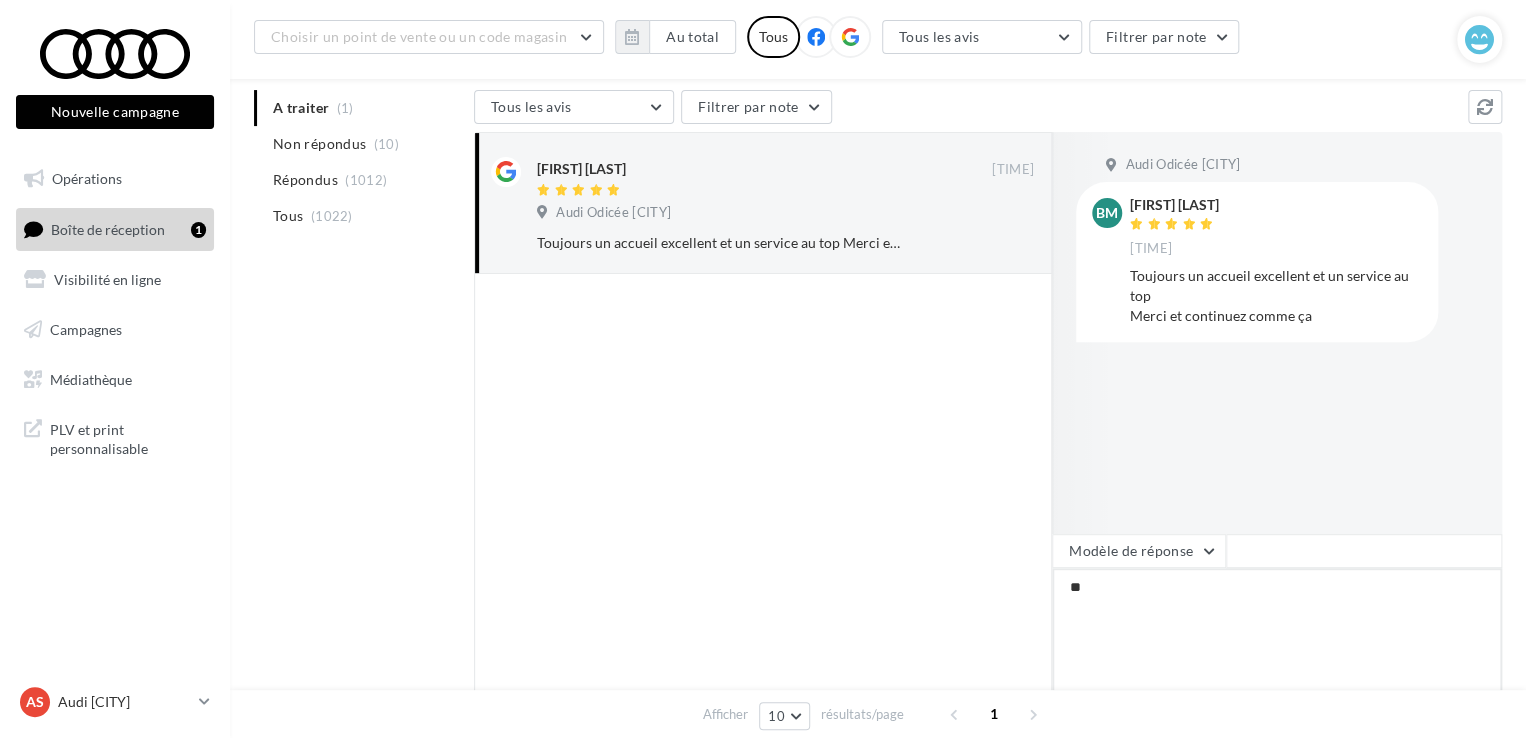 type on "***" 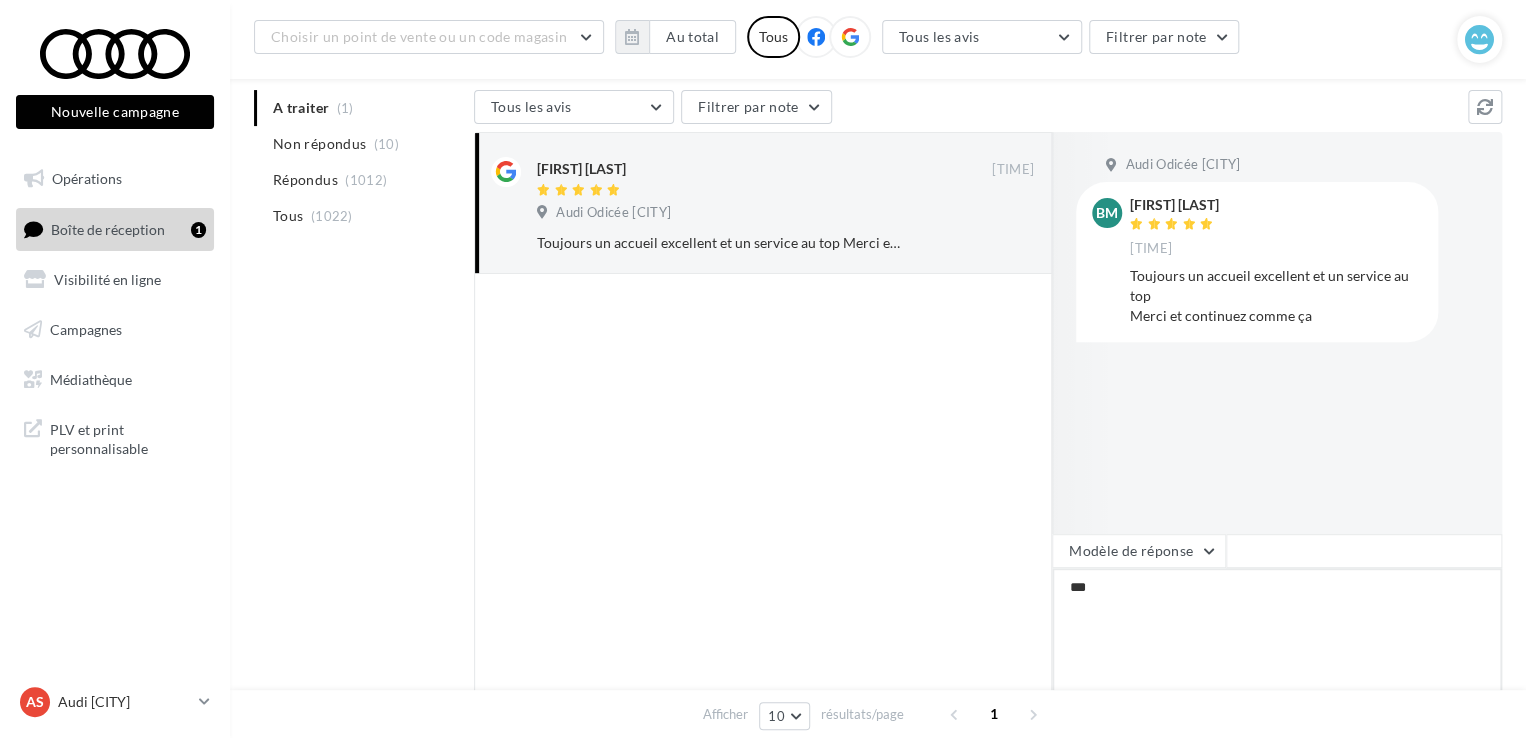 type on "****" 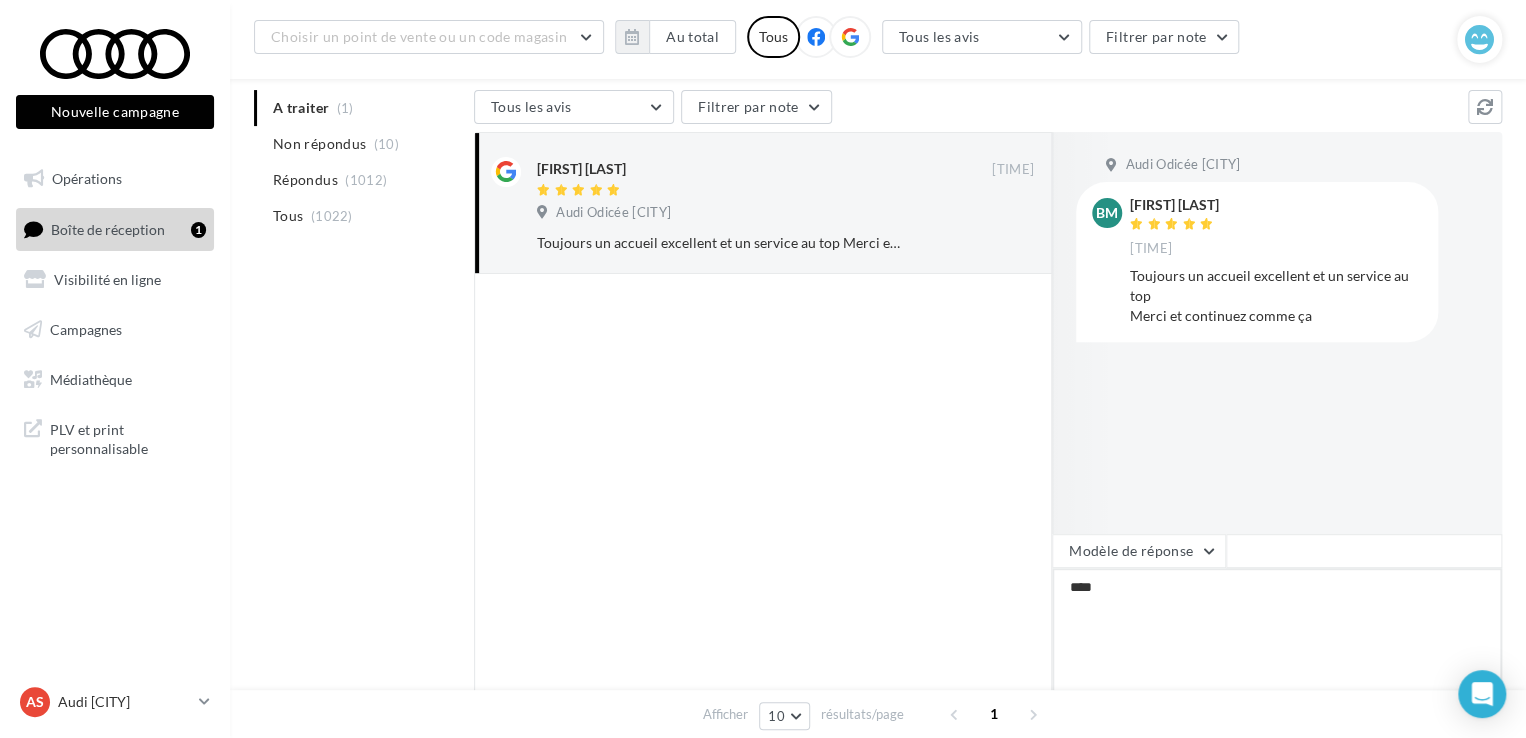 type on "*****" 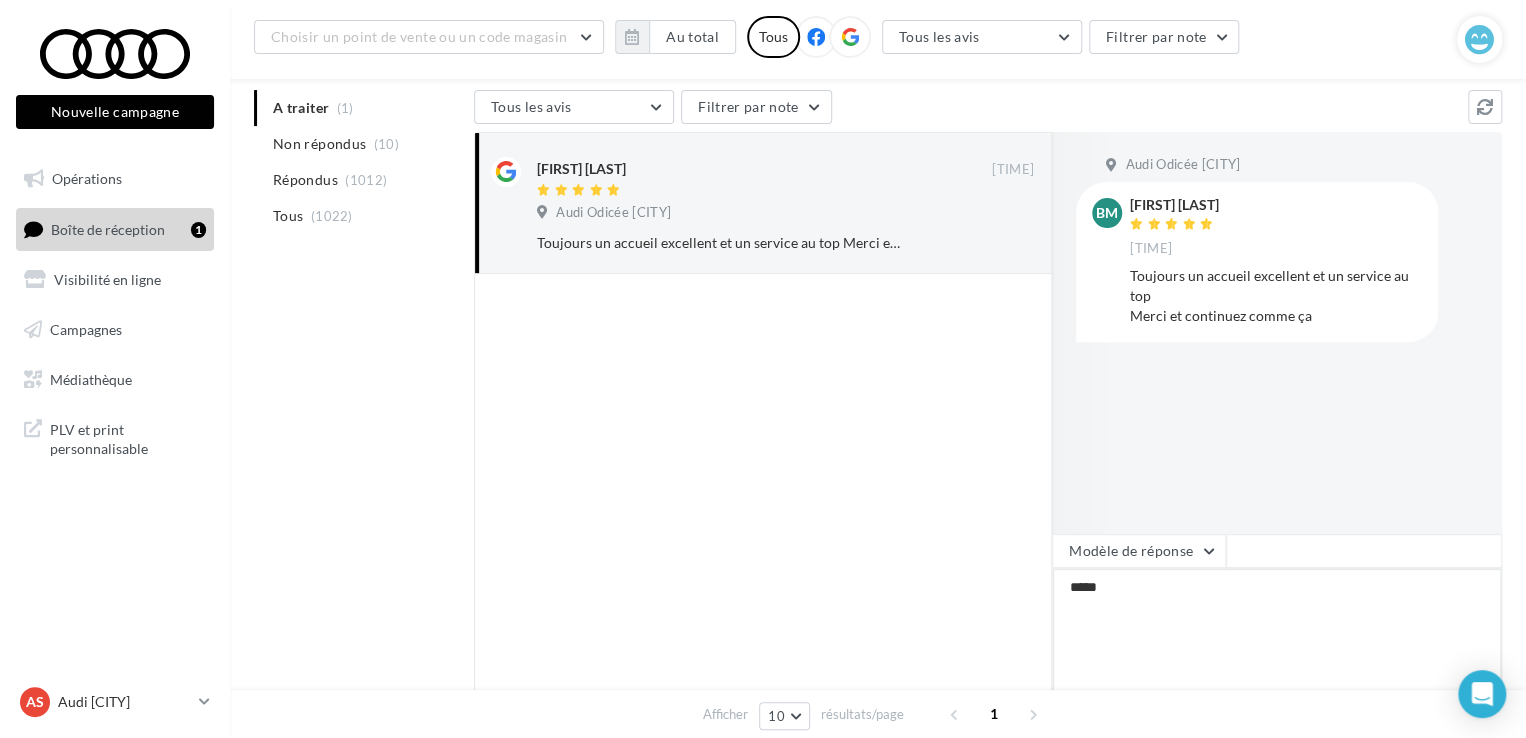 type on "******" 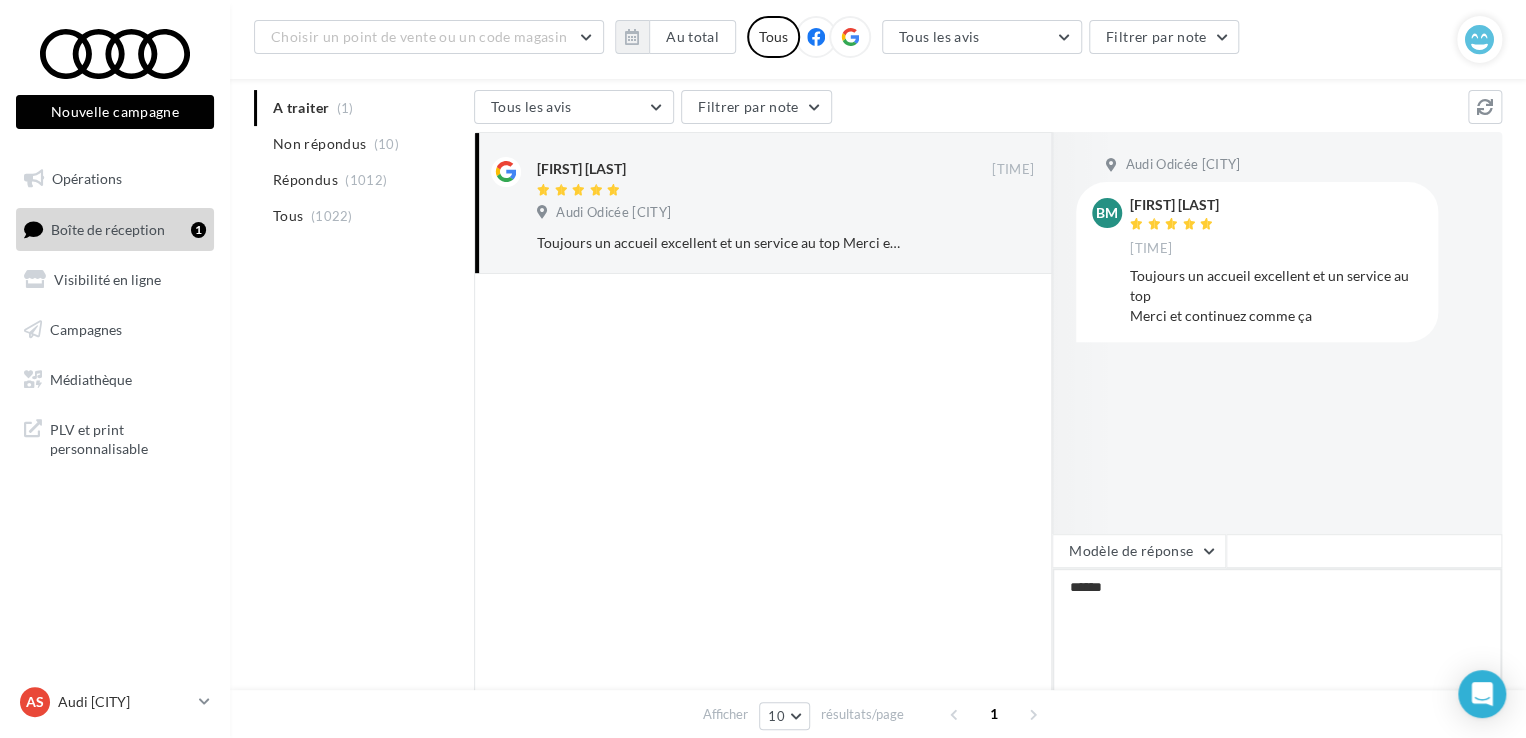 type on "*****" 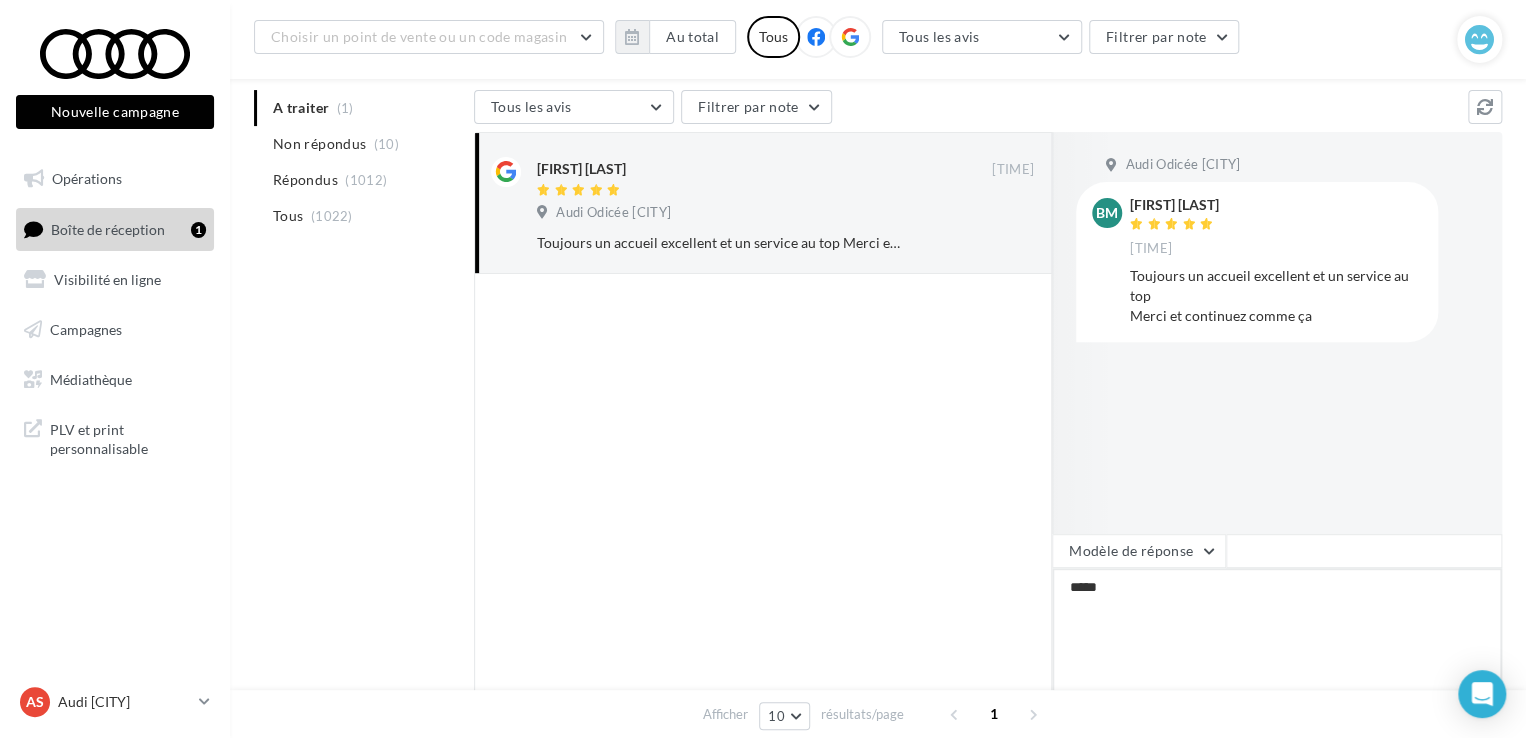 type on "****" 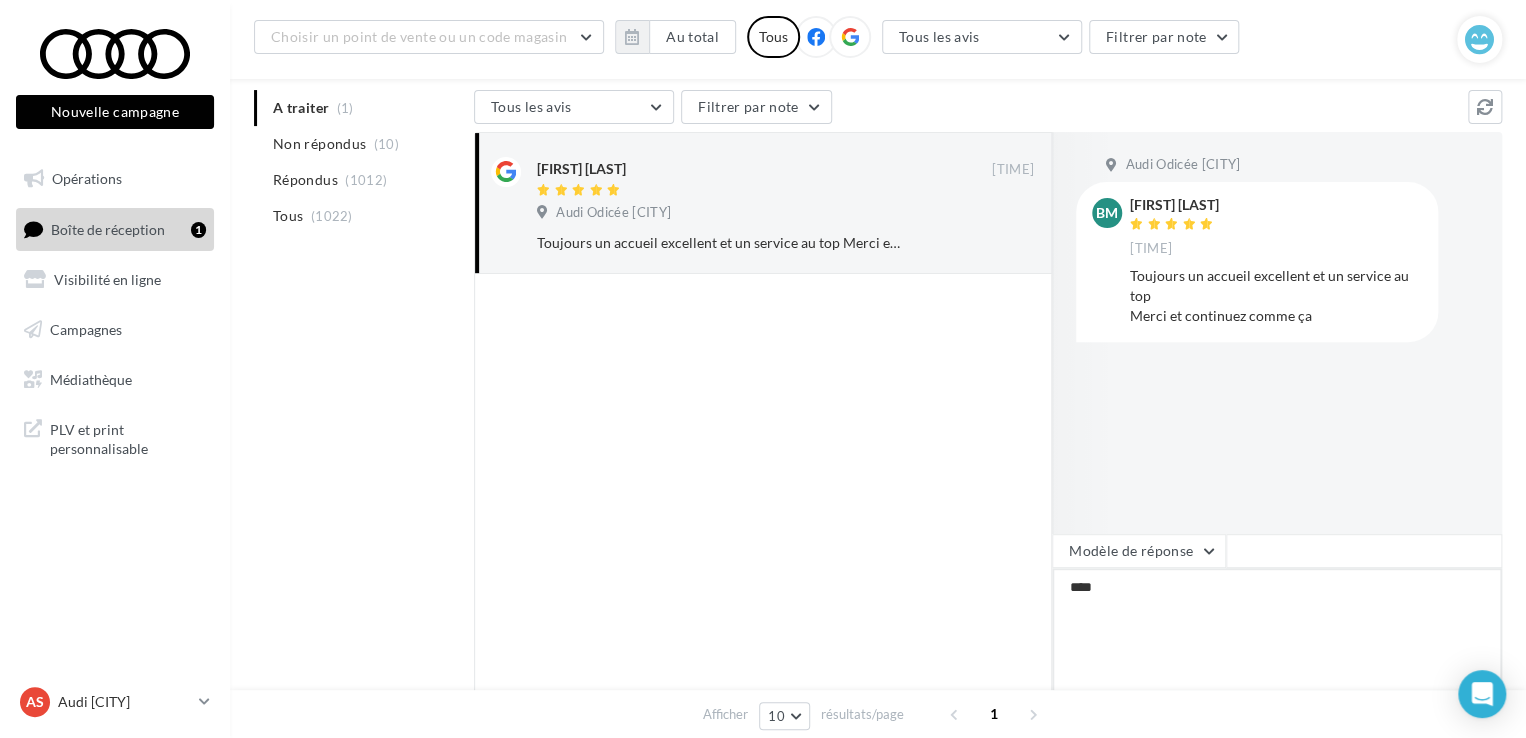 type on "*****" 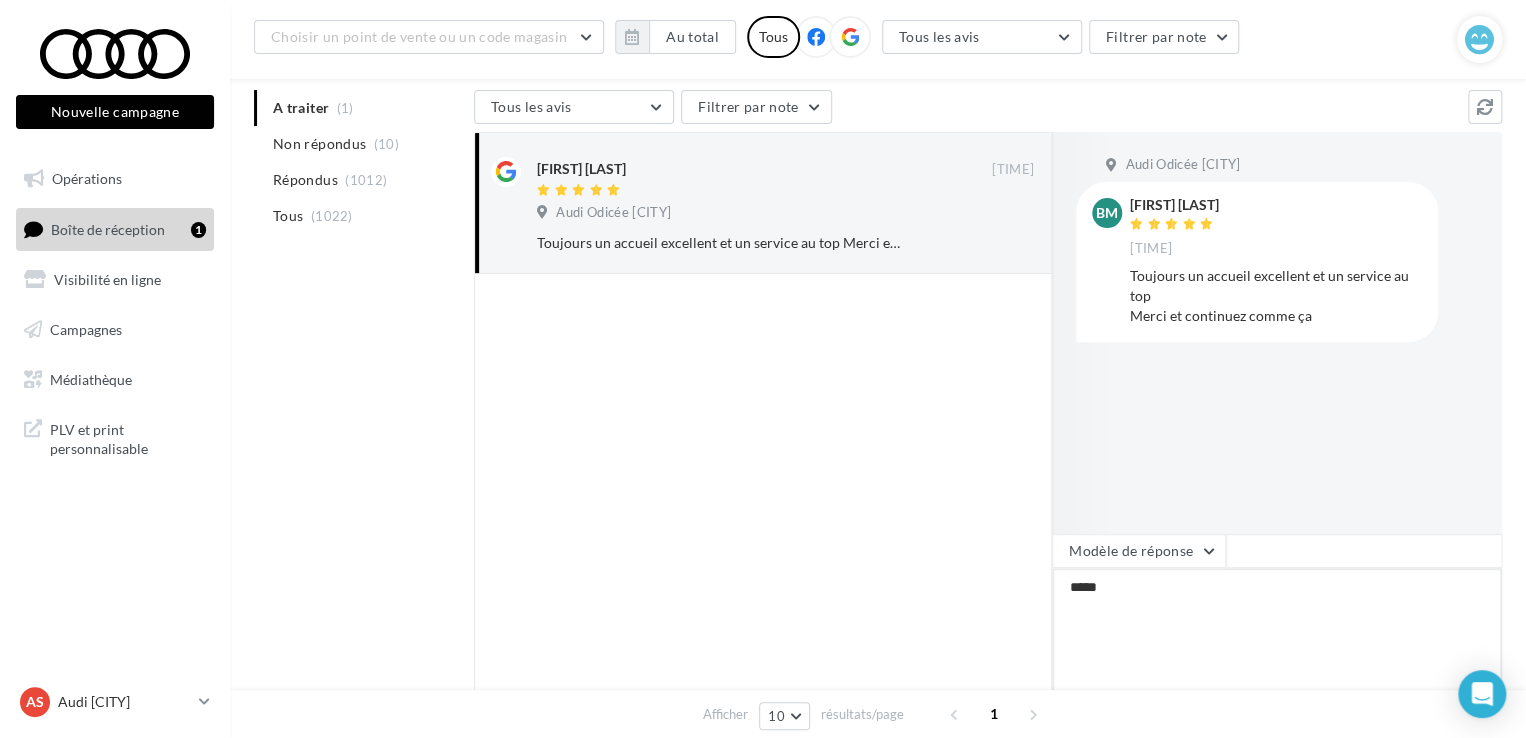 type on "******" 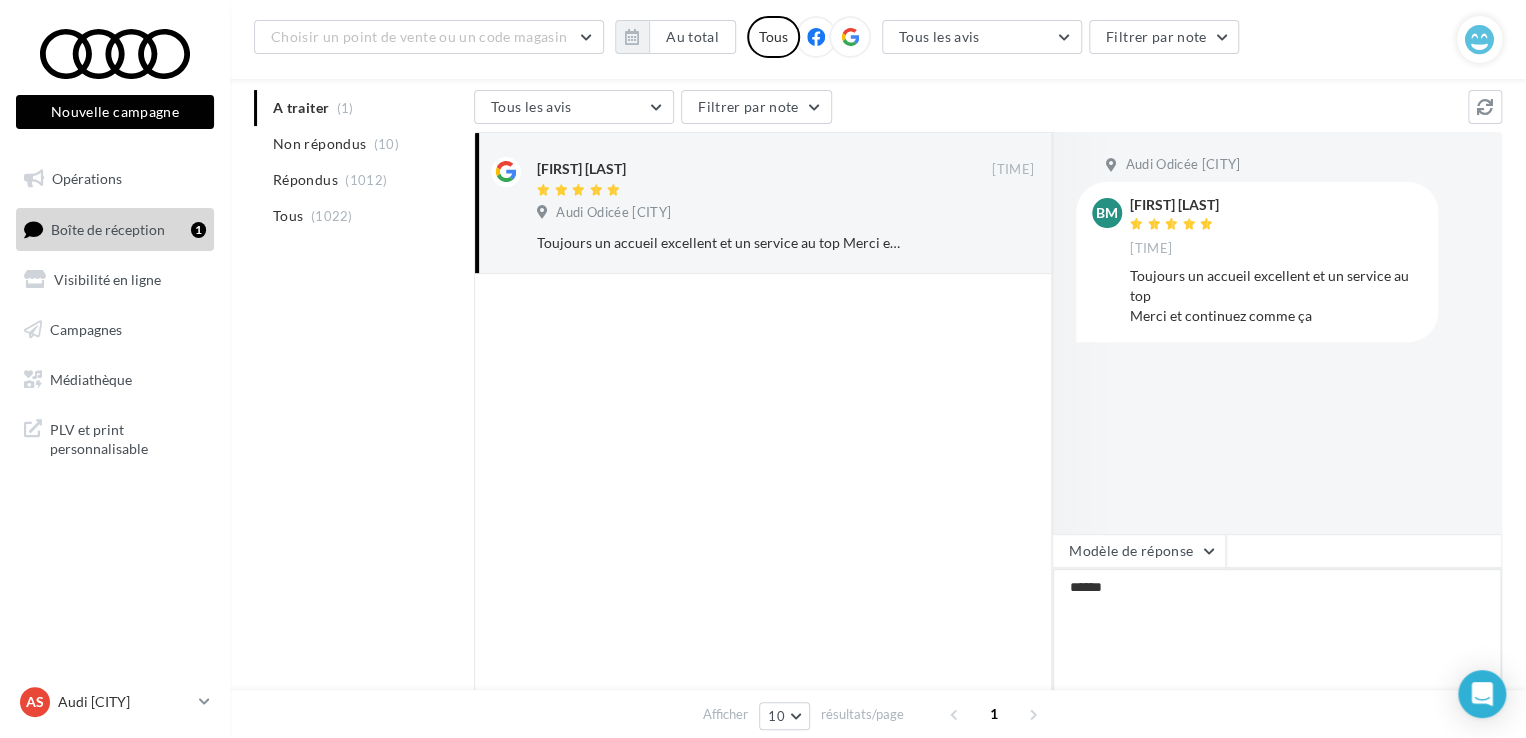 type on "*******" 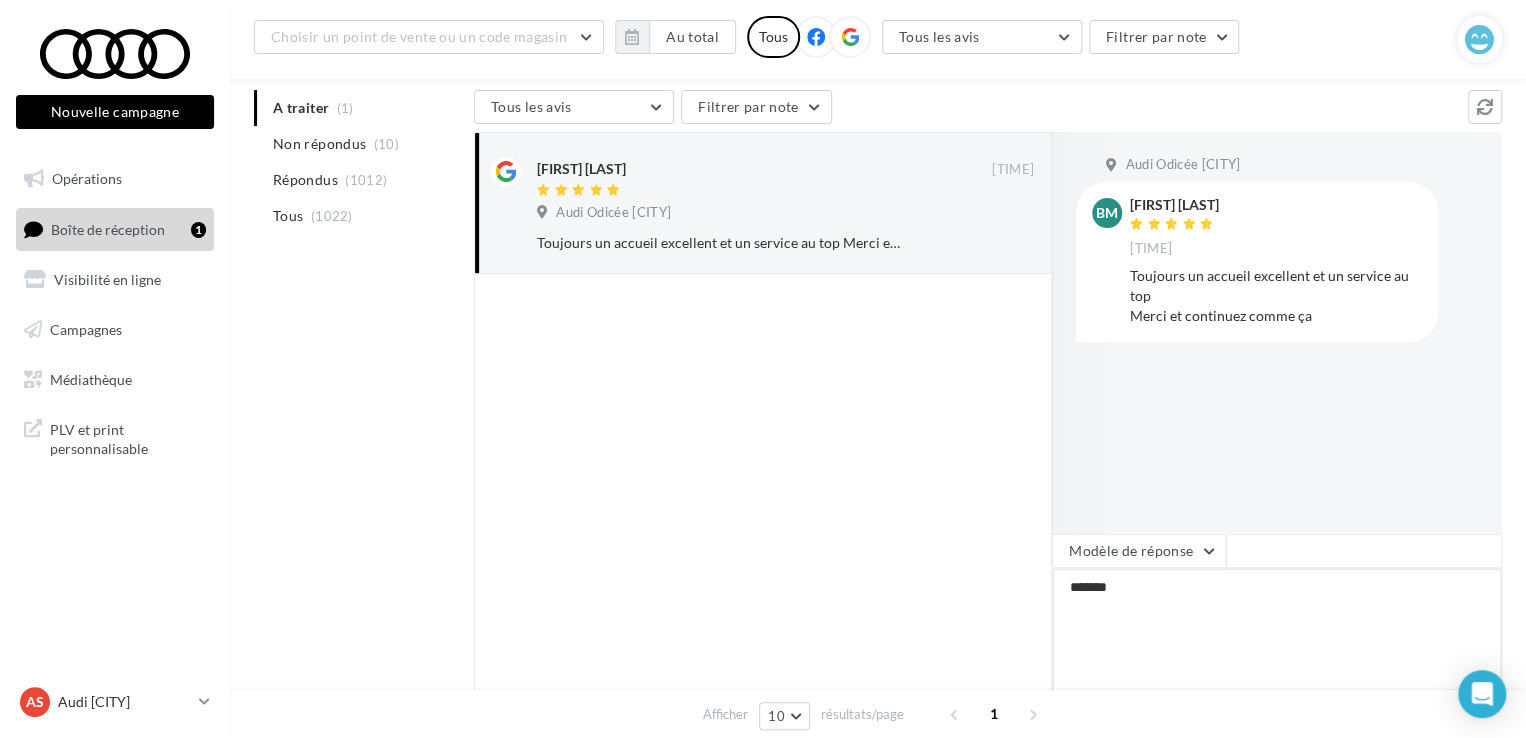 type on "********" 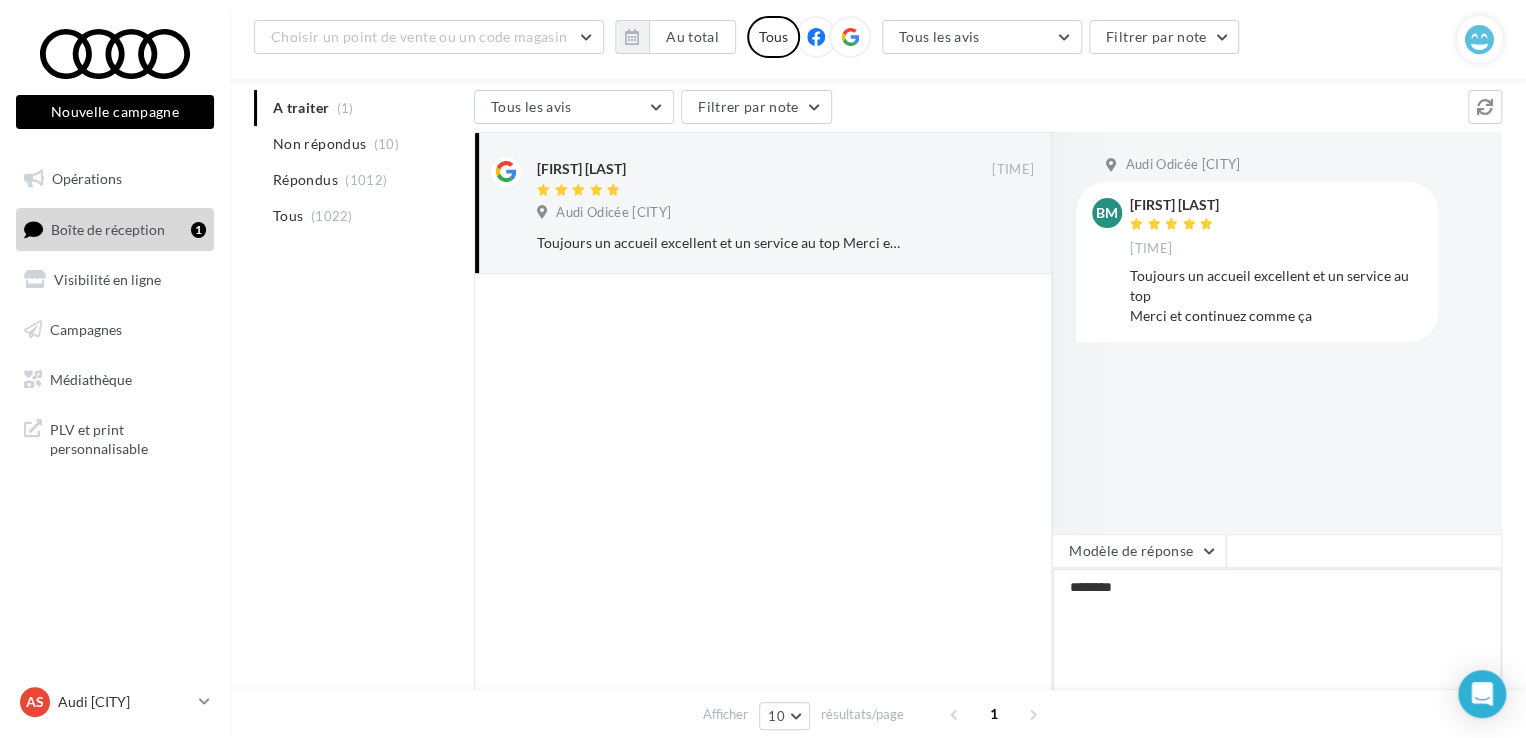 type on "********" 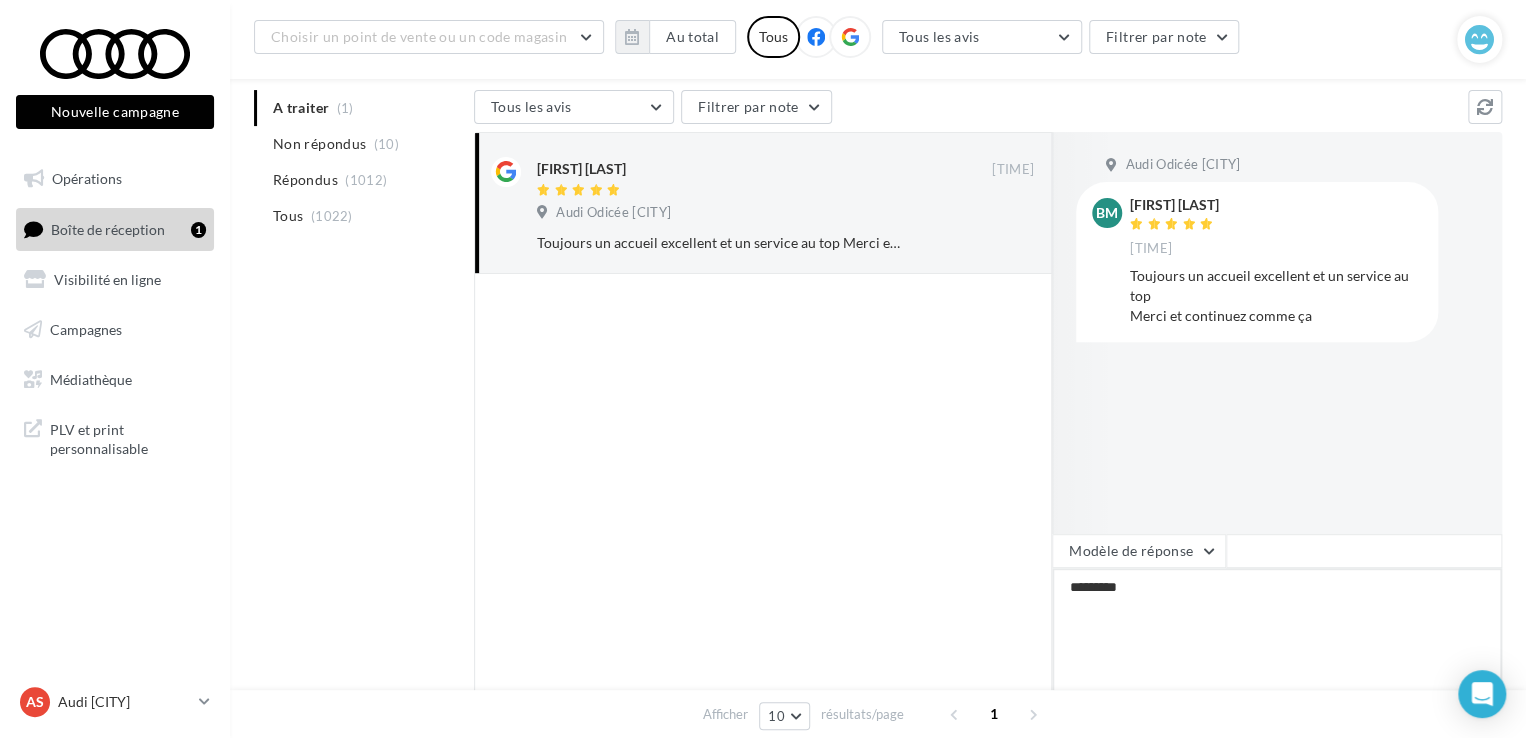 type on "**********" 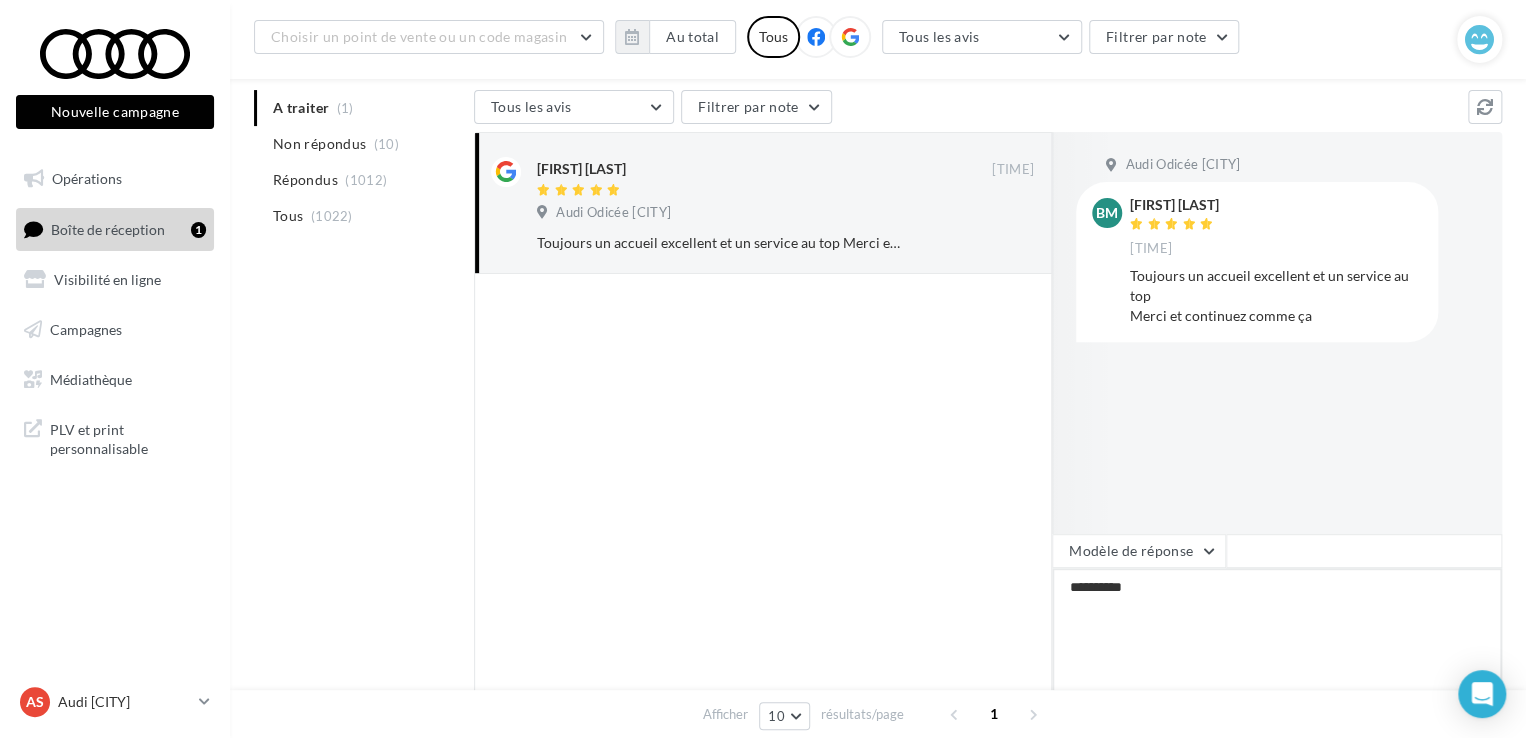 type on "**********" 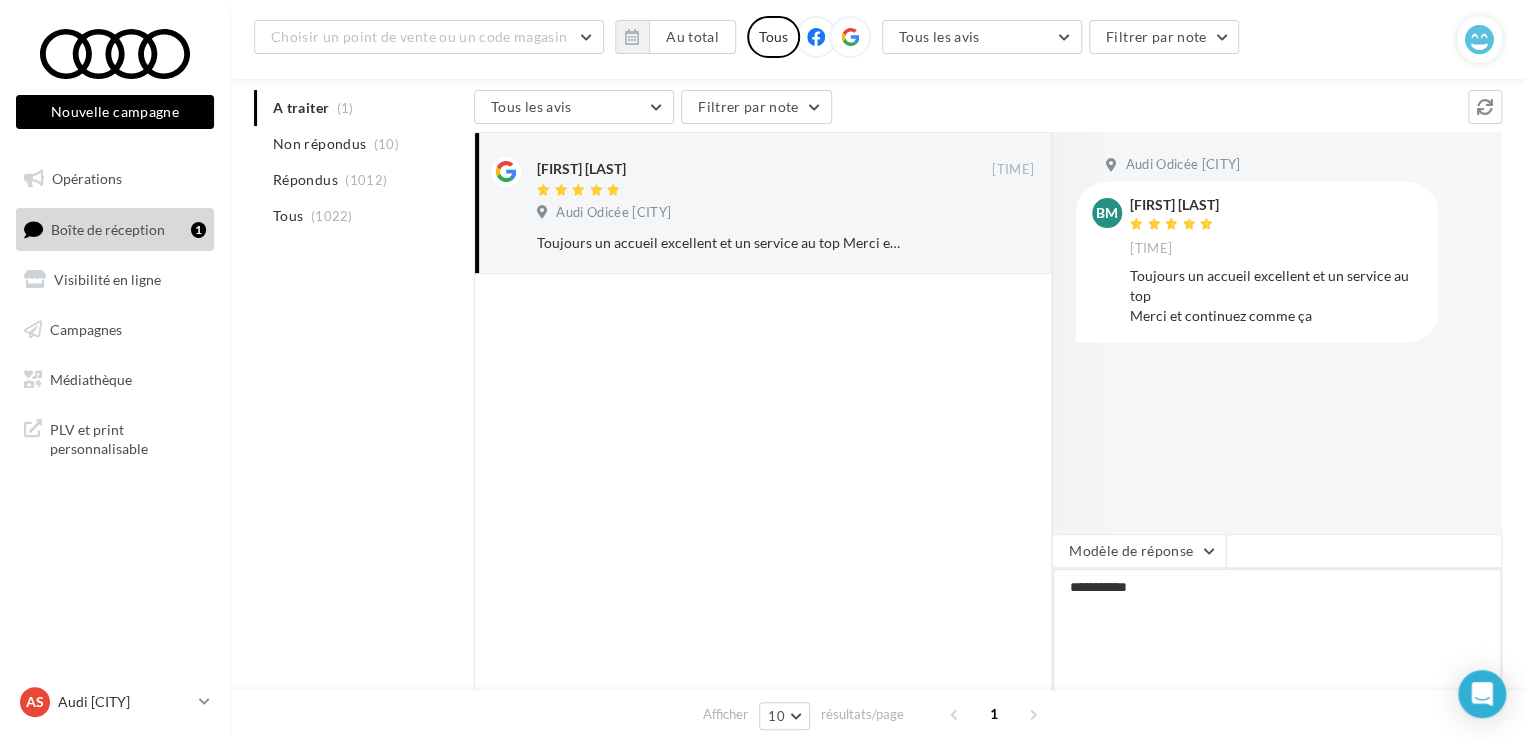 type on "**********" 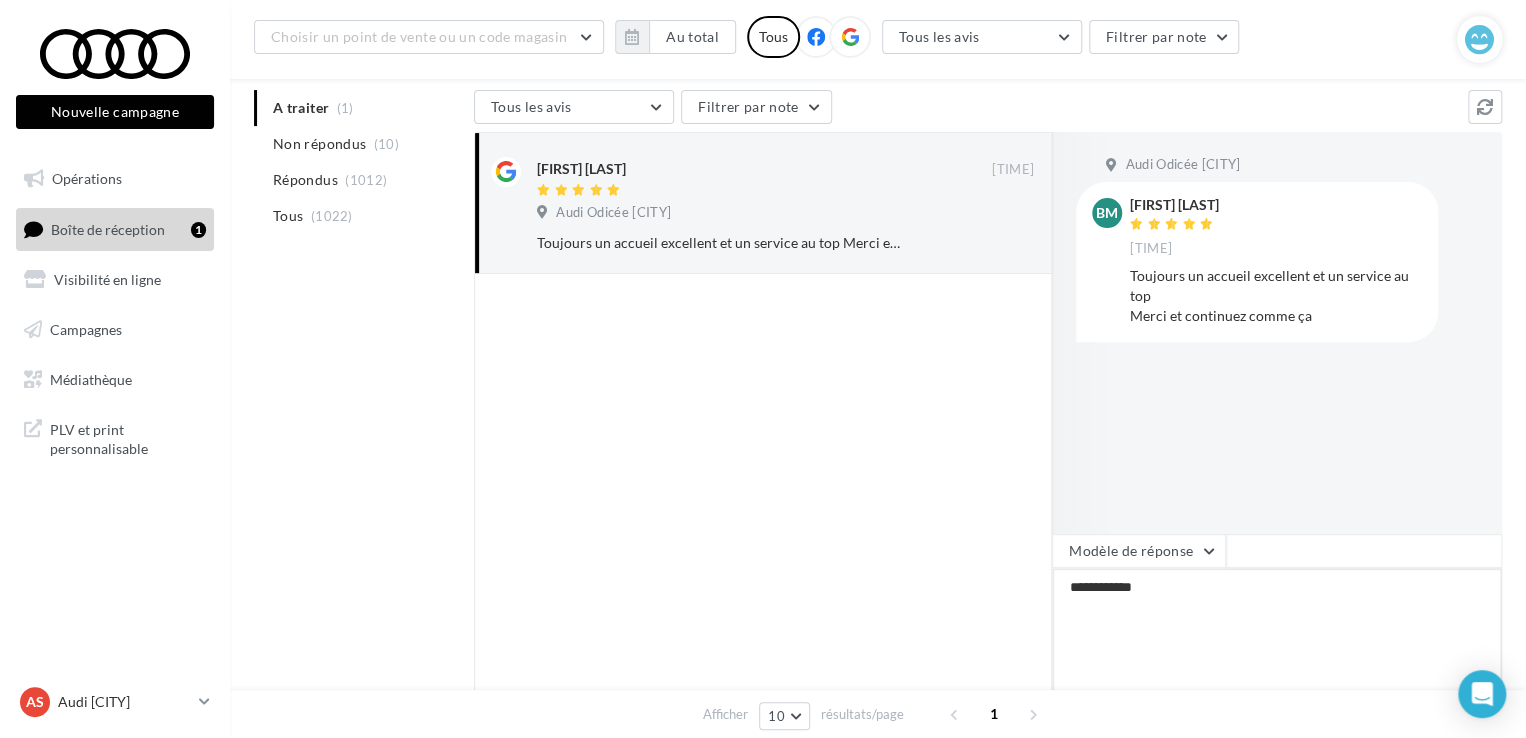 type on "**********" 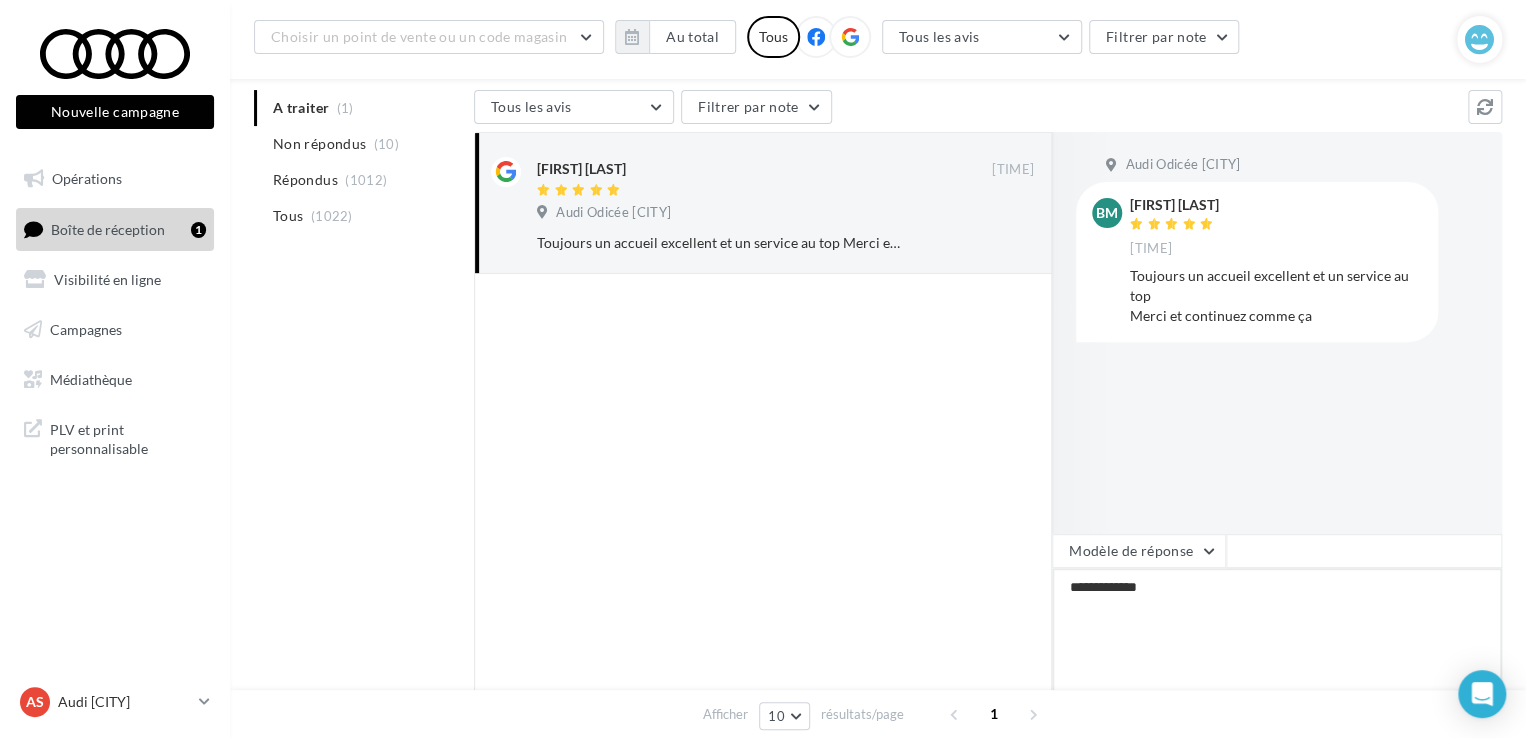 type on "**********" 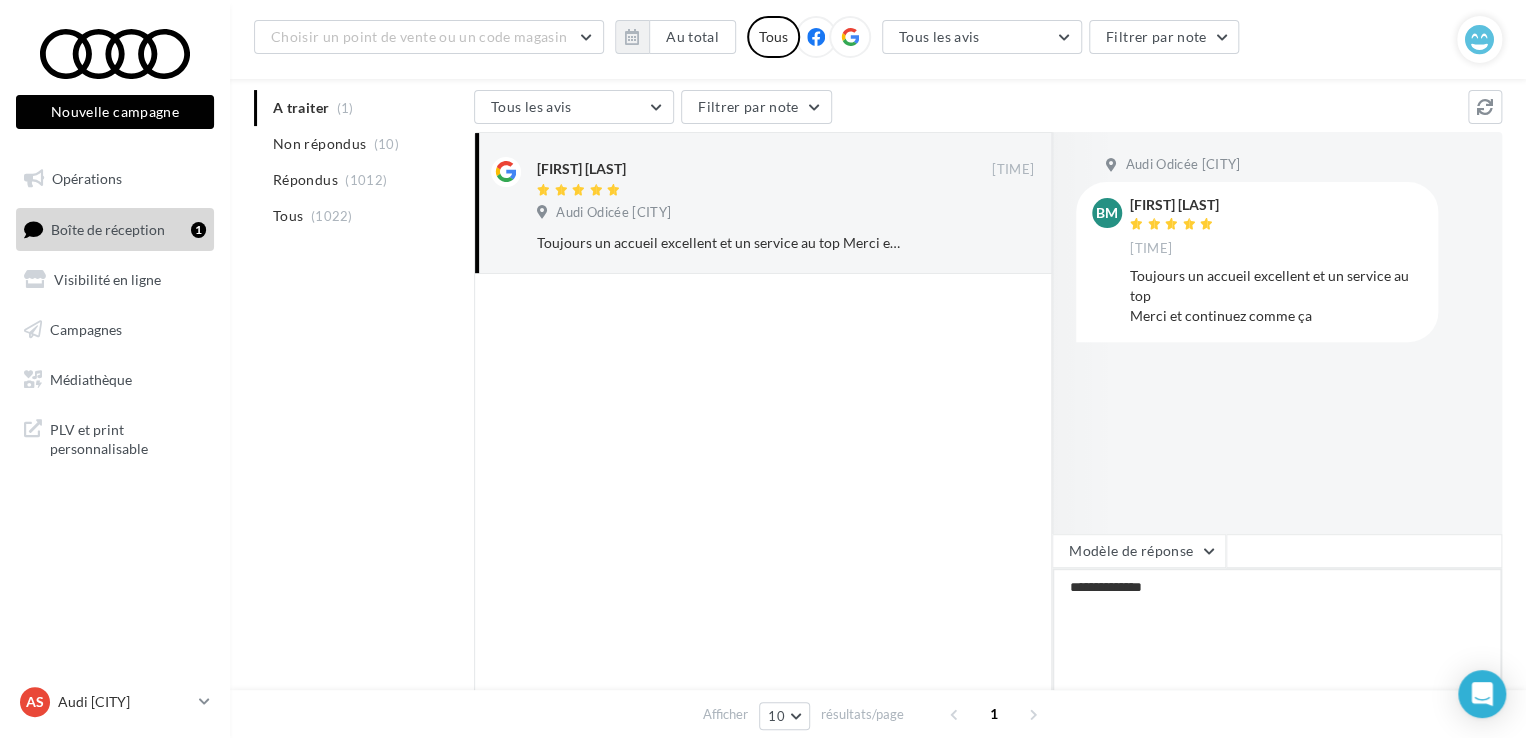 type on "**********" 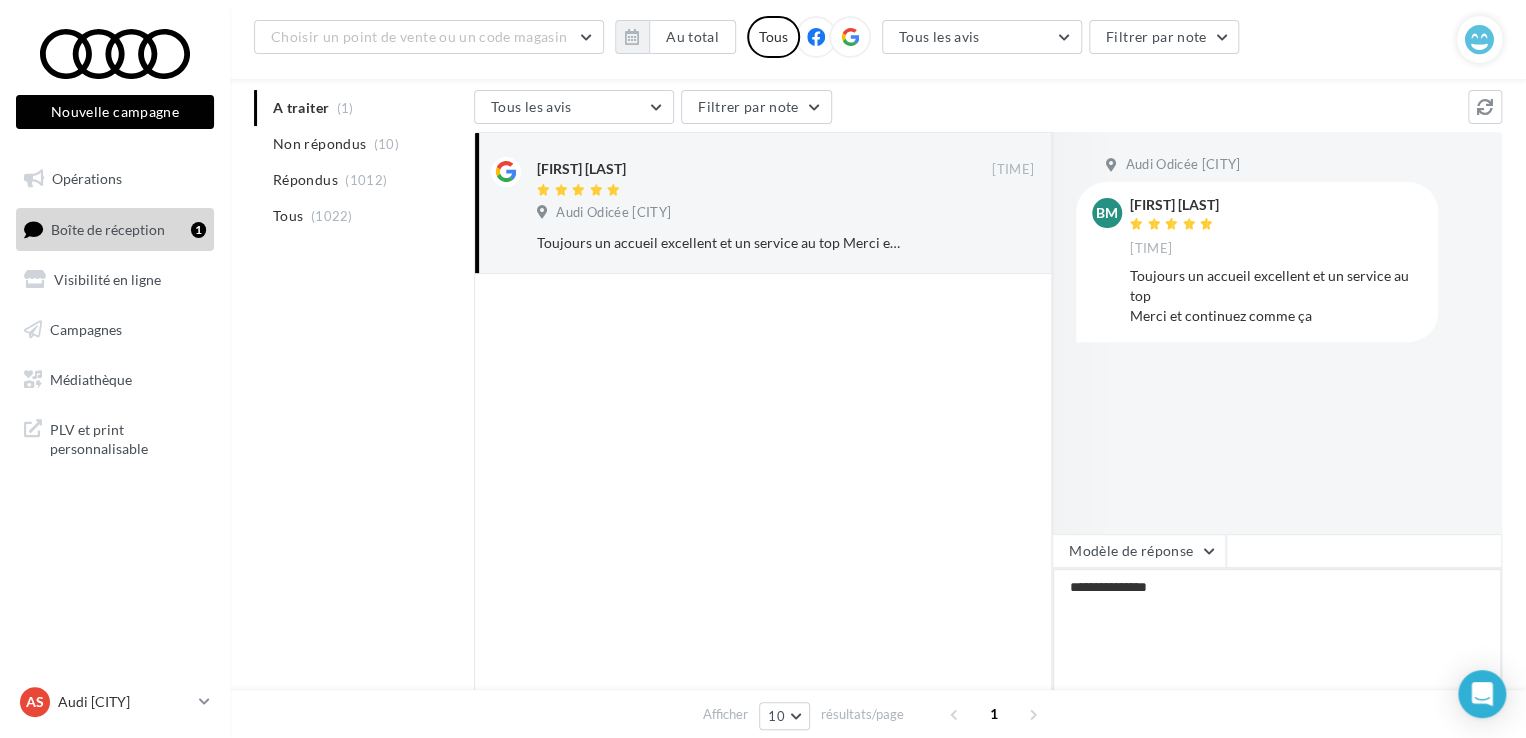 type on "**********" 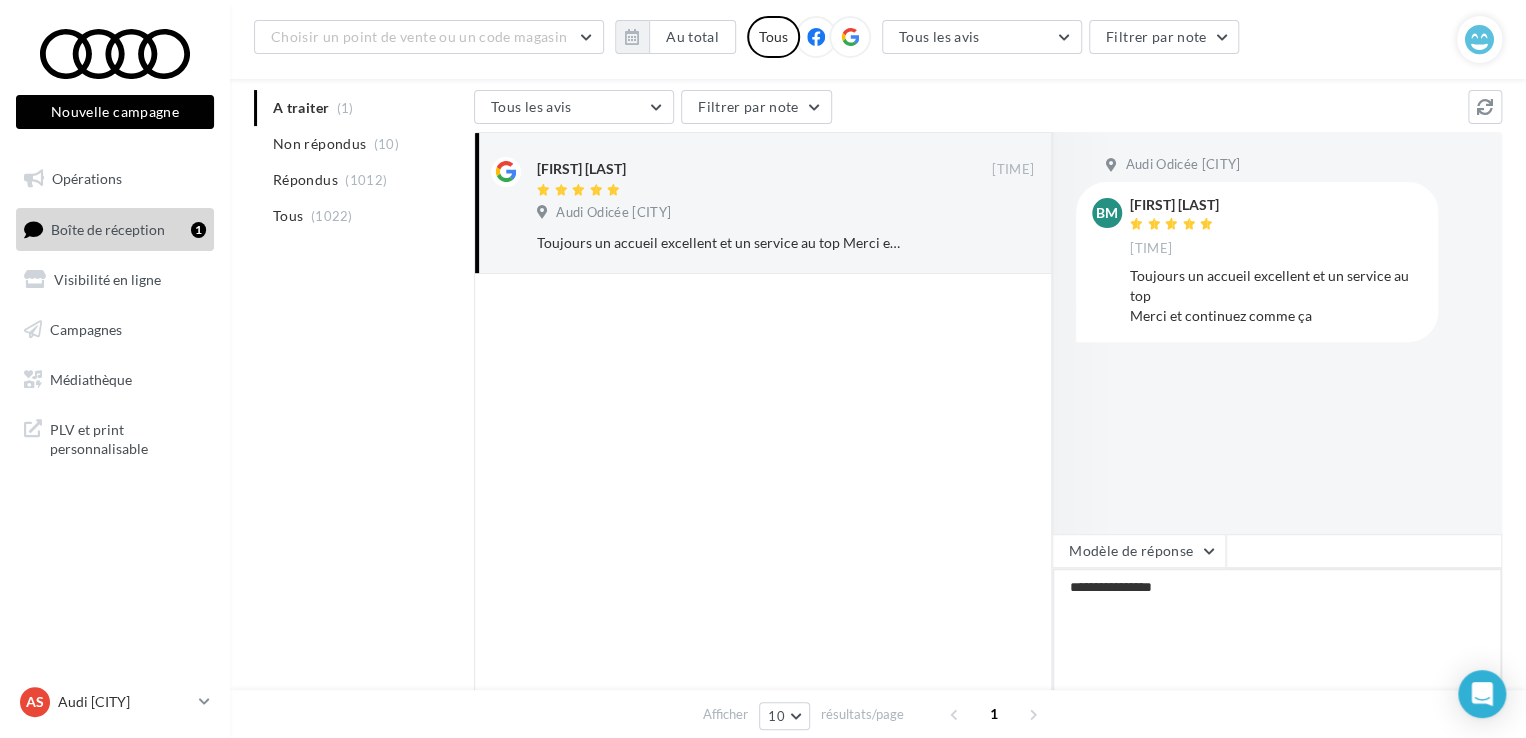 type on "**********" 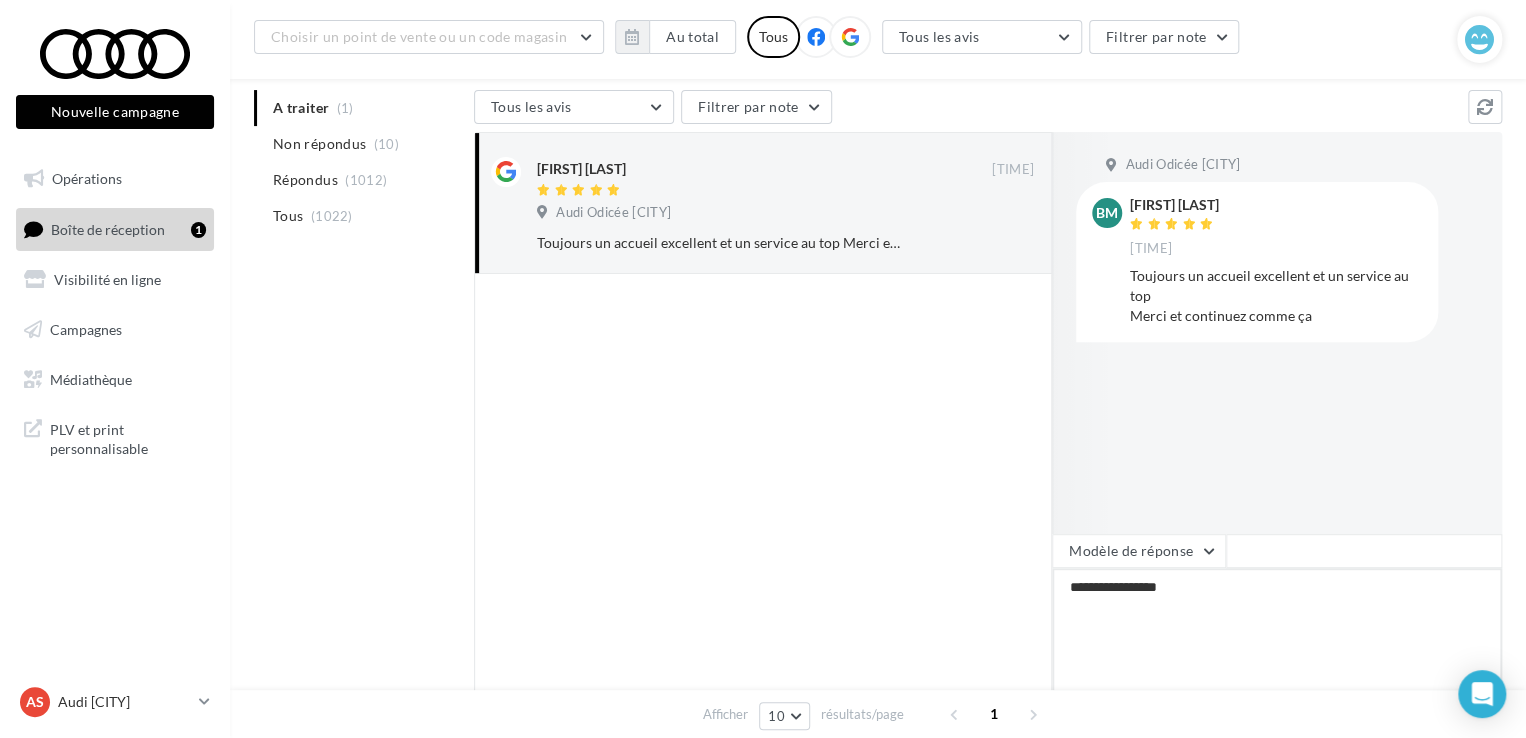 type on "**********" 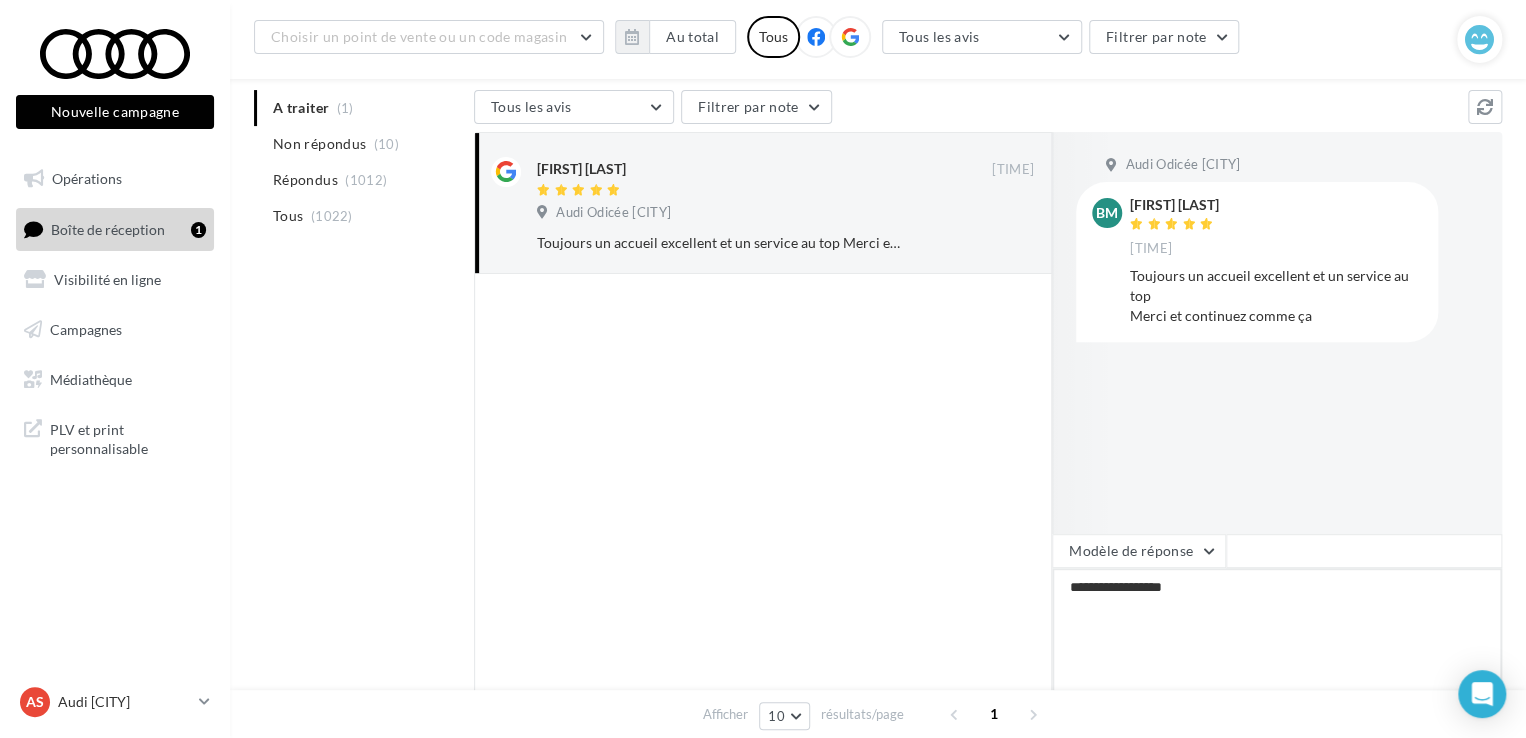 type on "**********" 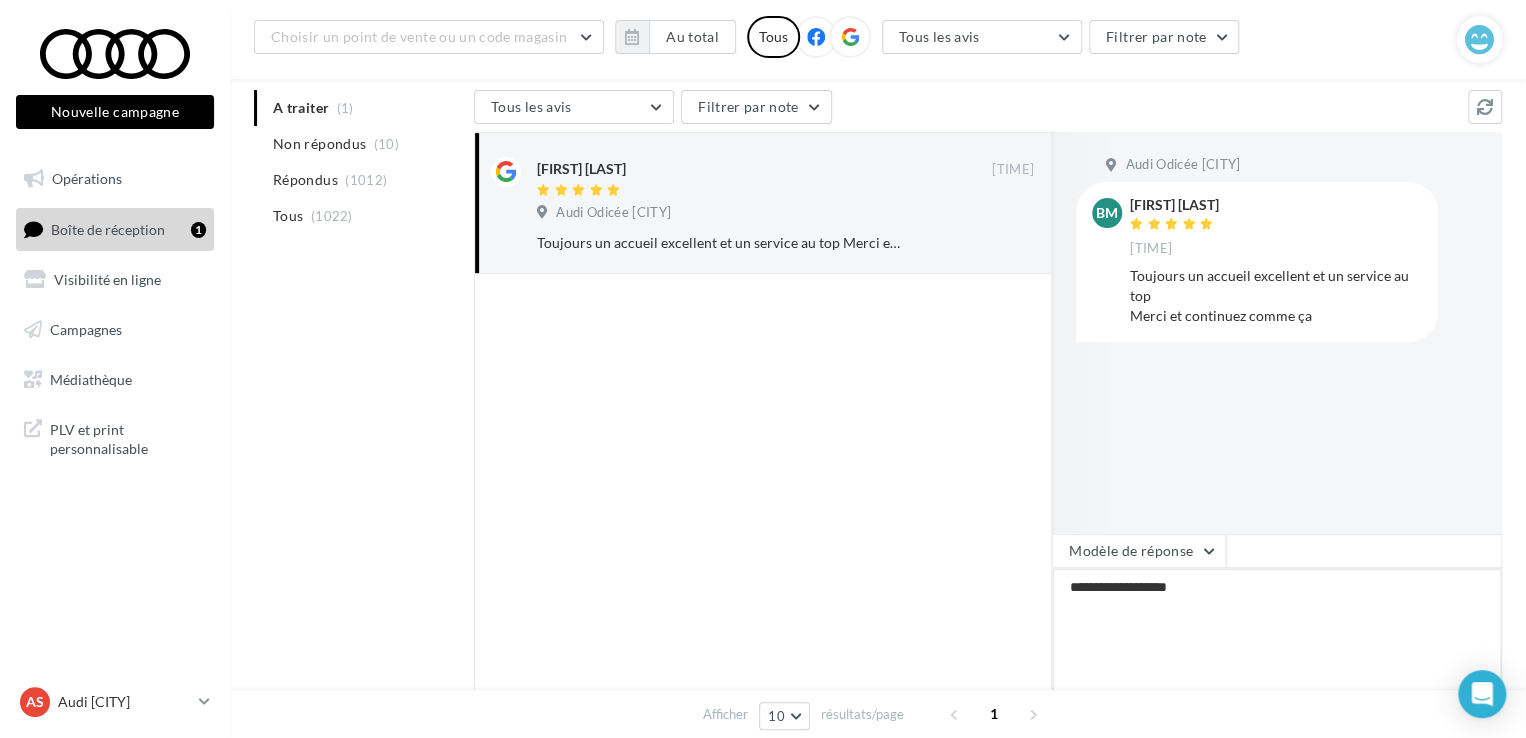 type on "**********" 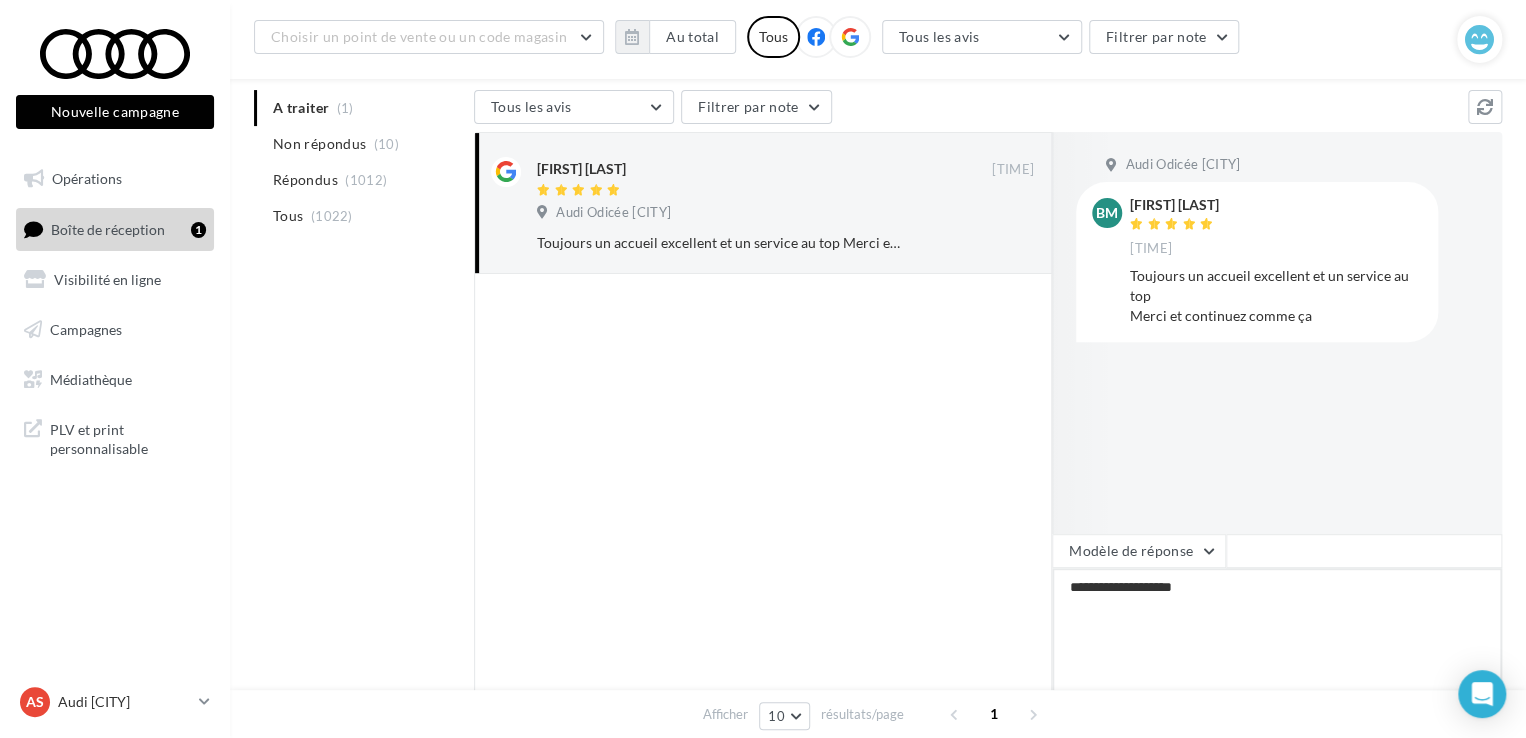 type on "**********" 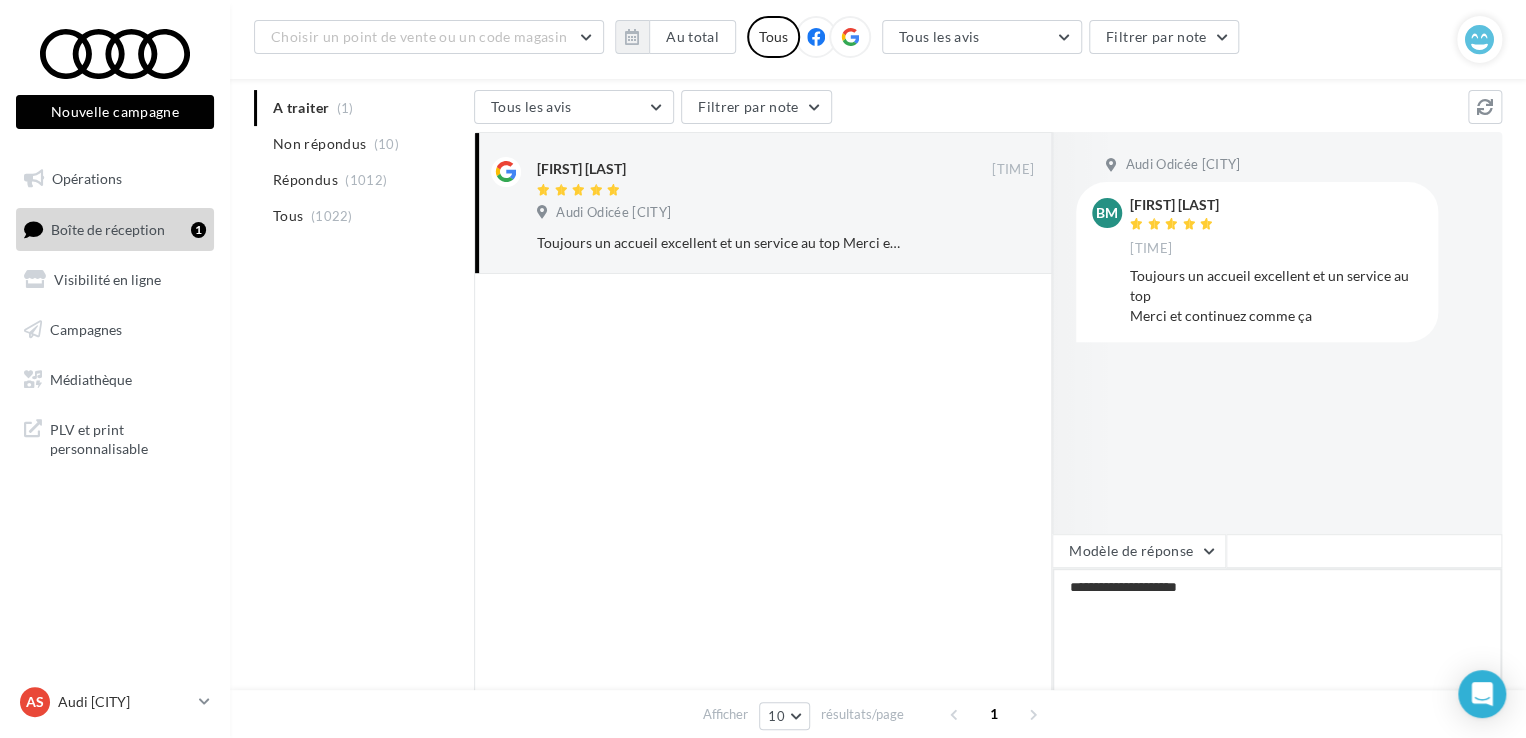 type on "**********" 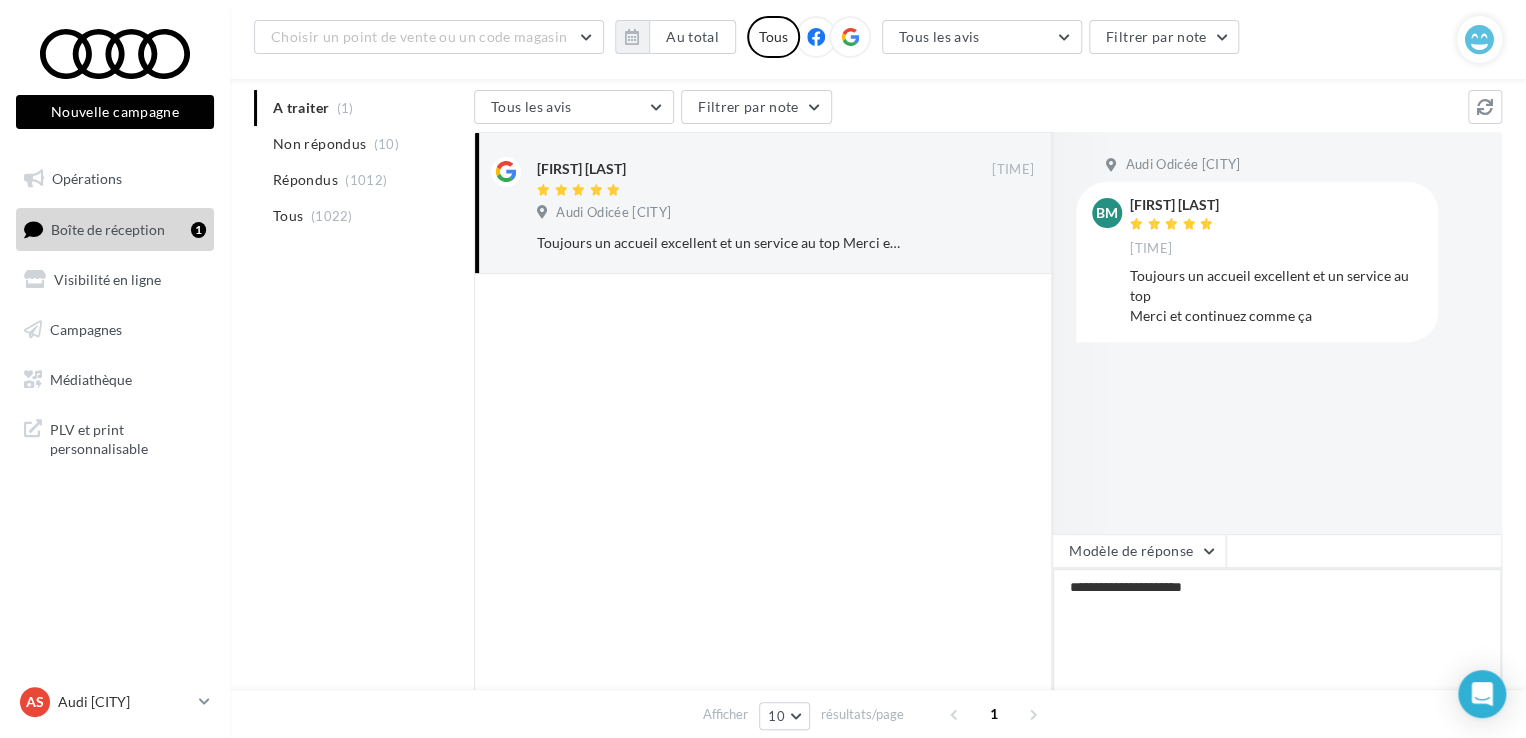 type on "**********" 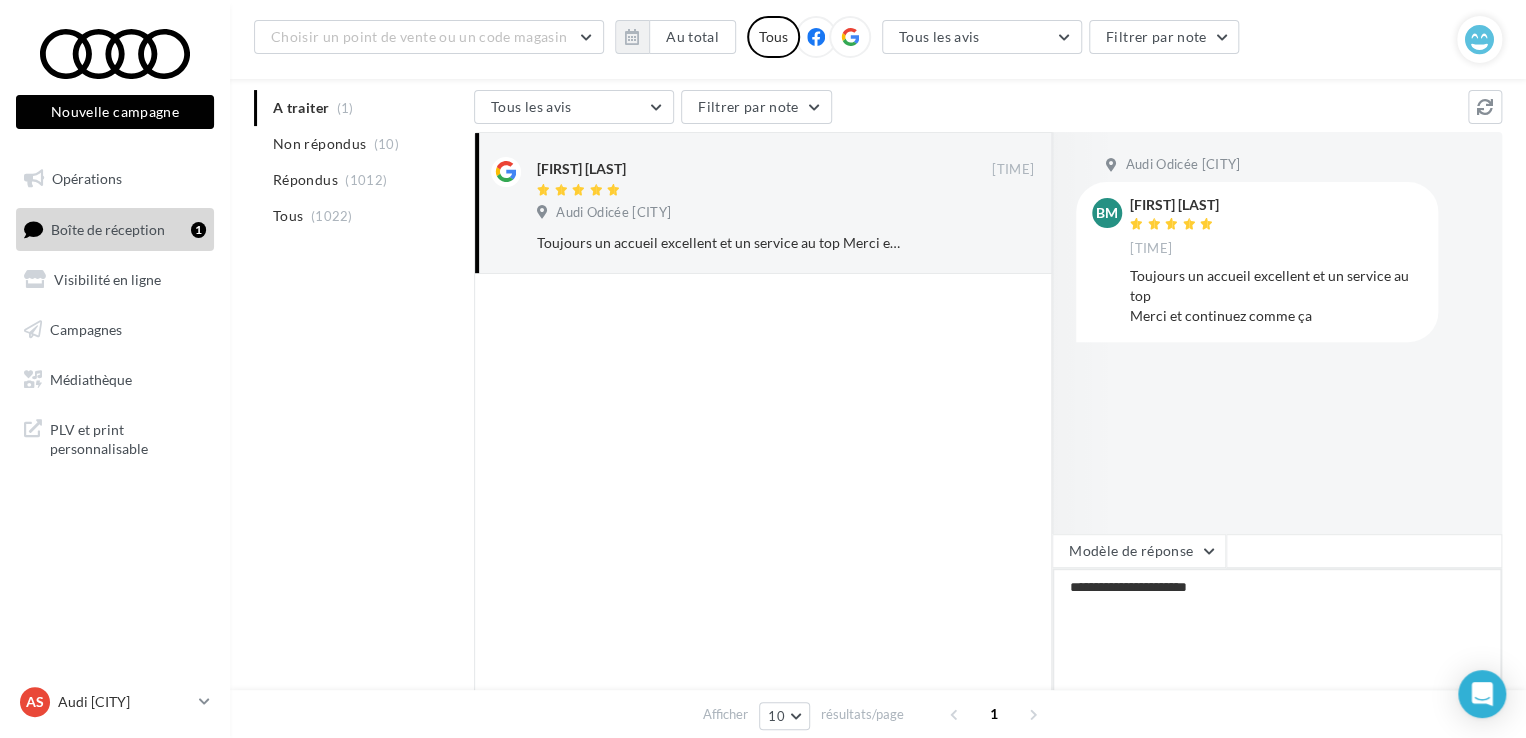 type on "**********" 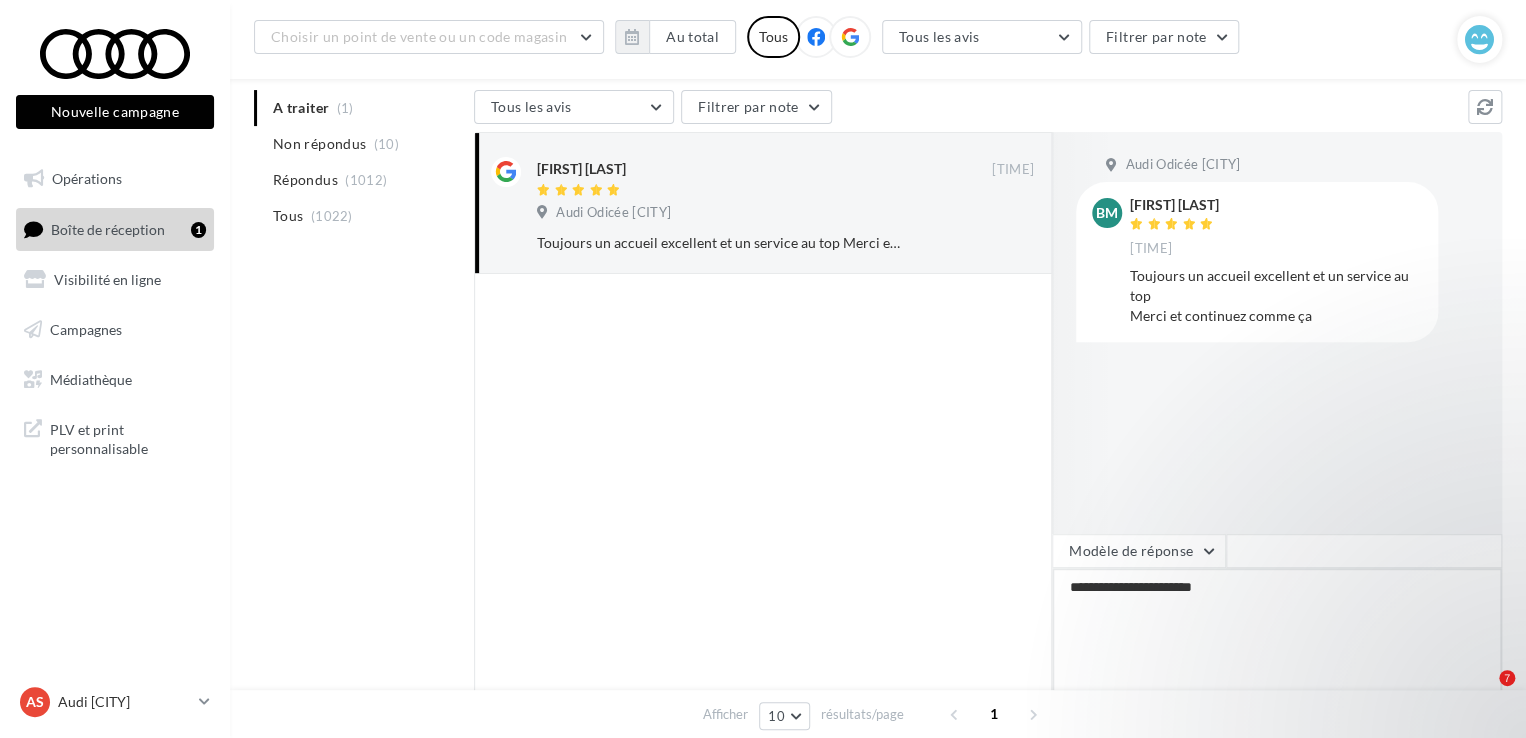 type on "**********" 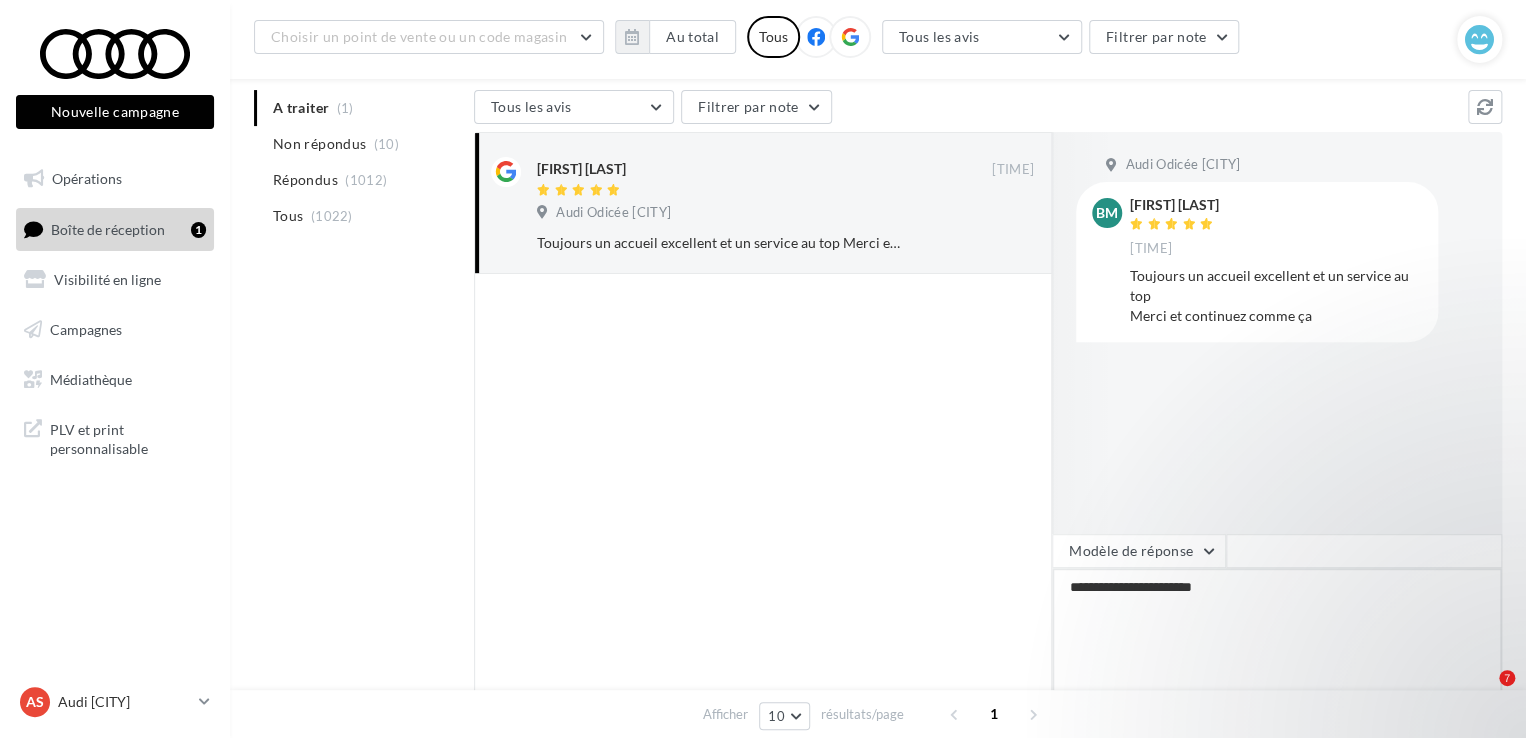 type on "**********" 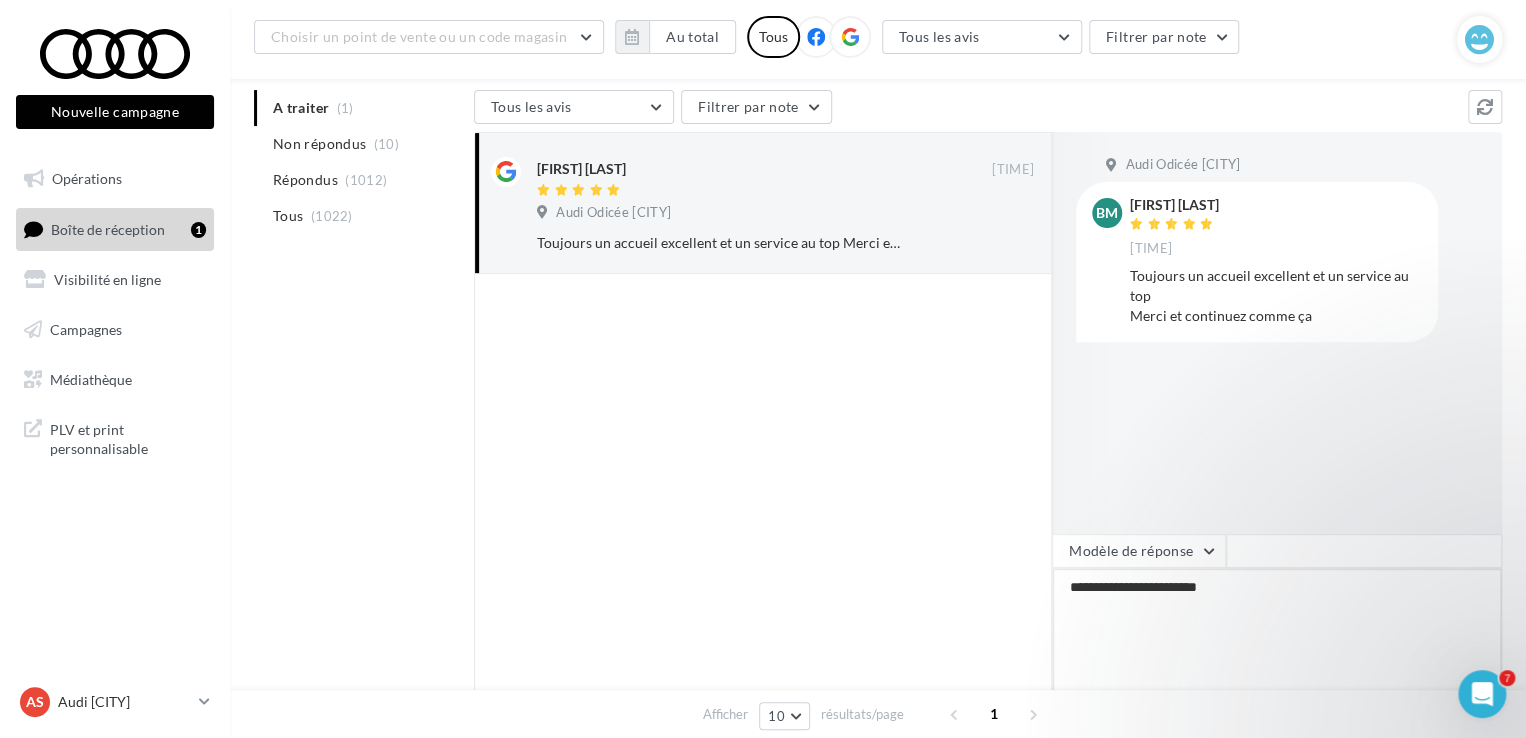 scroll, scrollTop: 0, scrollLeft: 0, axis: both 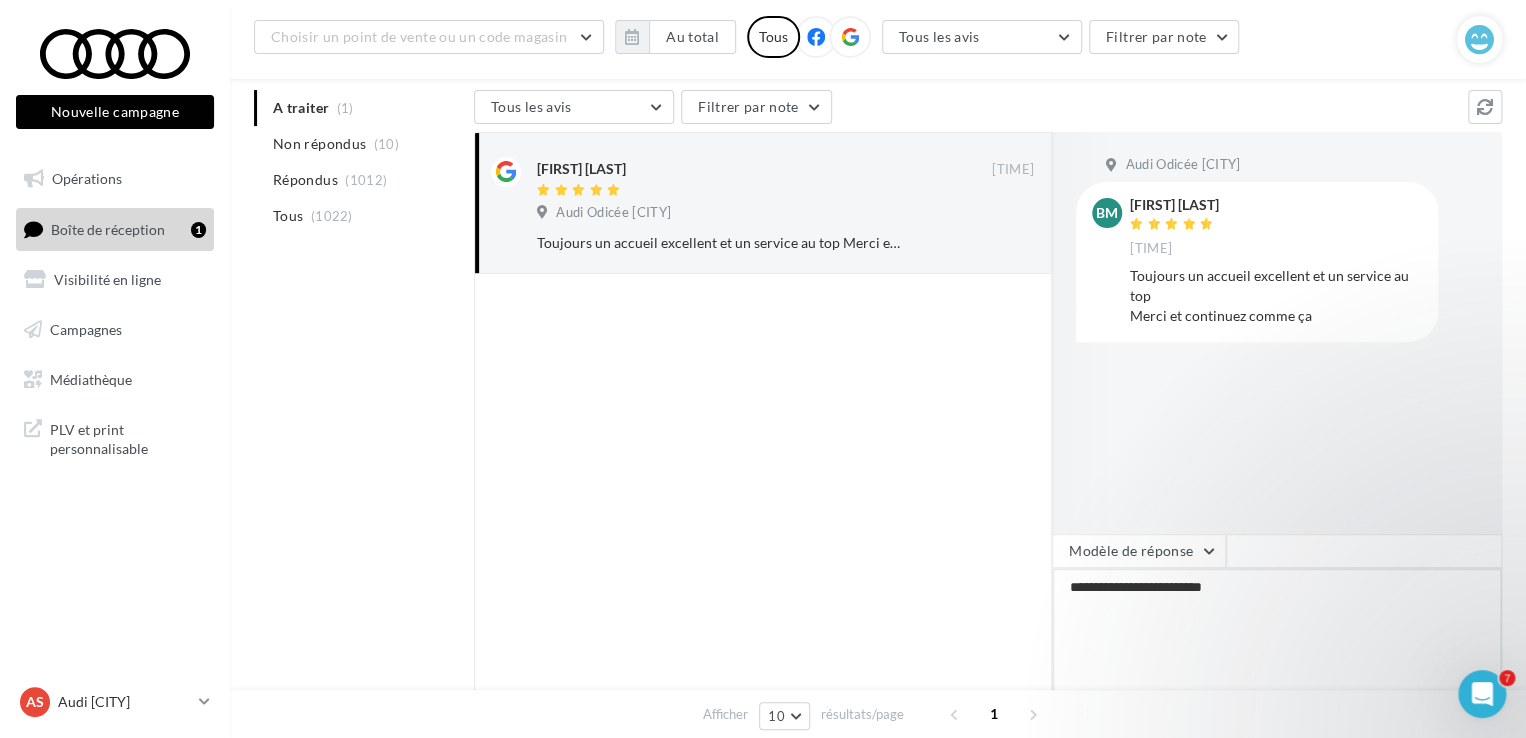 type on "**********" 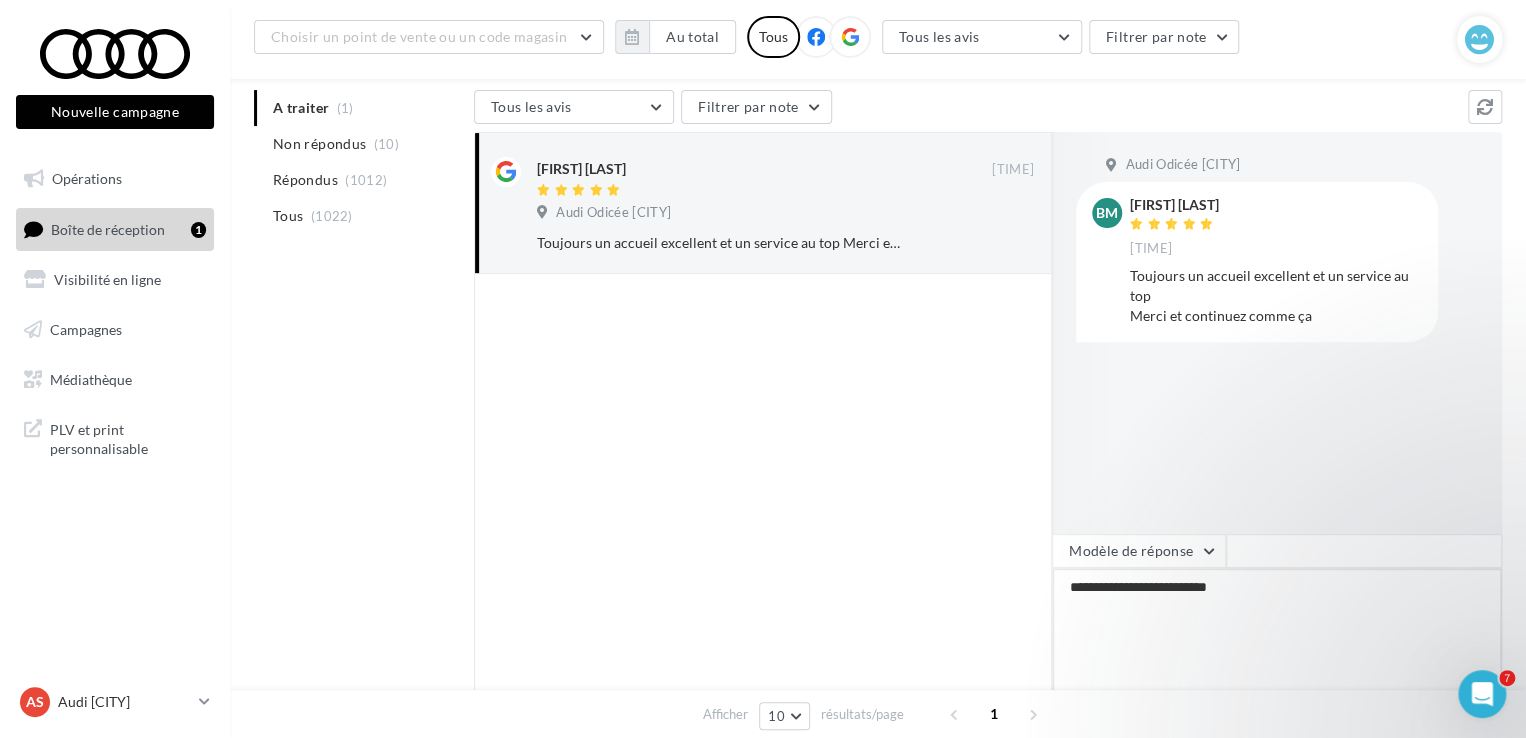 type on "**********" 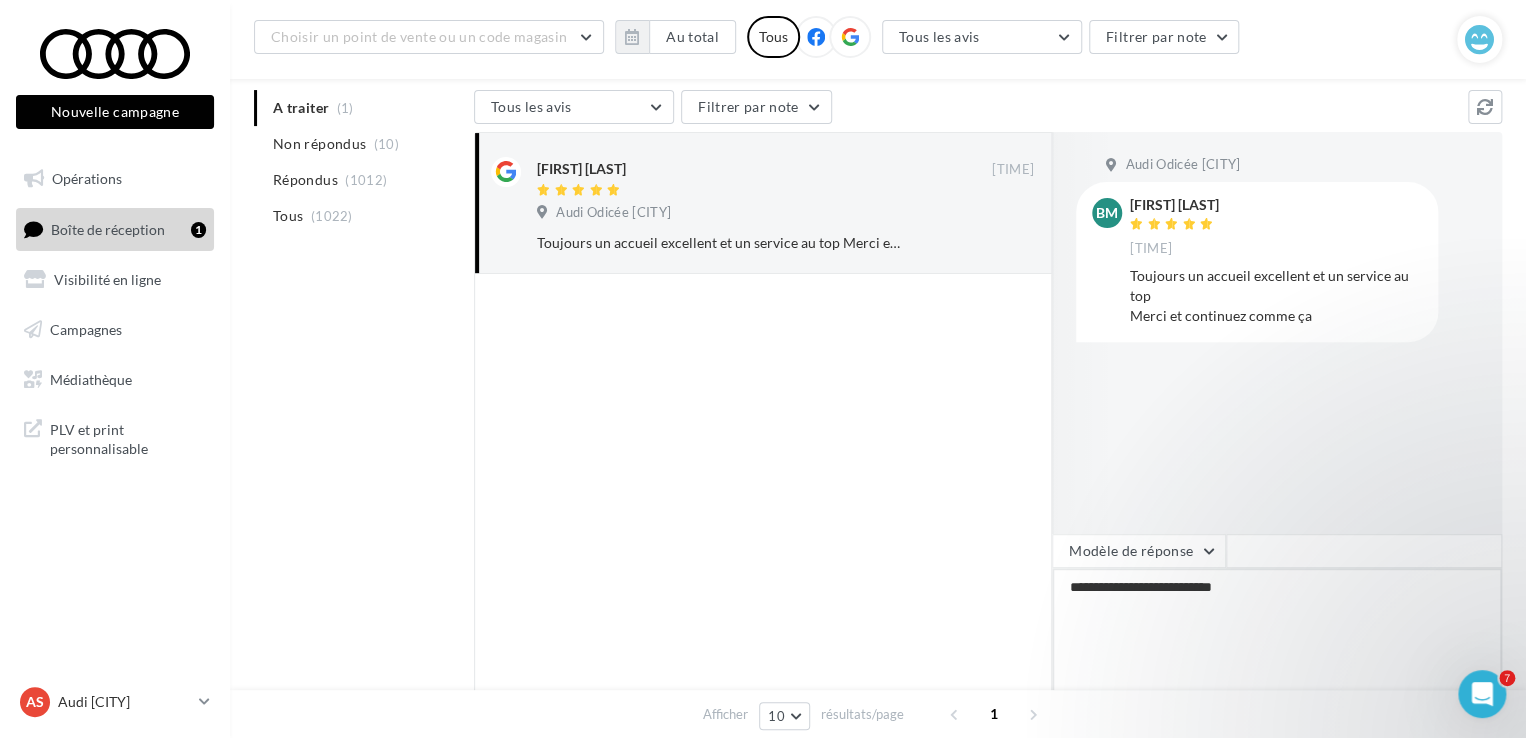 type on "**********" 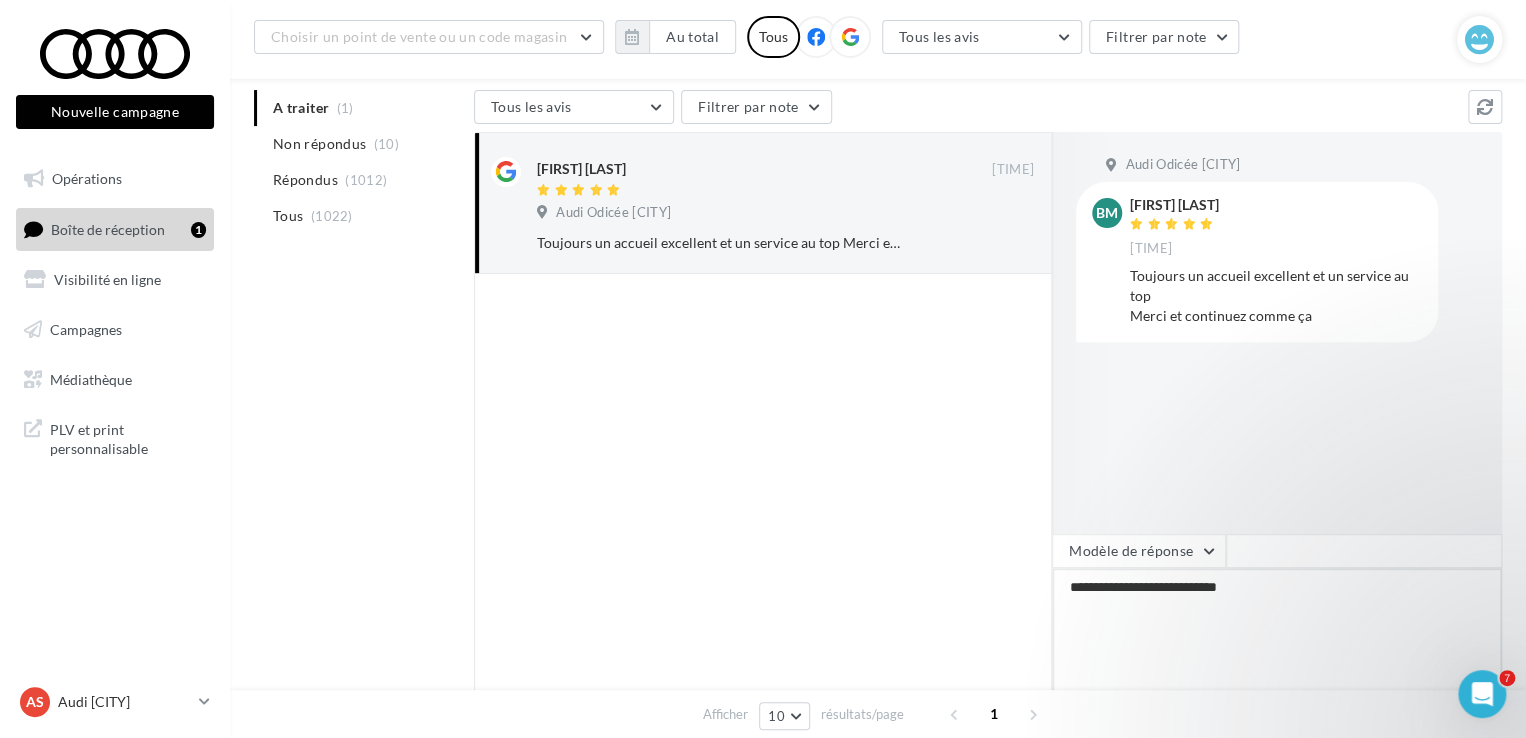 type on "**********" 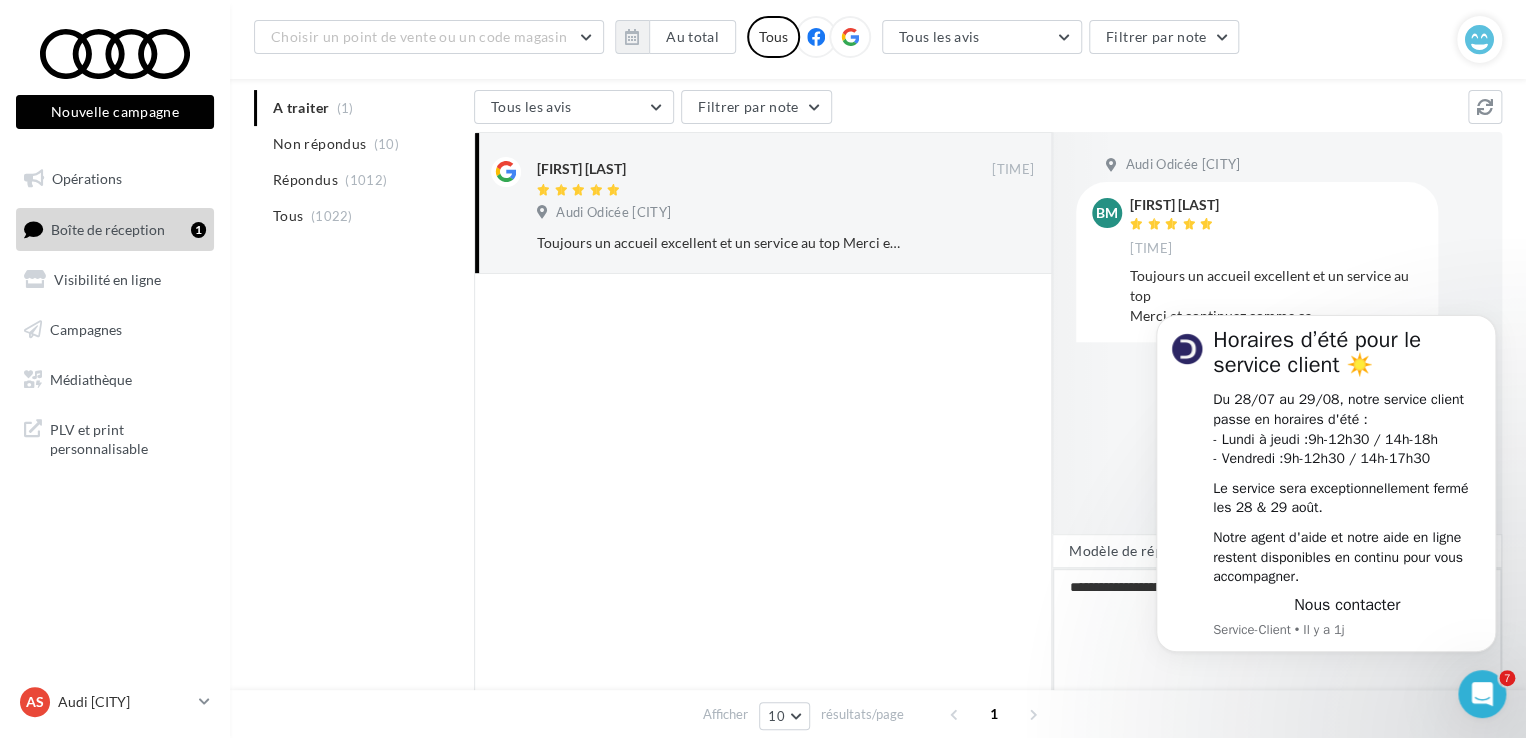 scroll, scrollTop: 0, scrollLeft: 0, axis: both 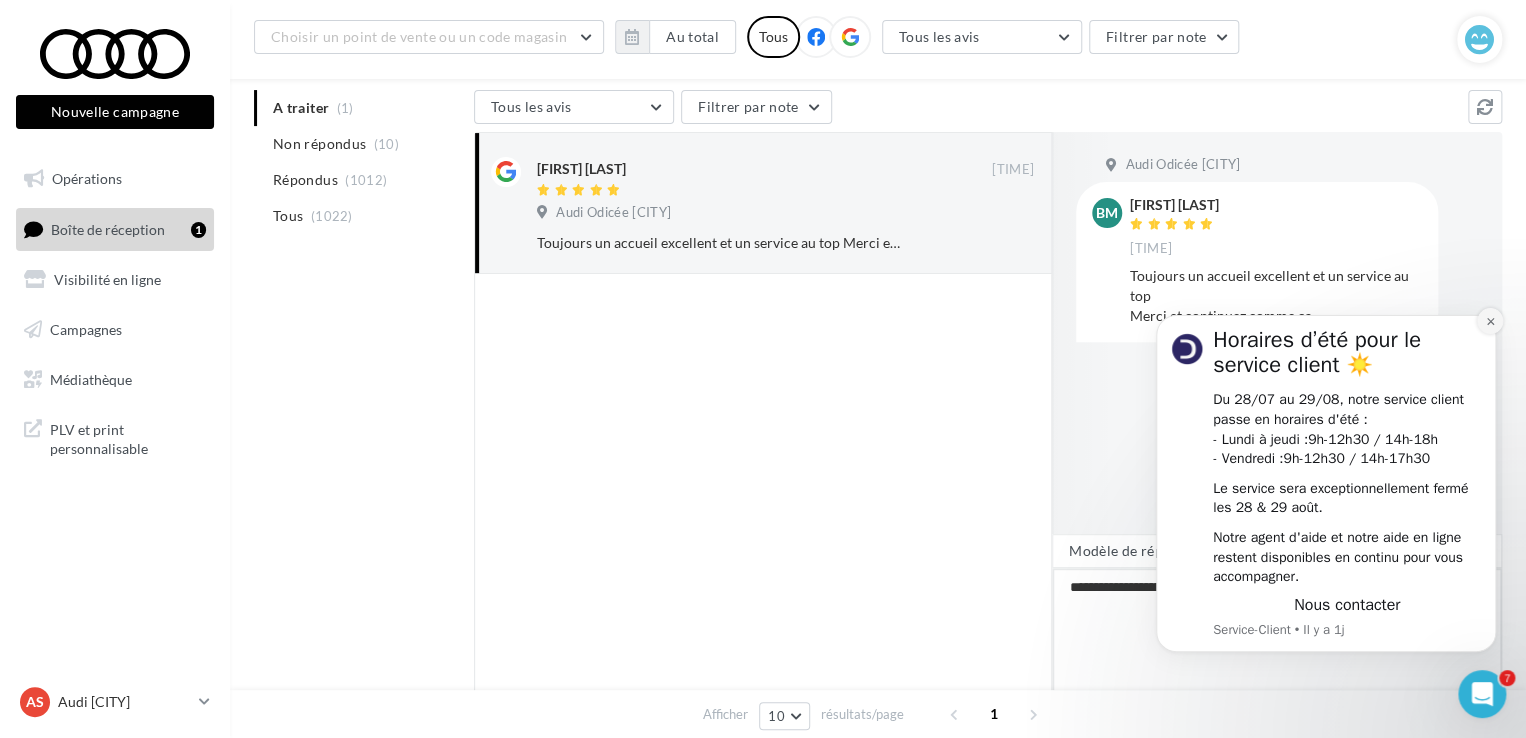 type on "**********" 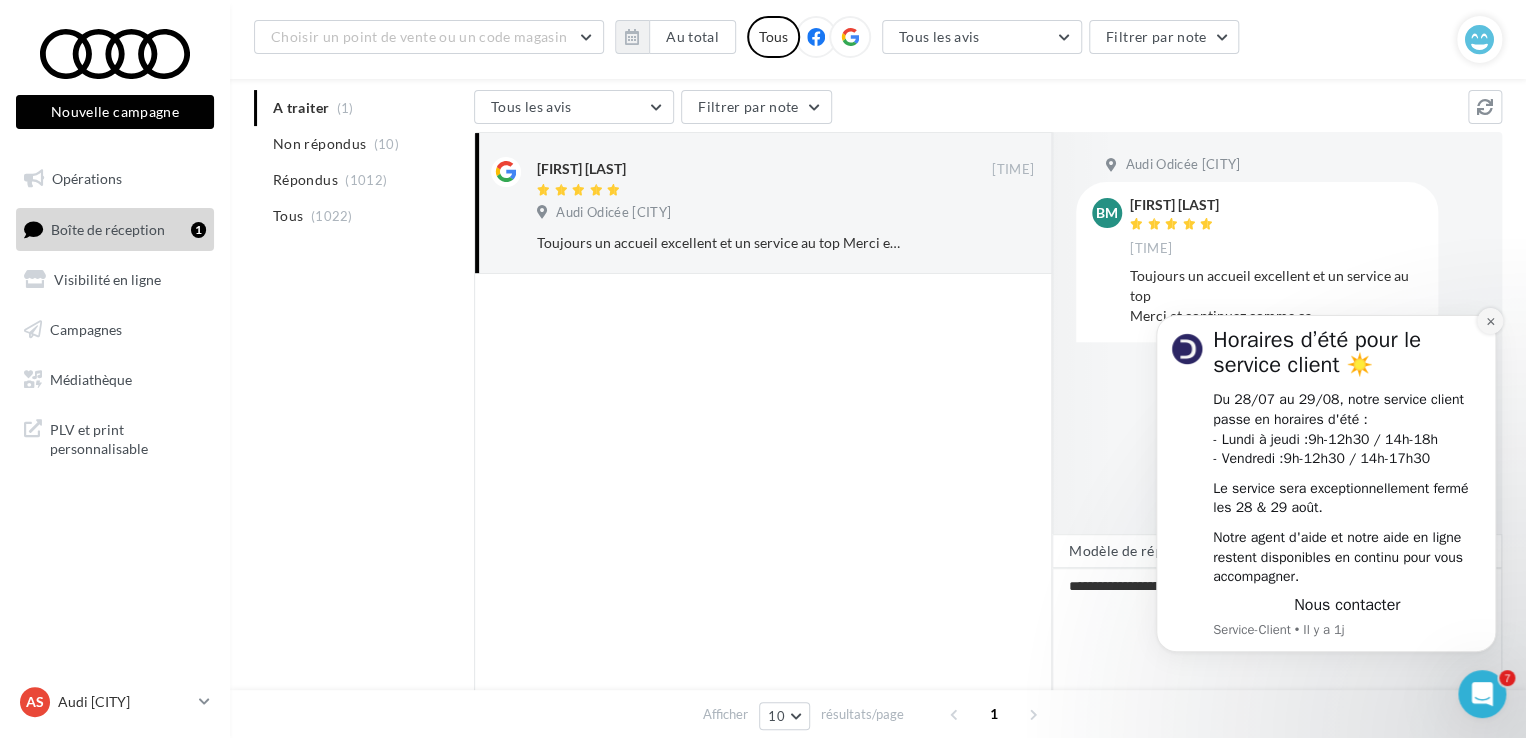 click 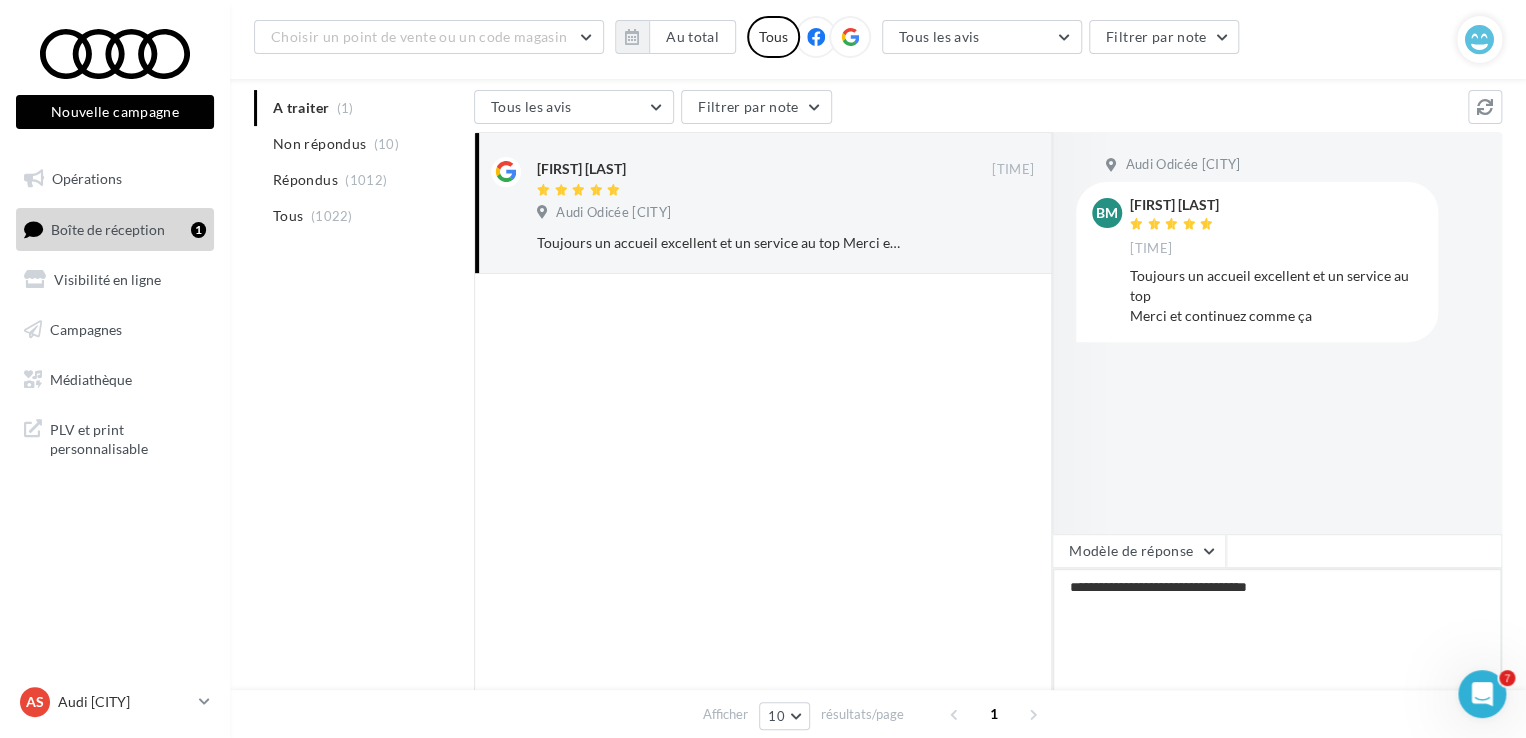 click on "**********" at bounding box center (1277, 630) 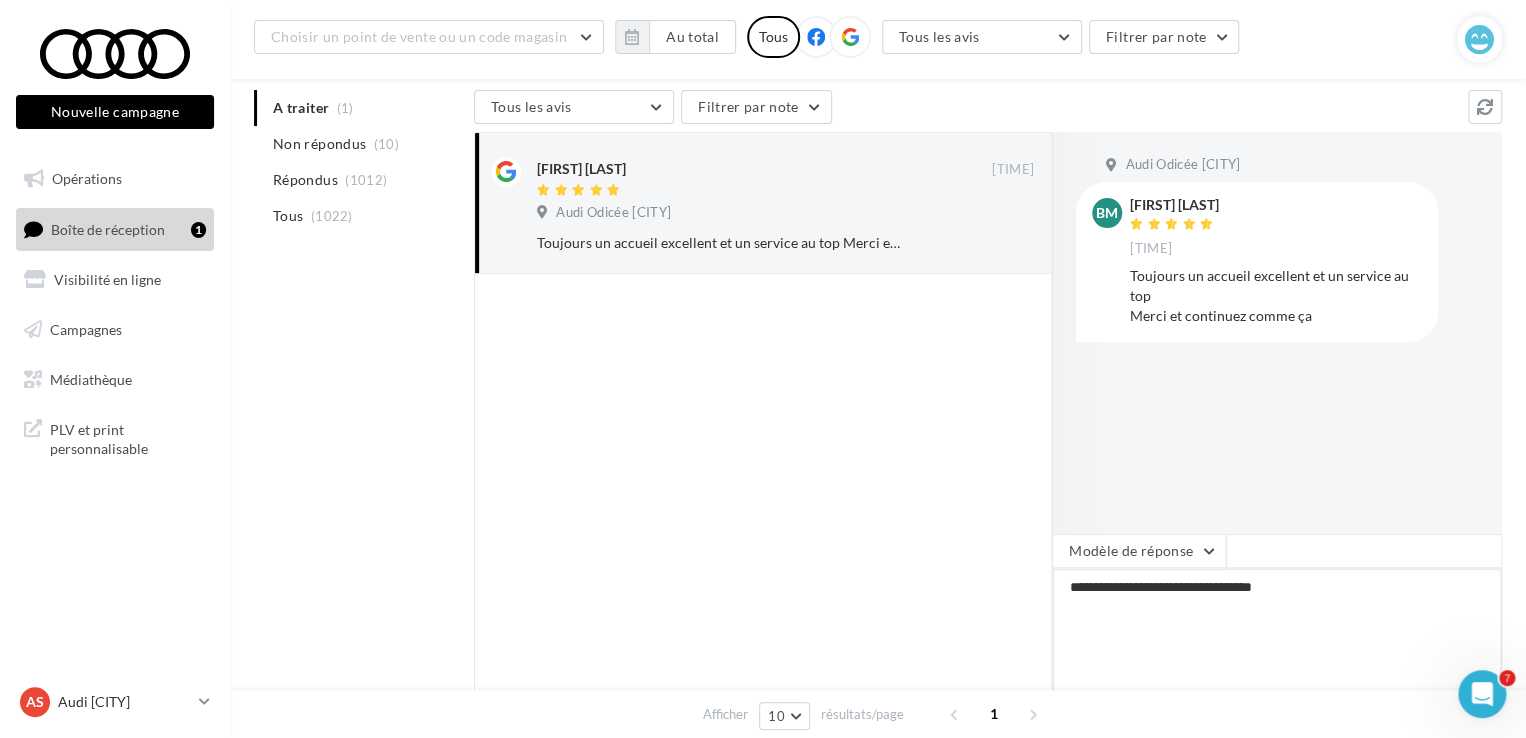 type on "**********" 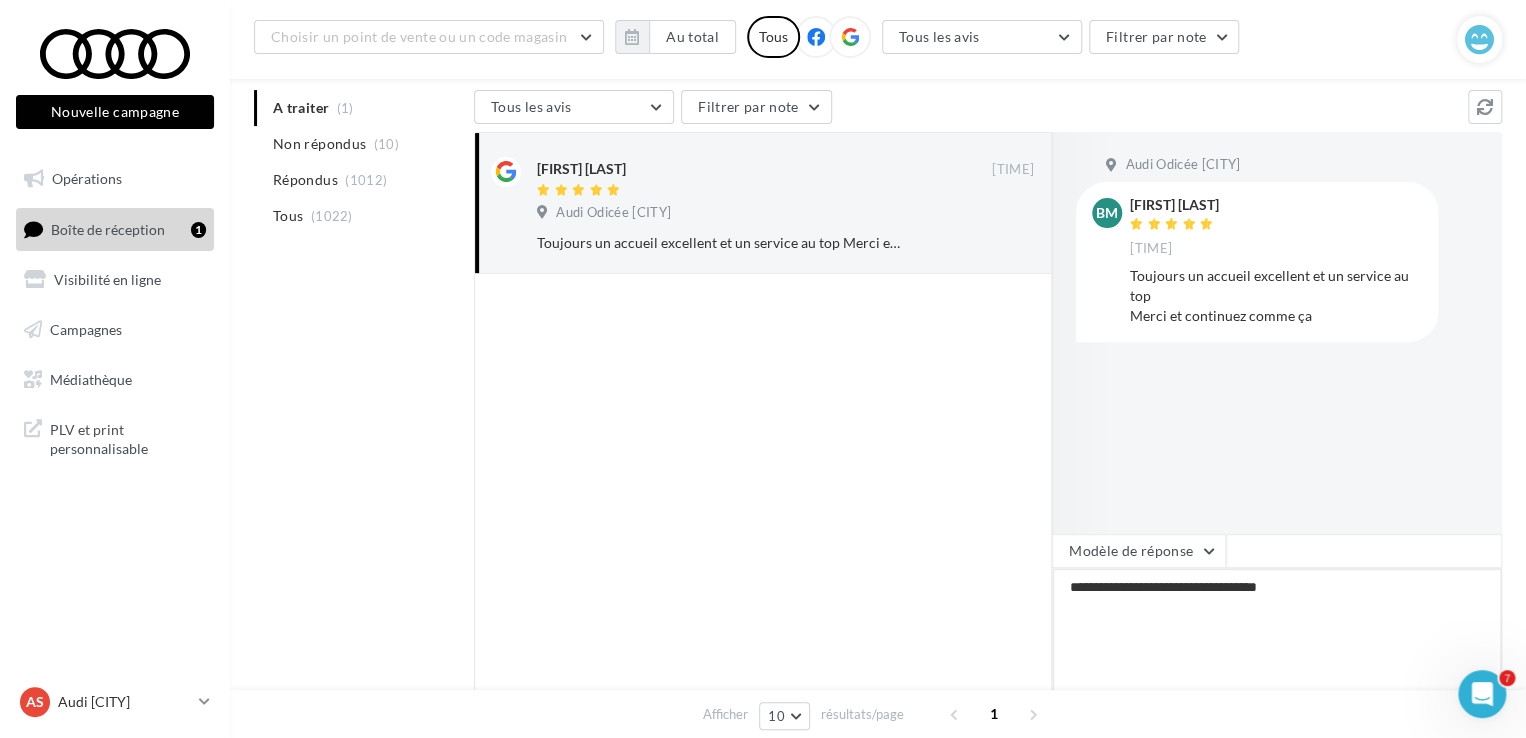 type on "**********" 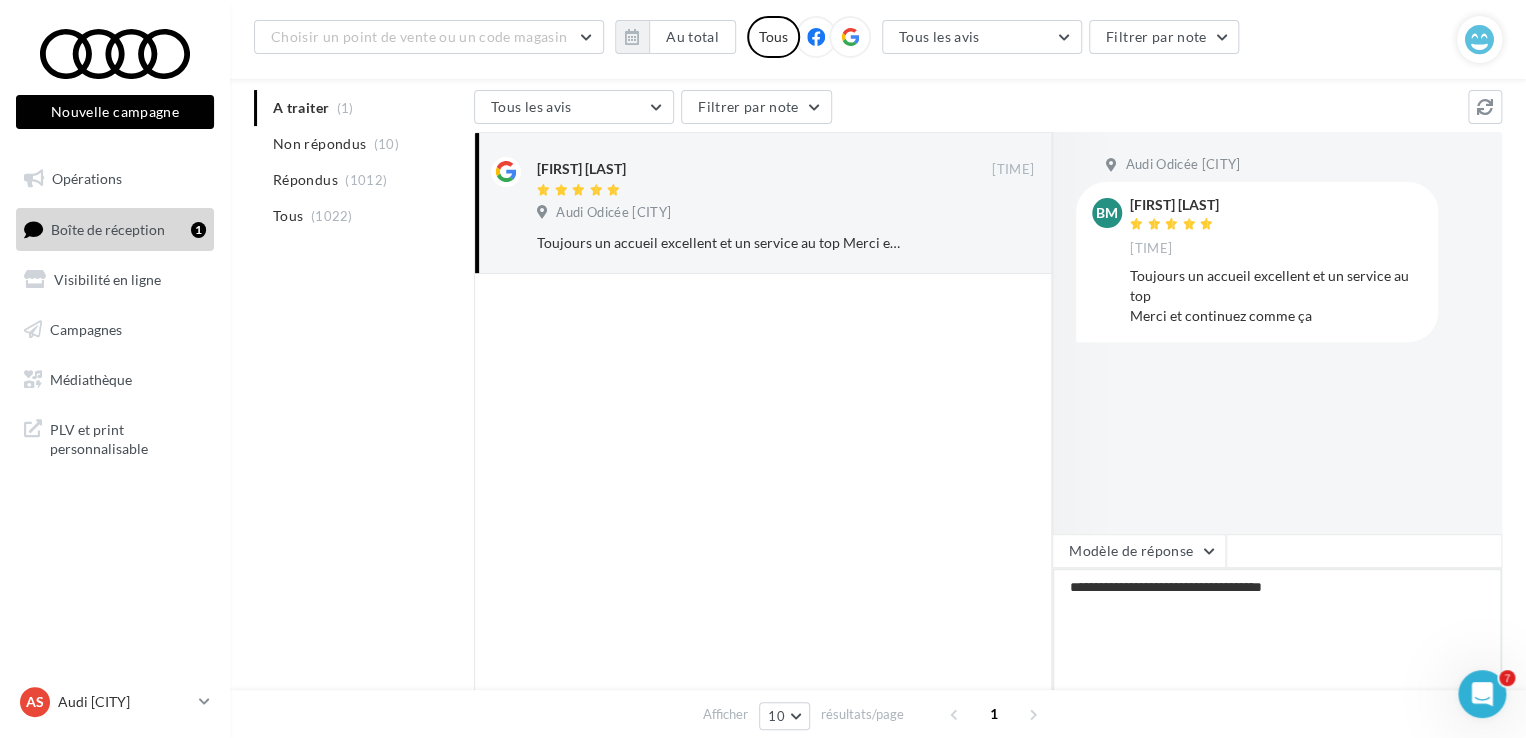 type on "**********" 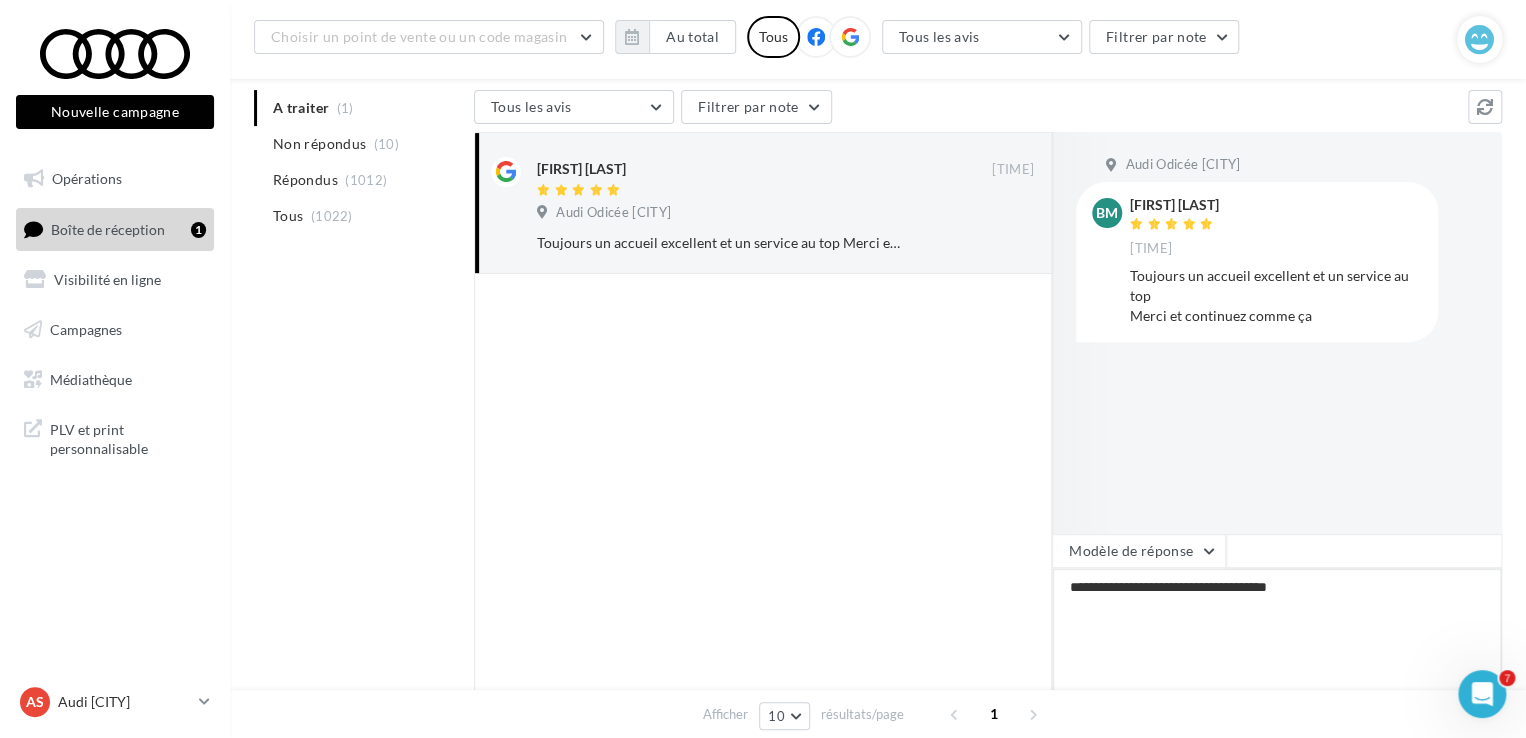 type on "**********" 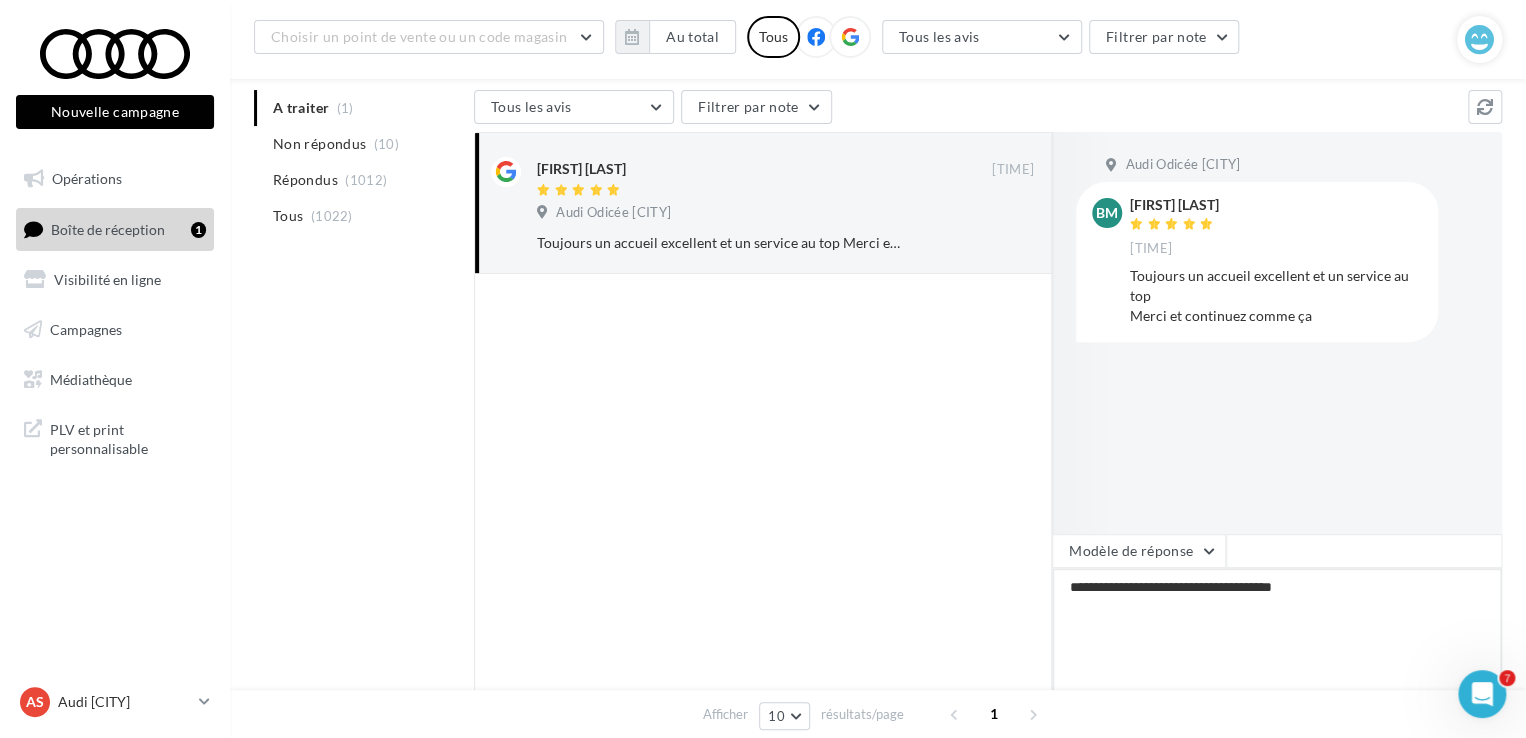 type on "**********" 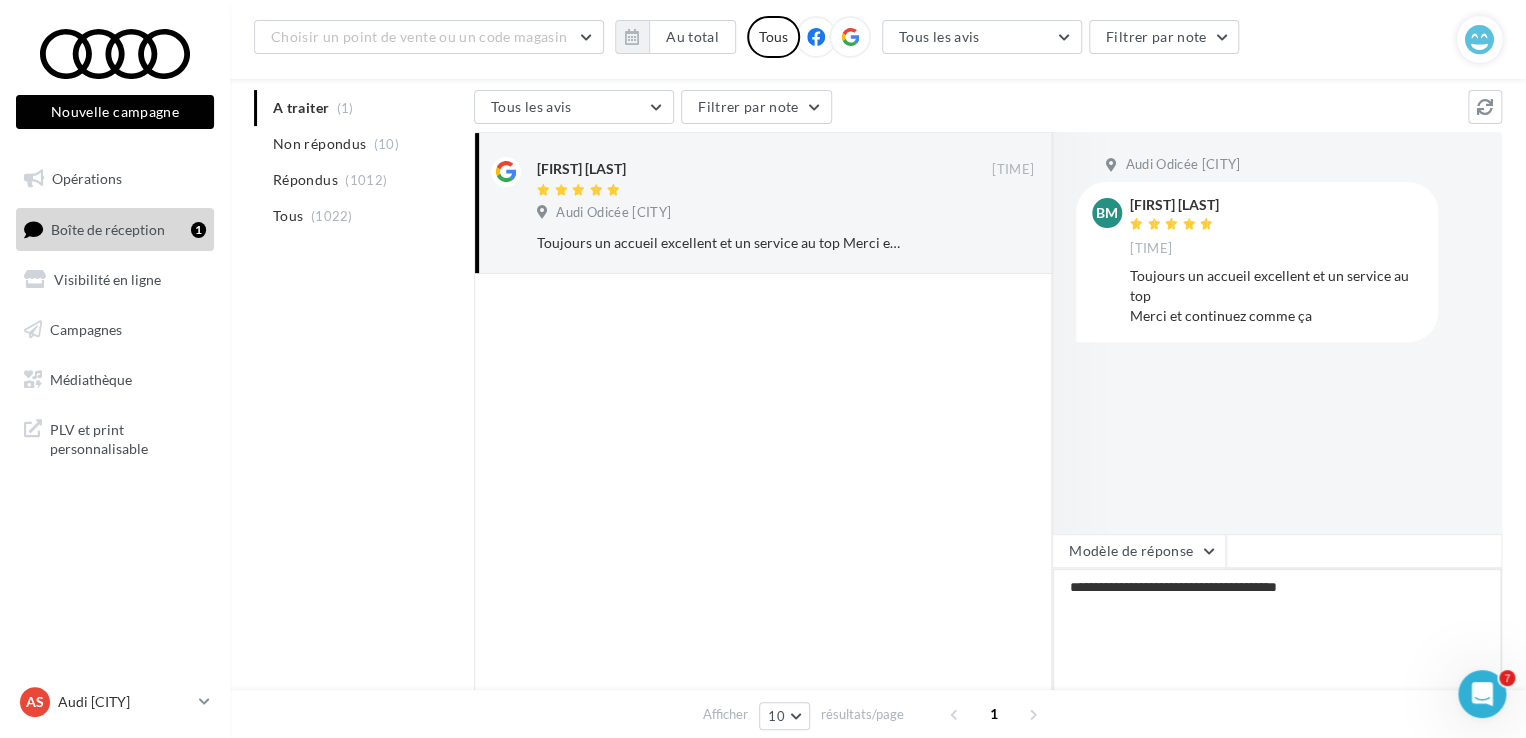 type on "**********" 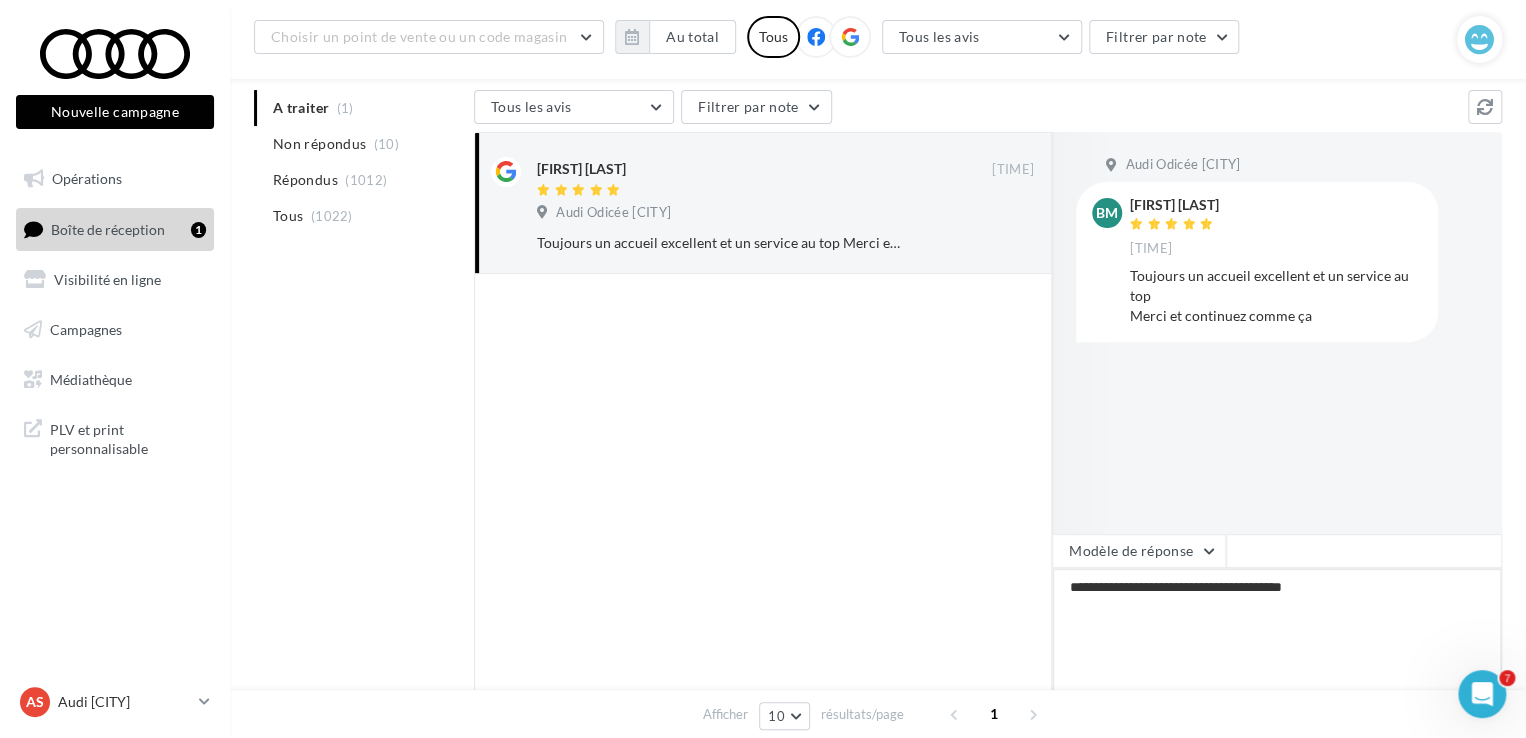 type on "**********" 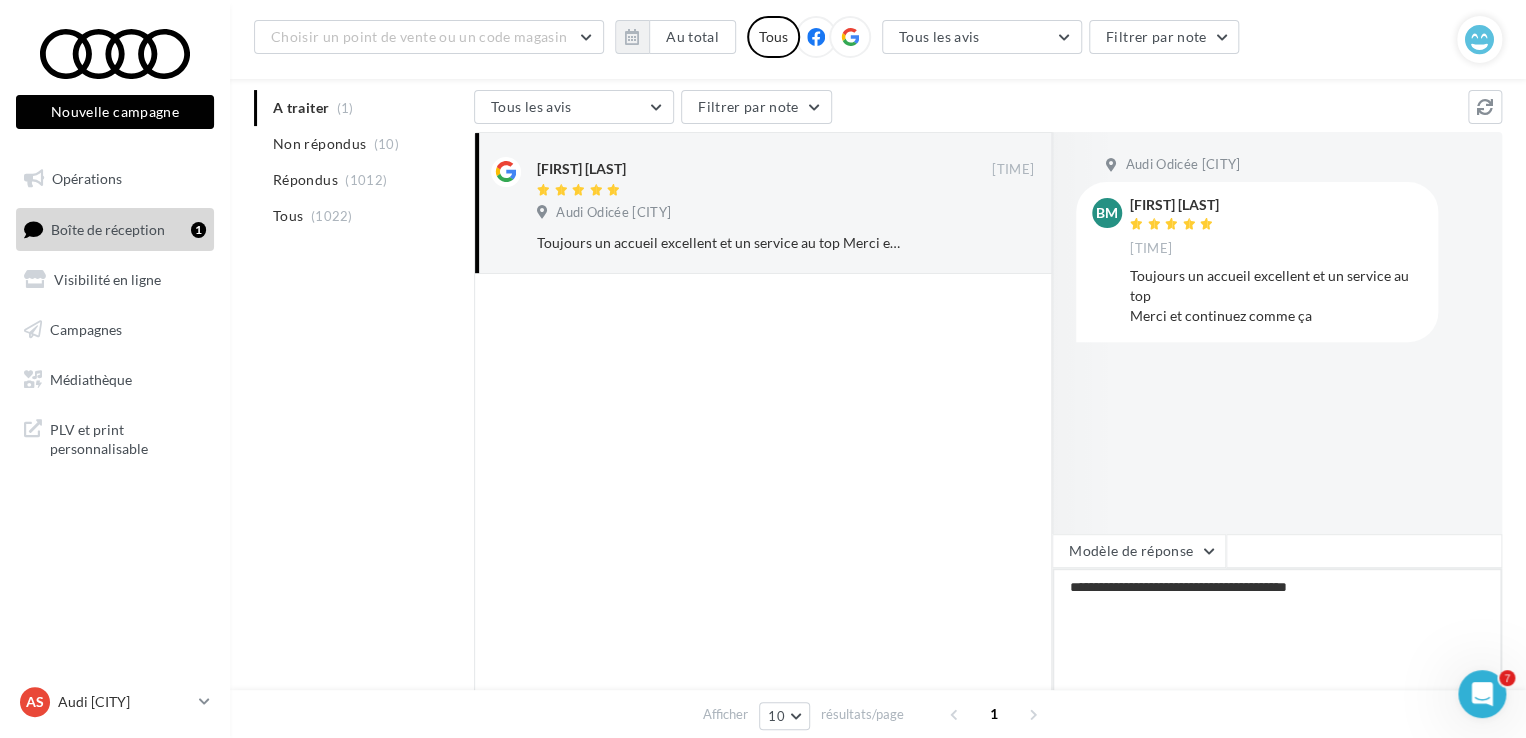 type on "**********" 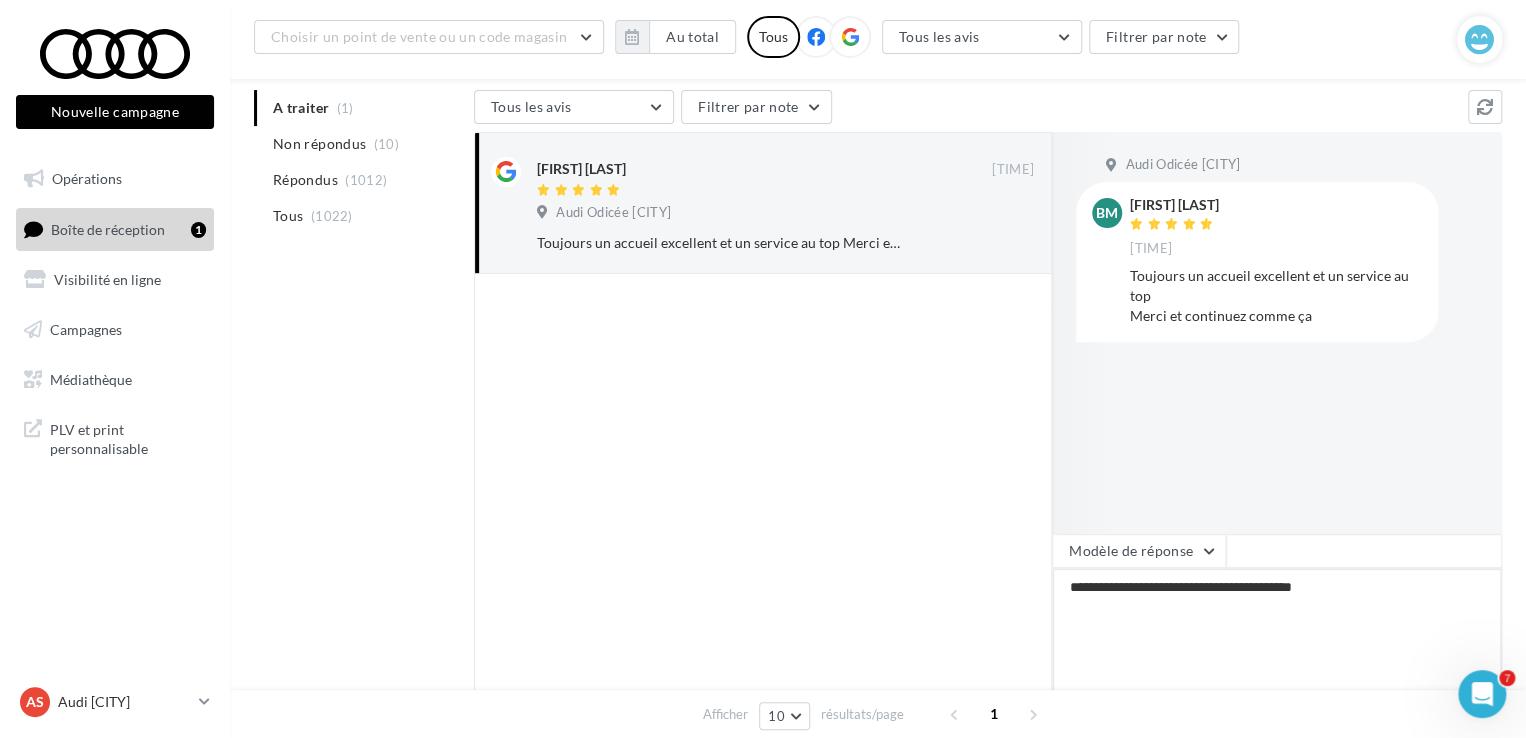 type on "**********" 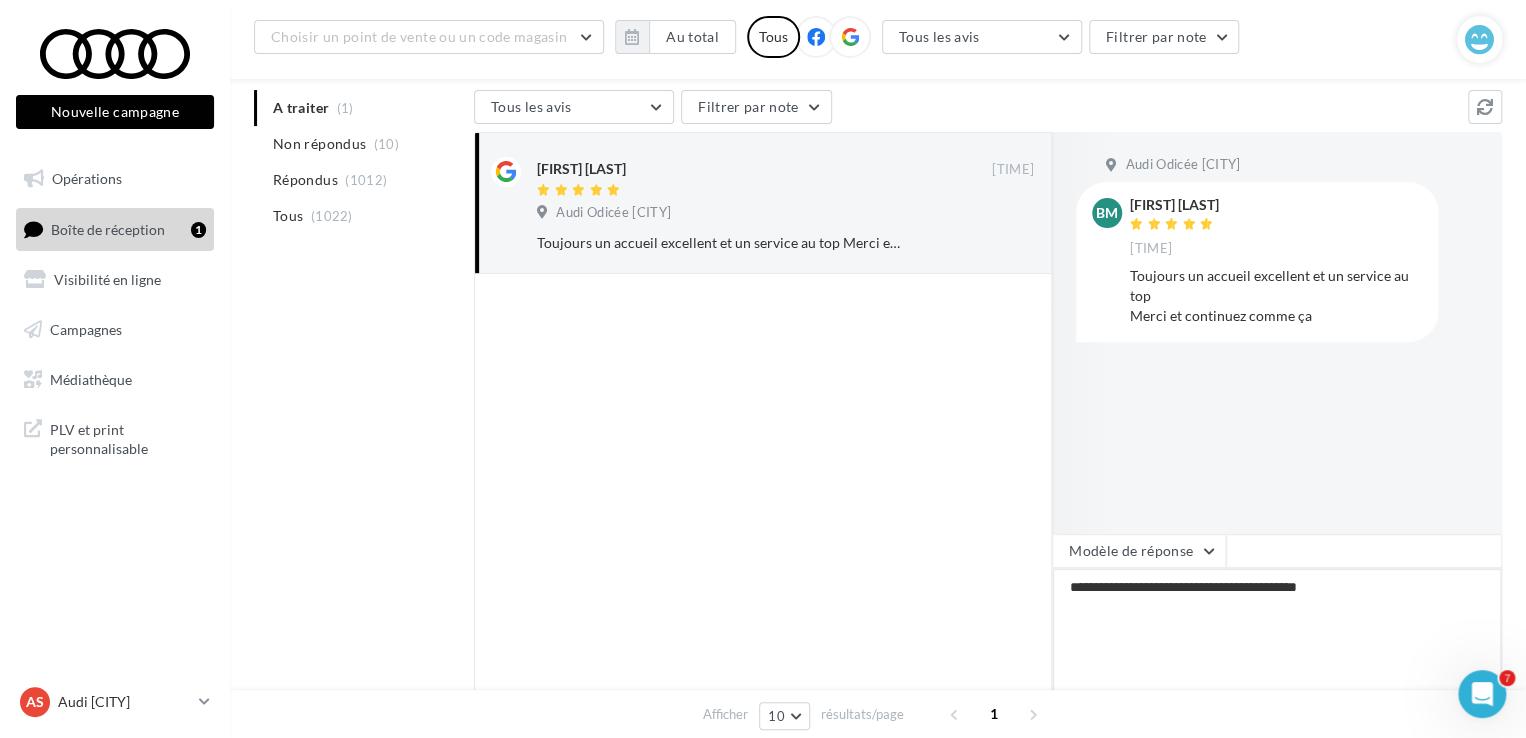 type on "**********" 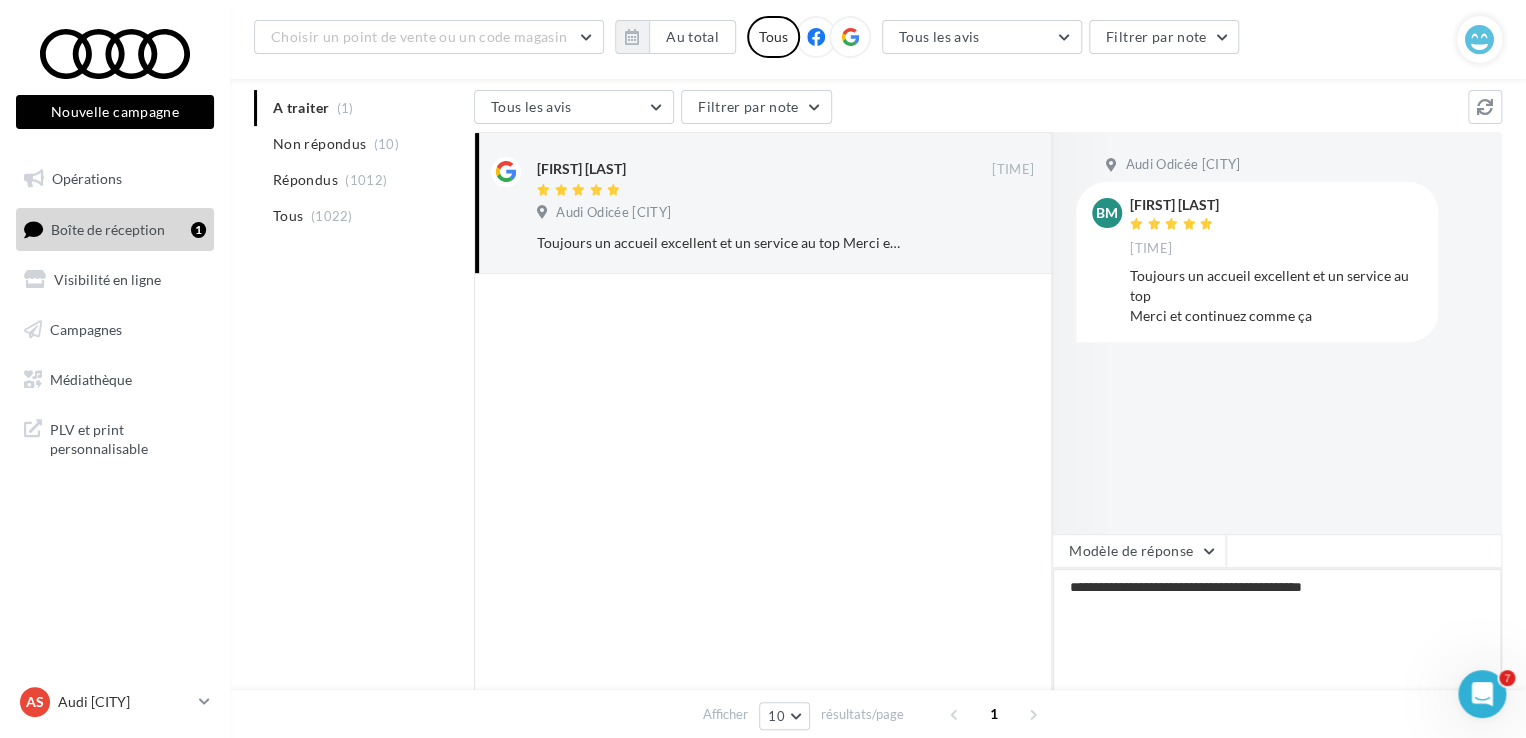 type on "**********" 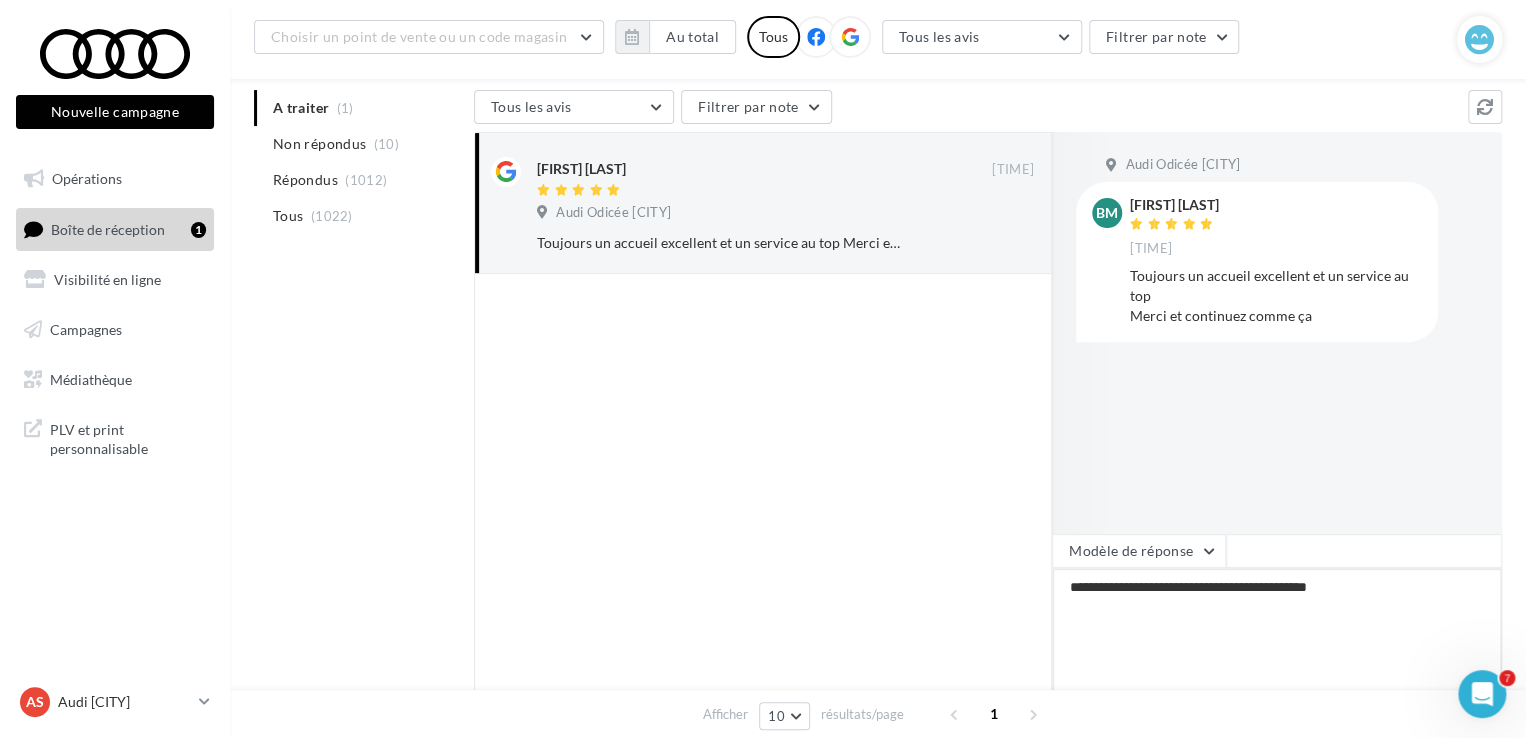 type on "**********" 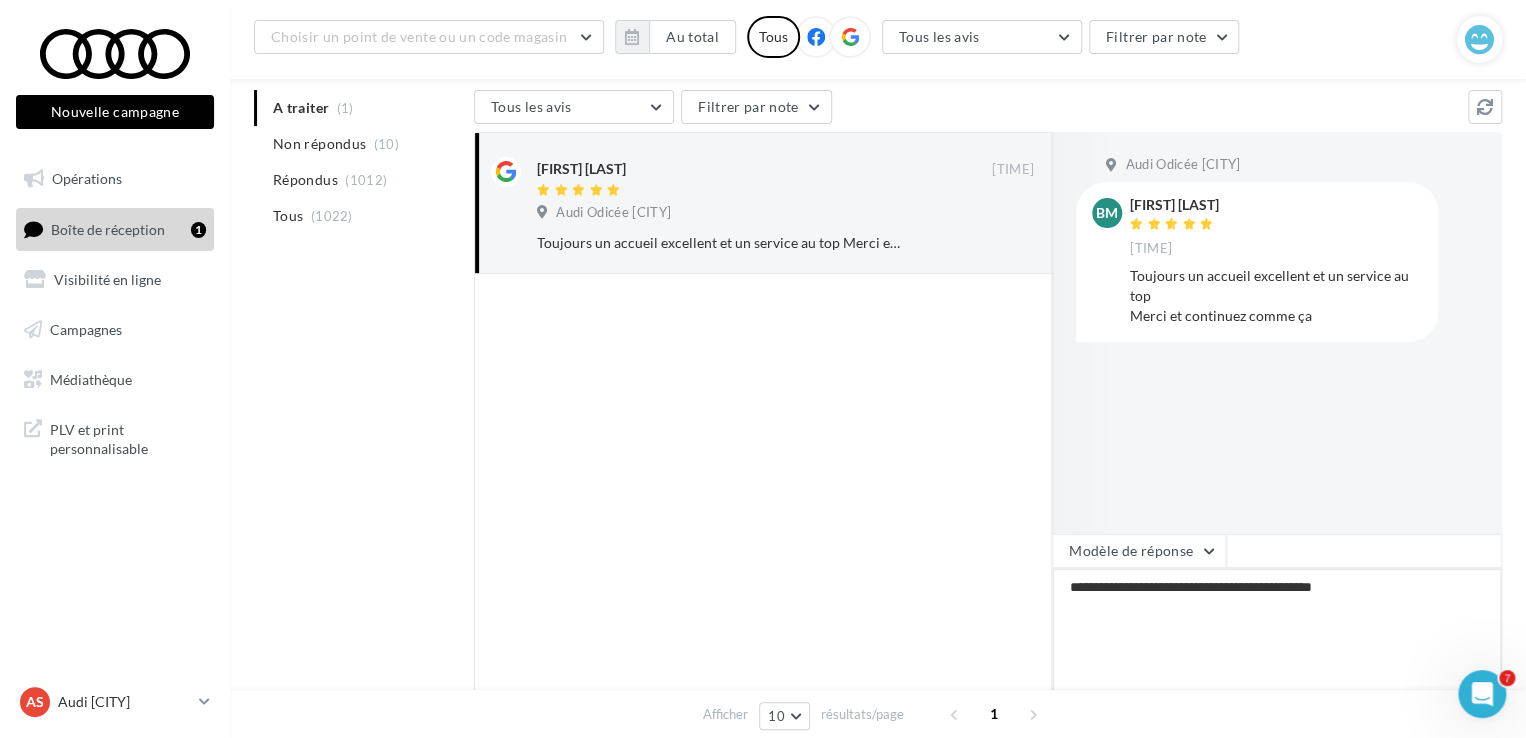 type on "**********" 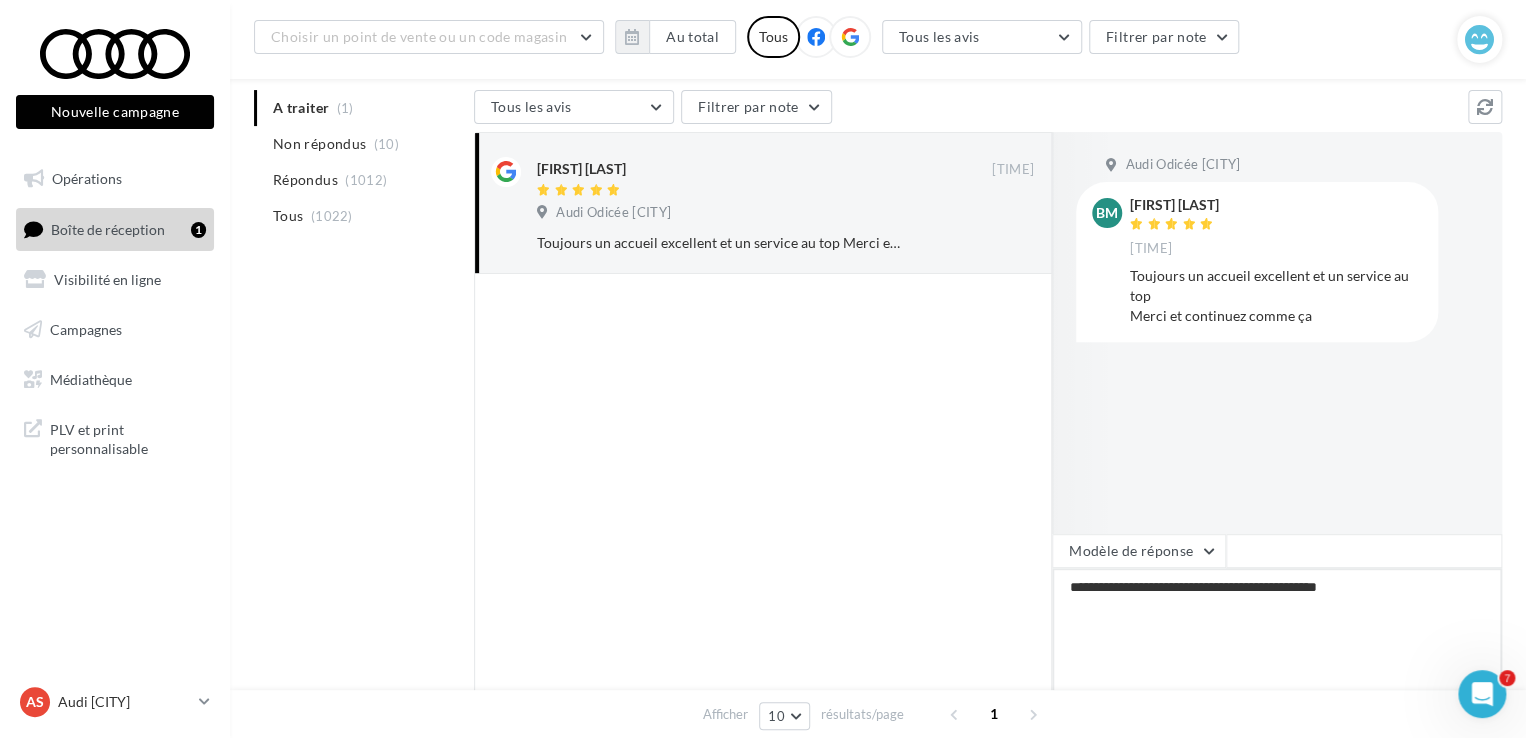 type on "**********" 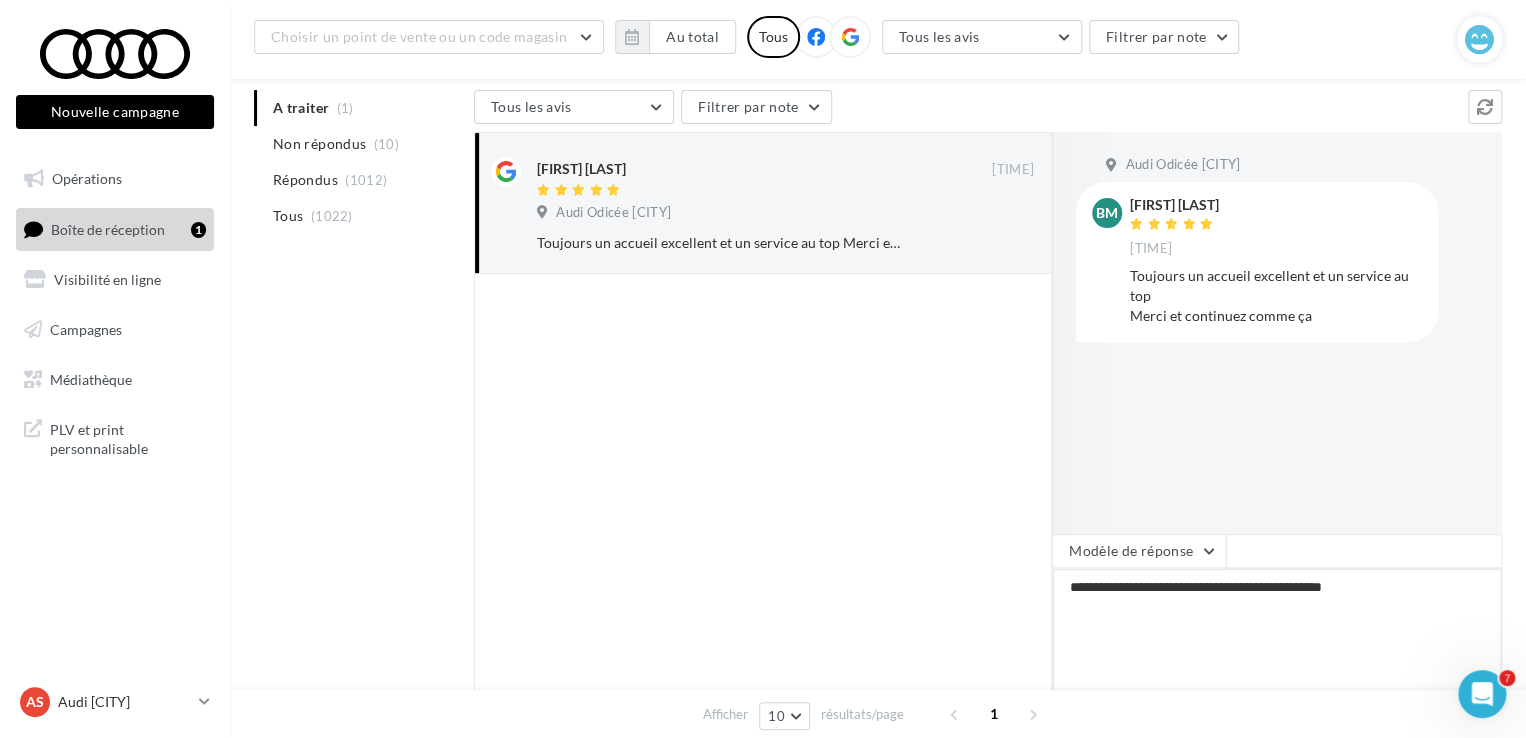type on "**********" 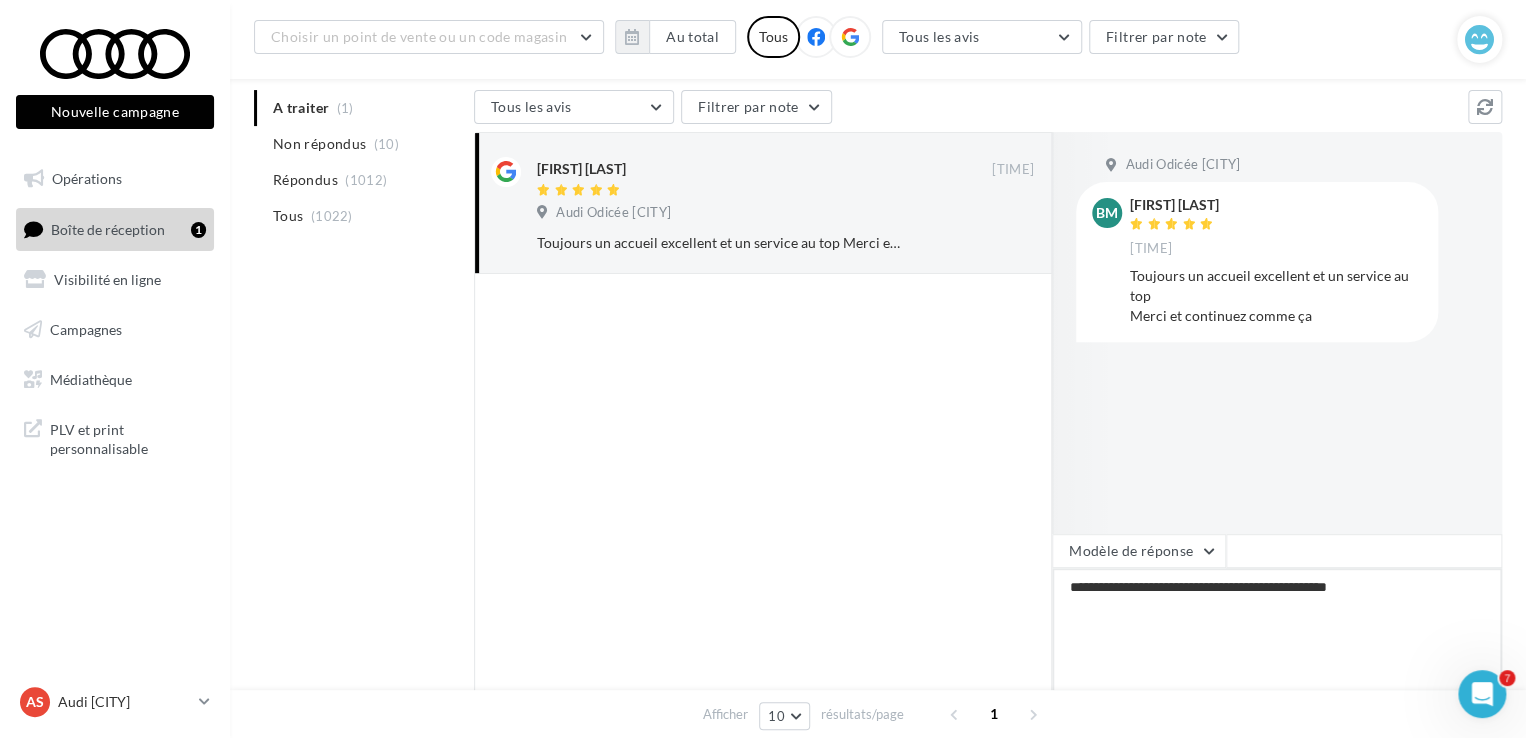 type on "**********" 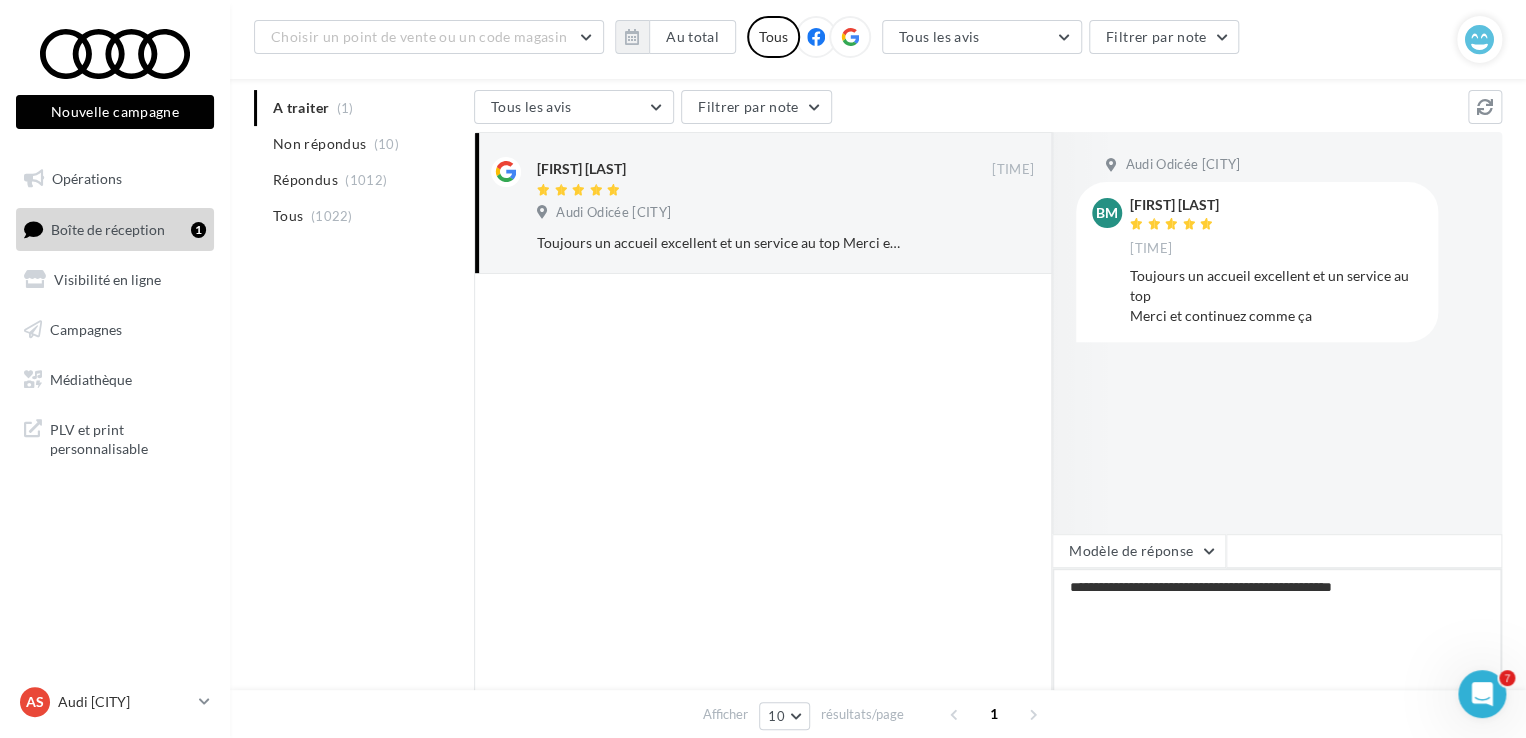 type on "**********" 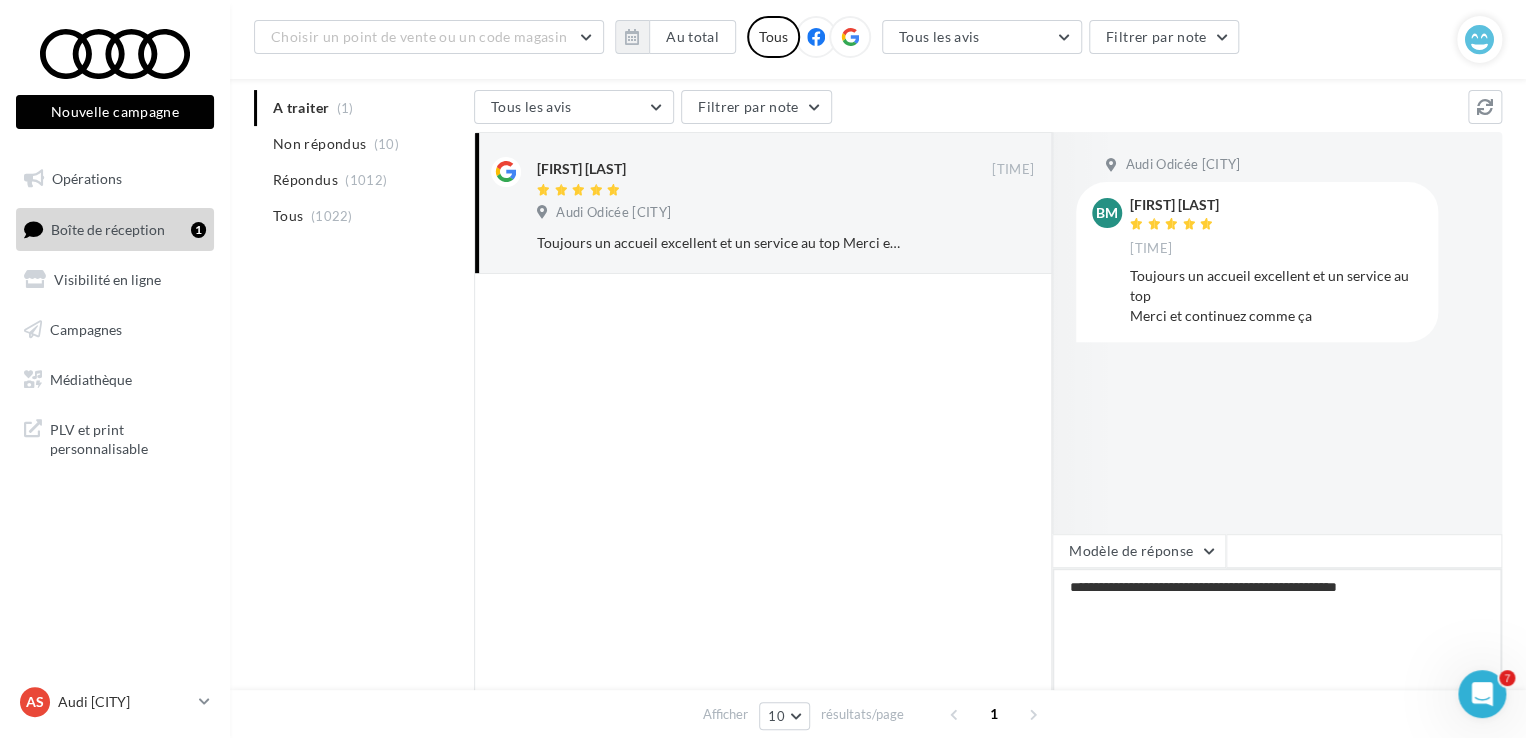 type on "**********" 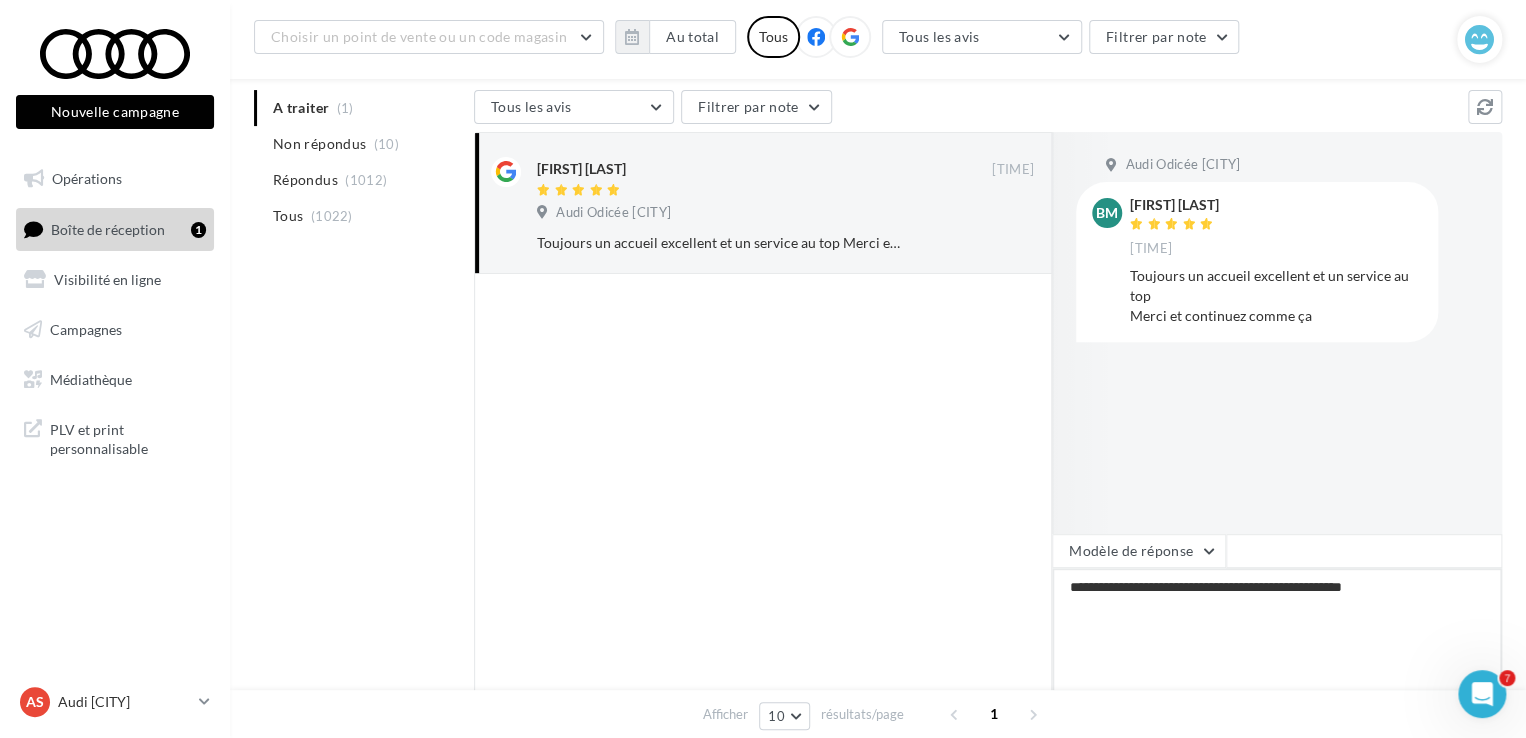 type on "**********" 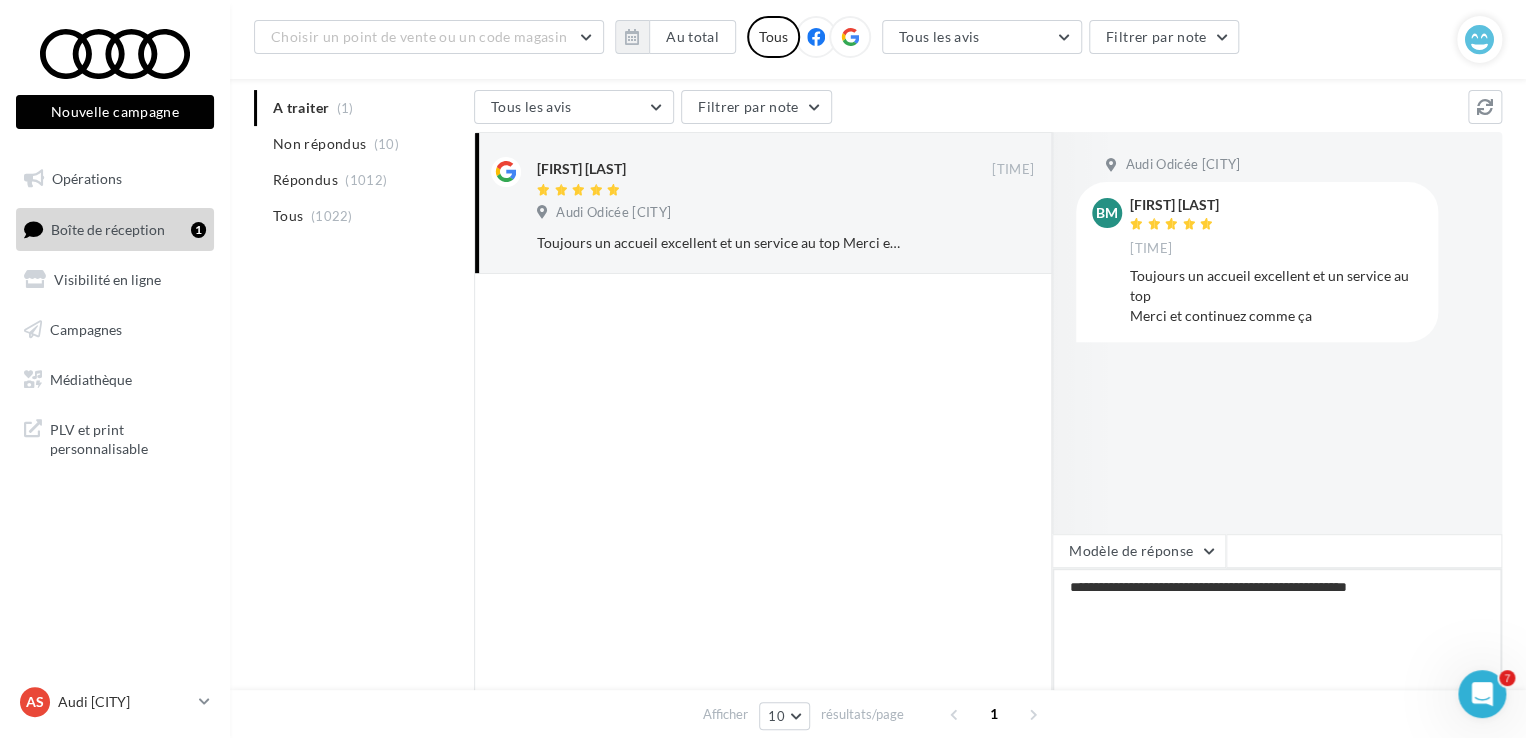 type on "**********" 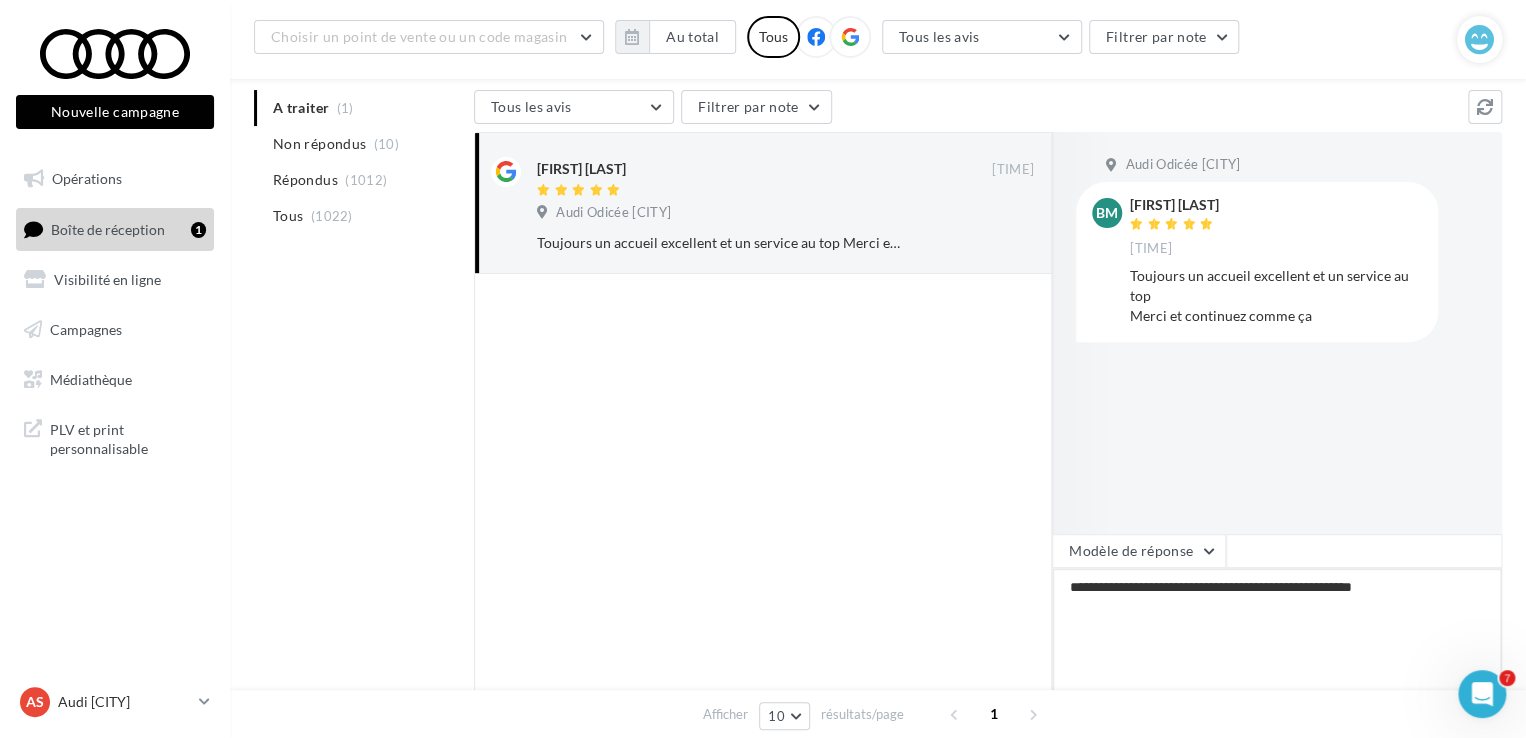 type on "**********" 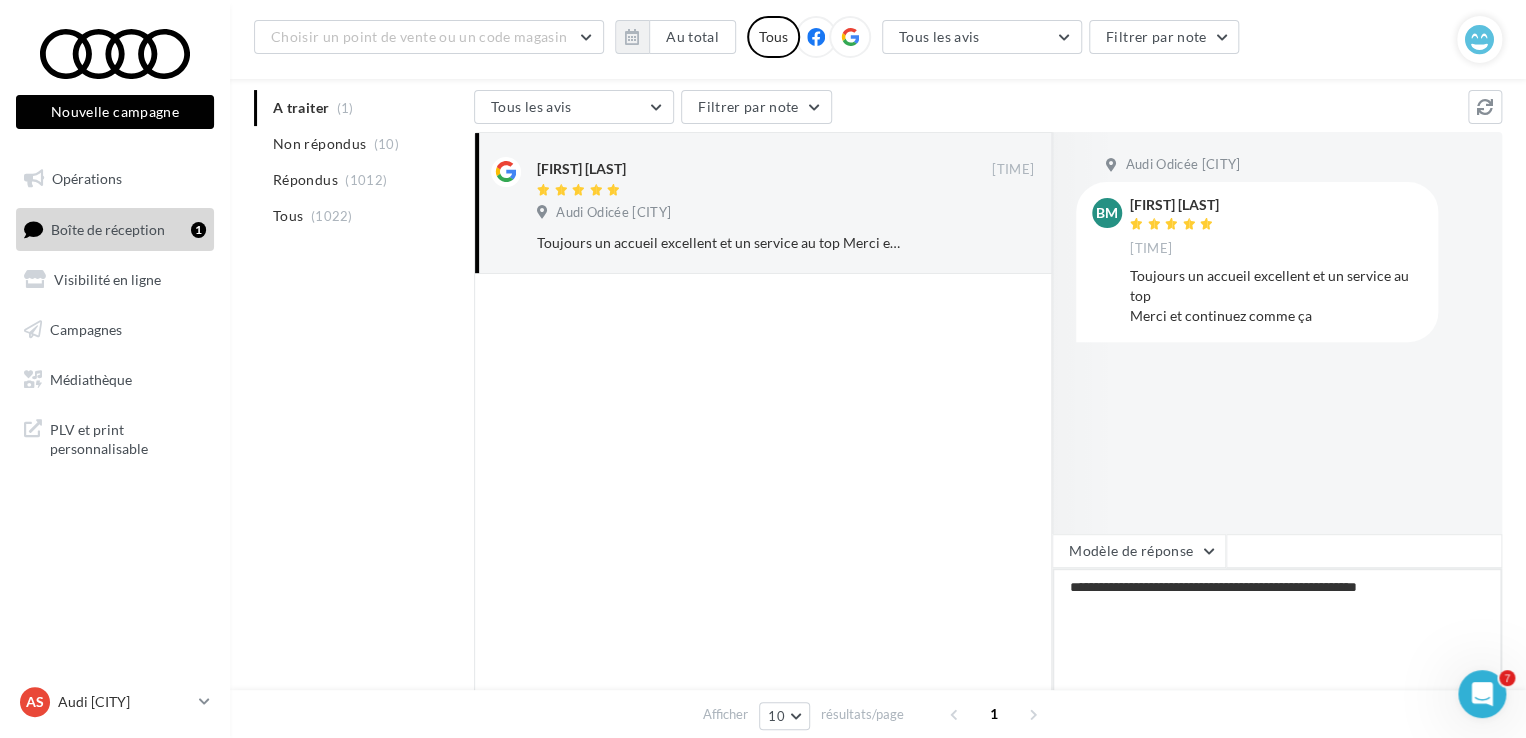 type on "**********" 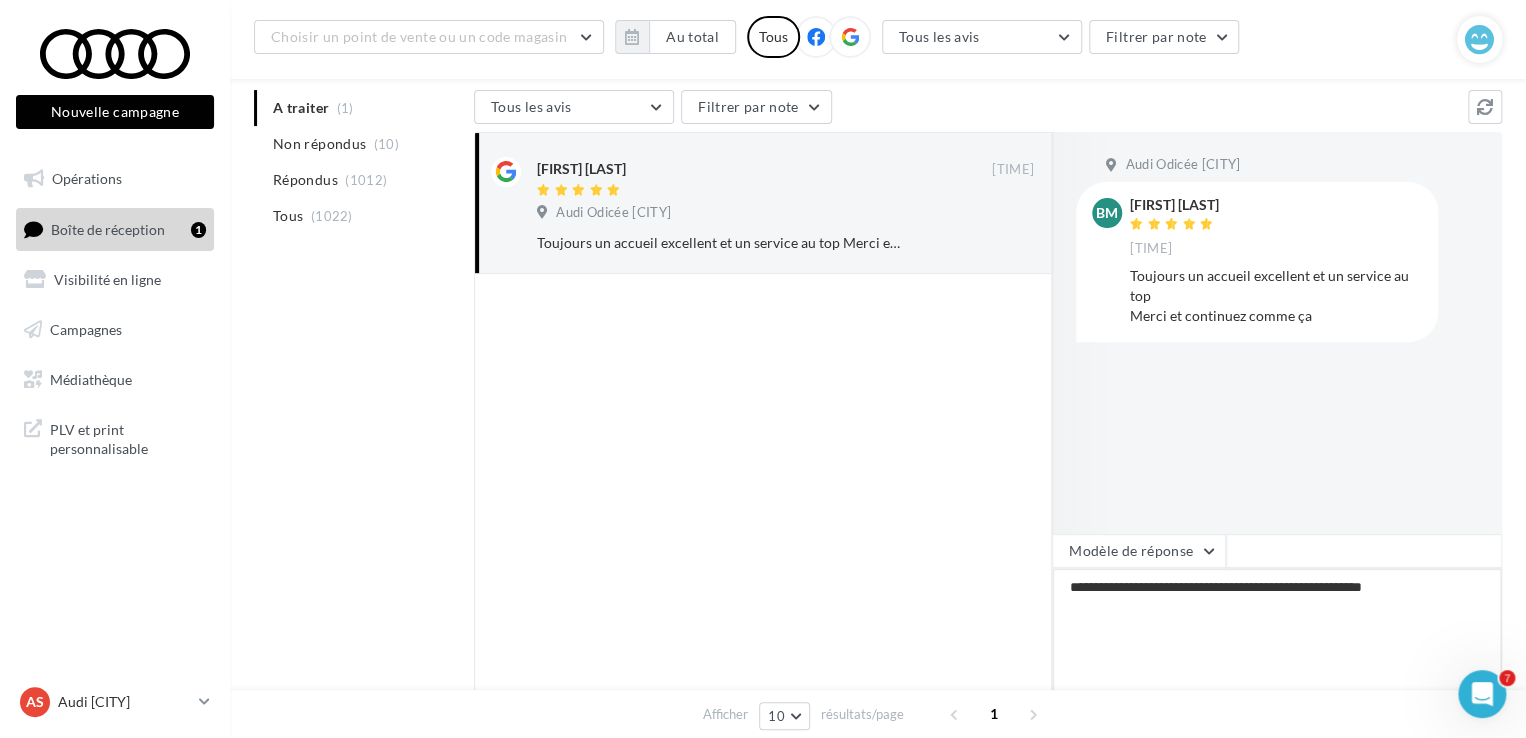 type on "**********" 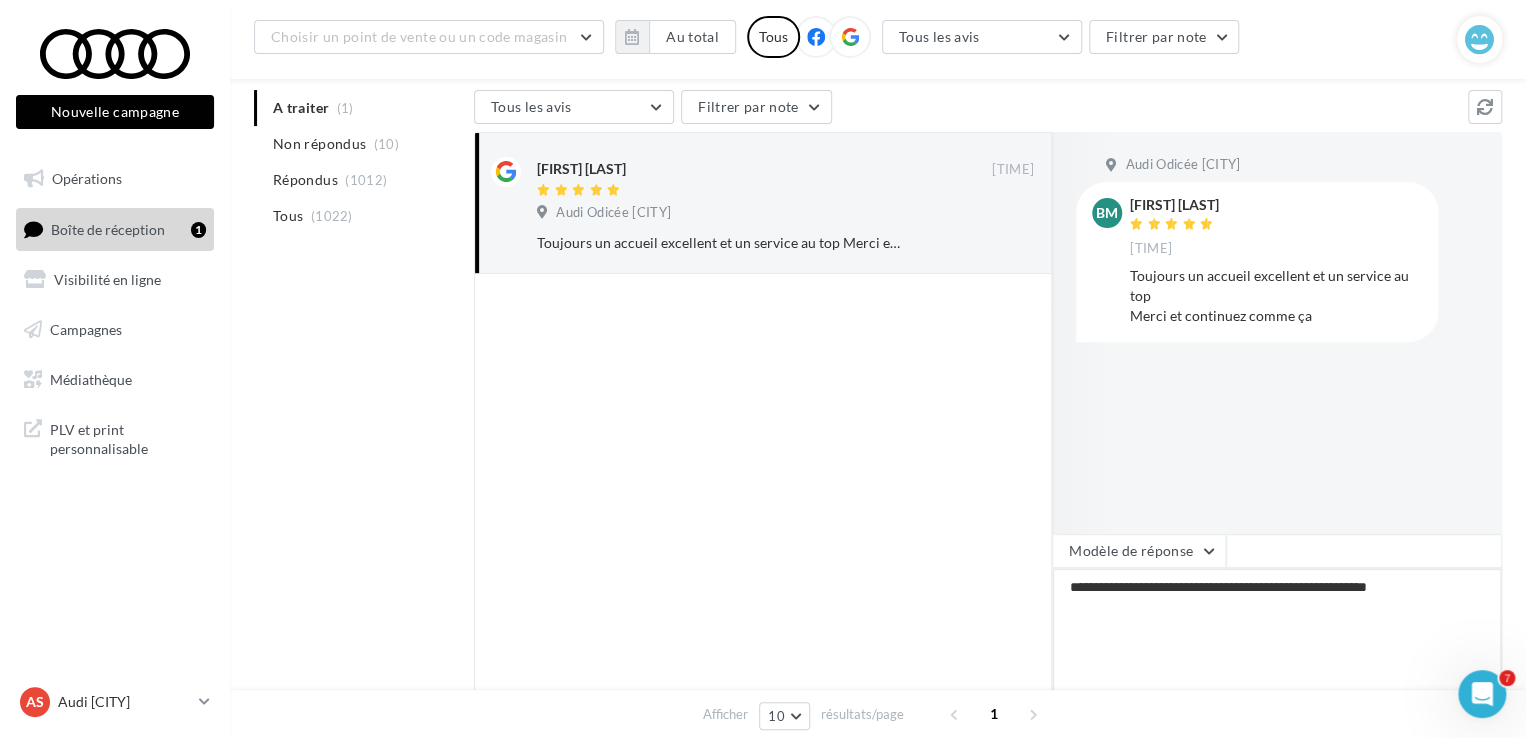 type on "**********" 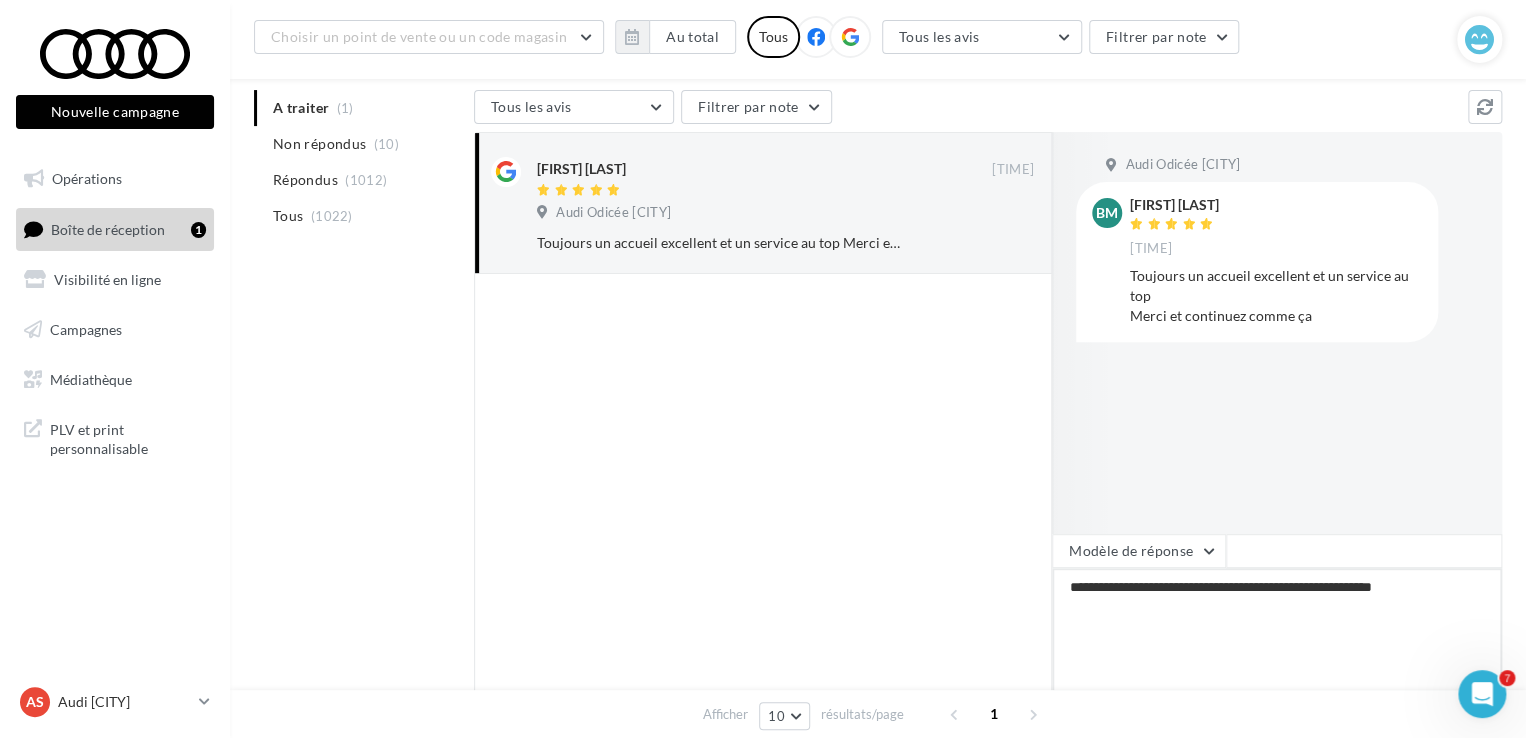 type on "**********" 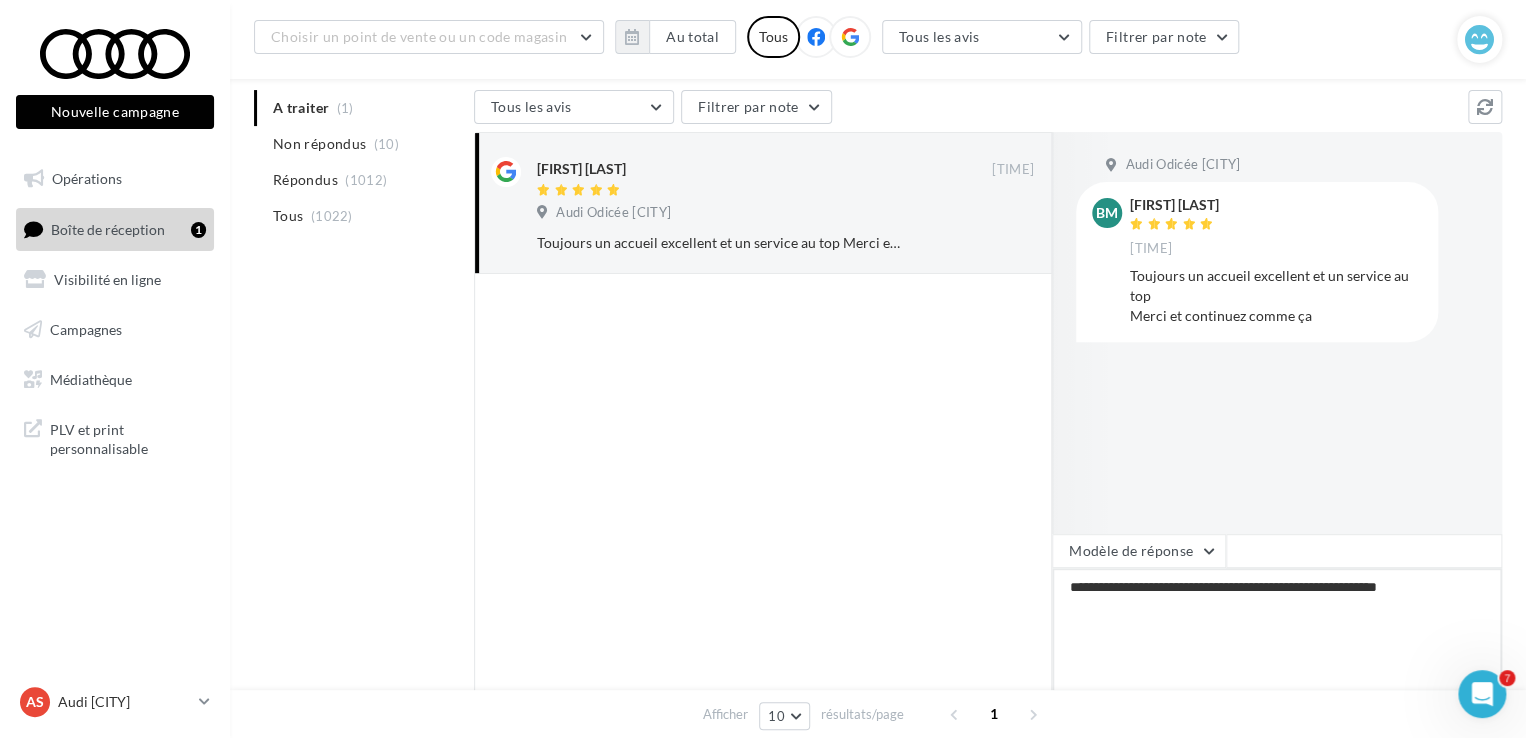 type on "**********" 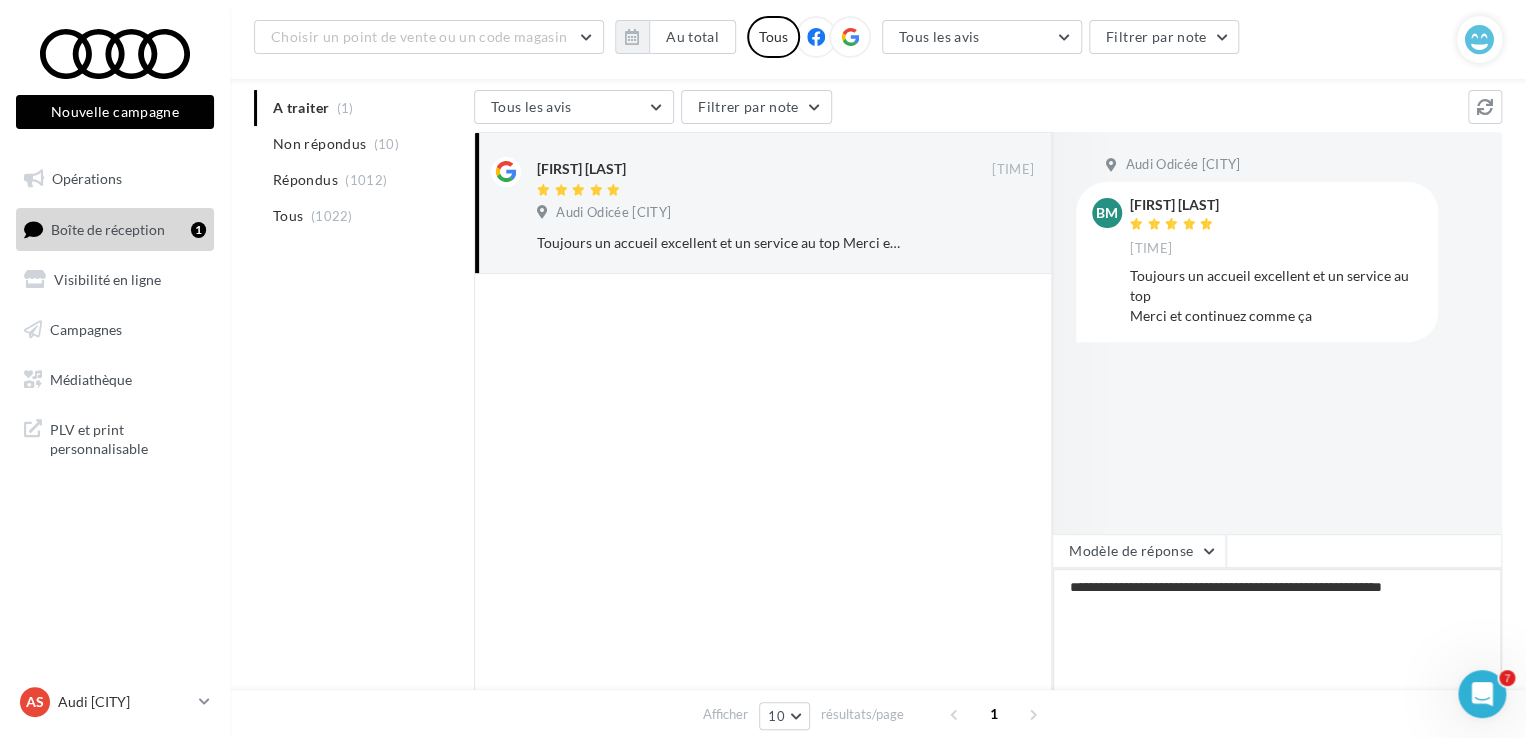 type on "**********" 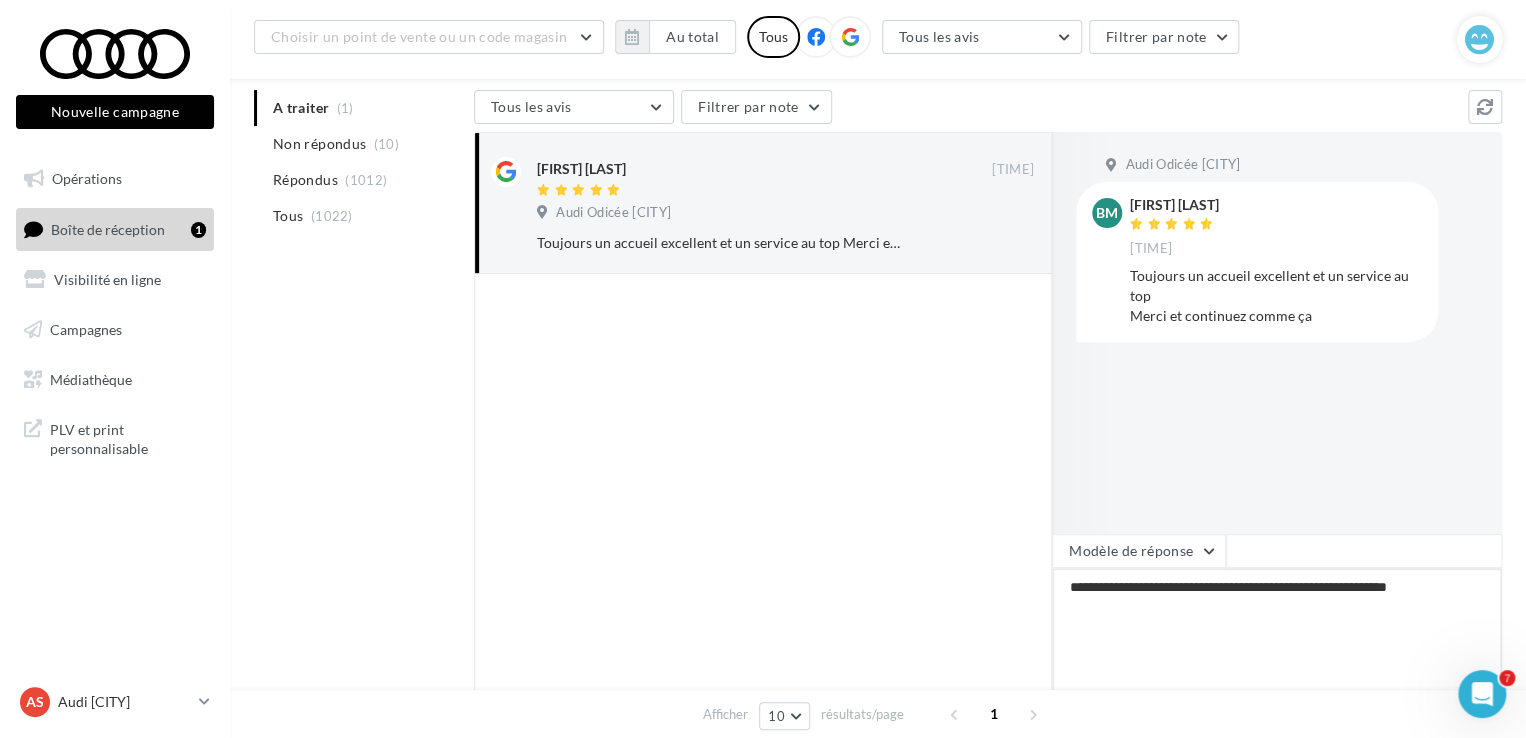 type on "**********" 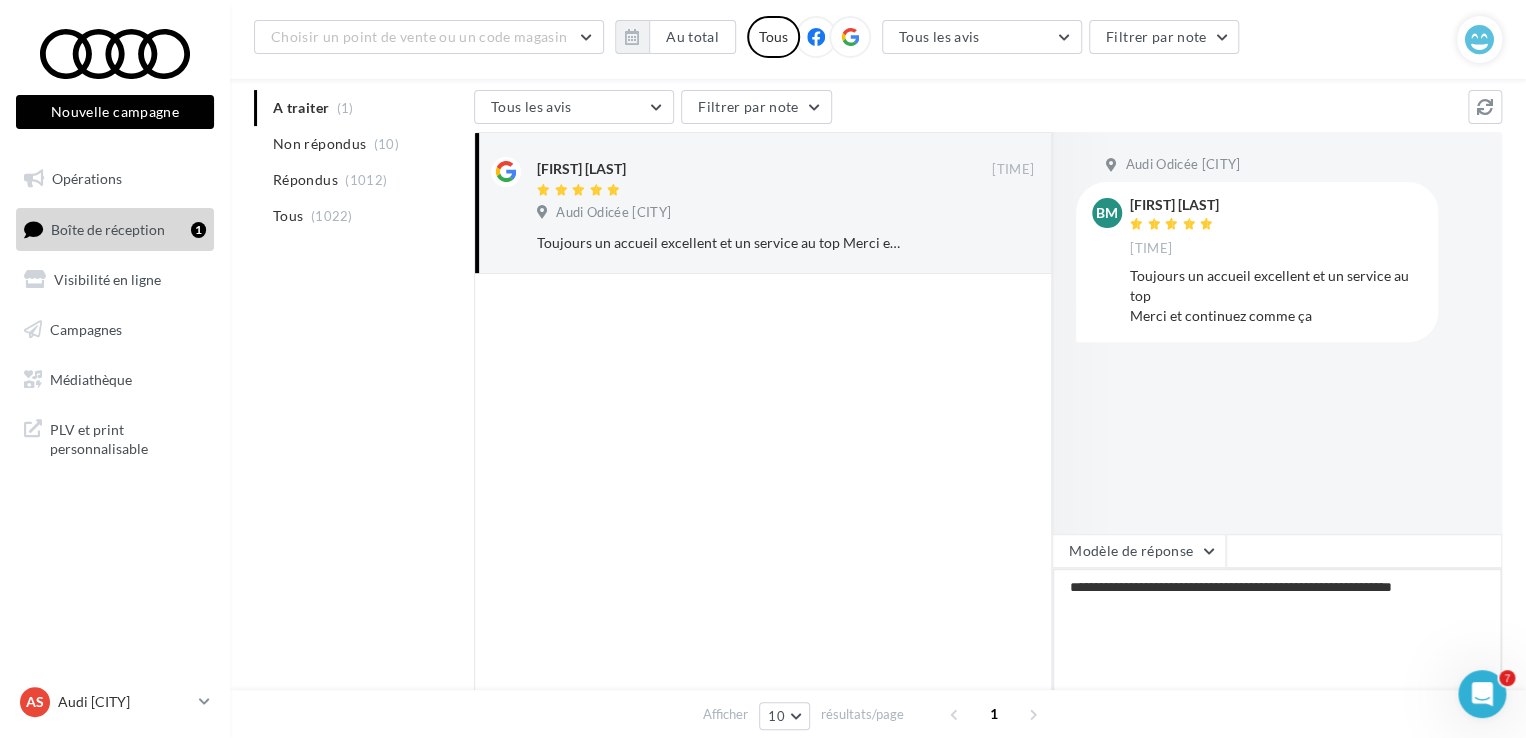 type on "**********" 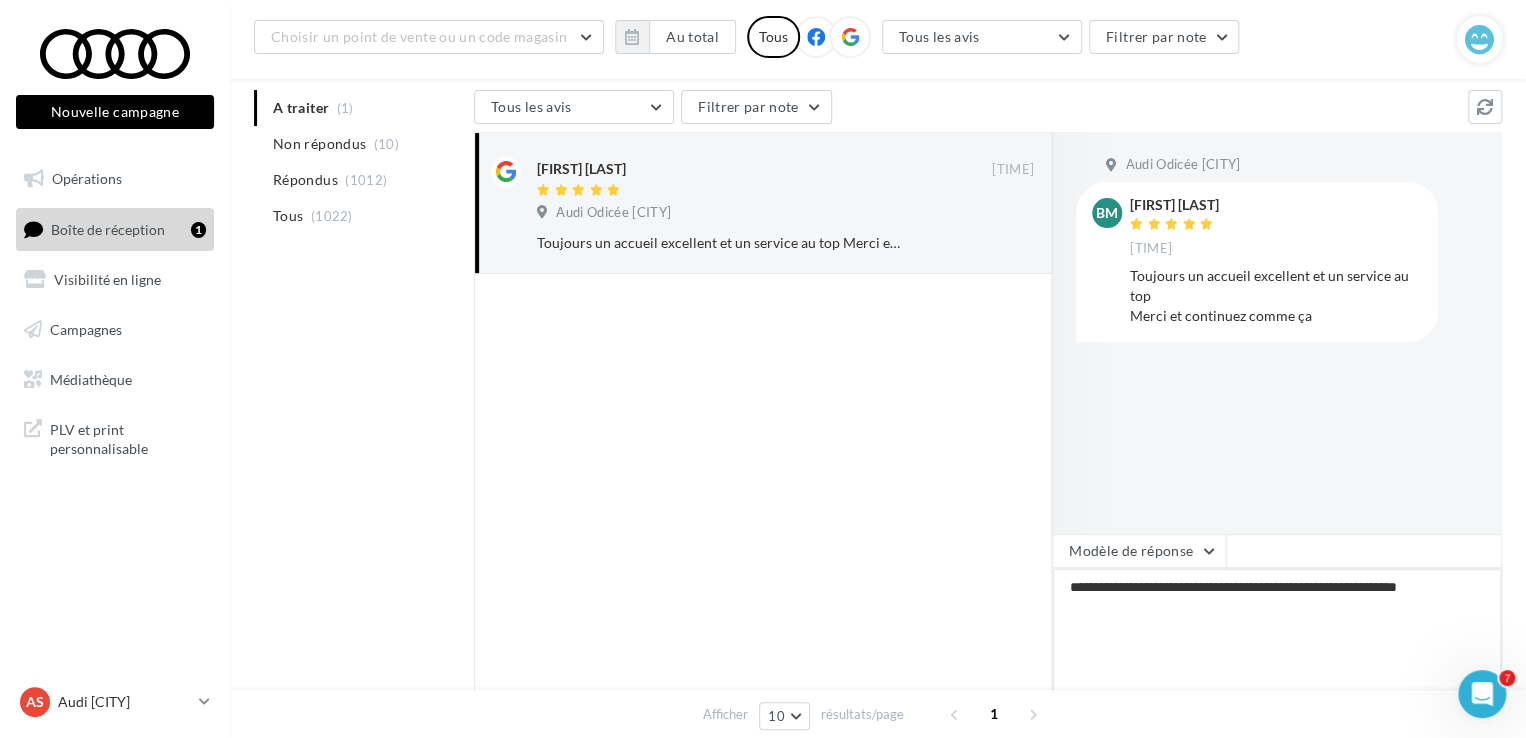 type on "**********" 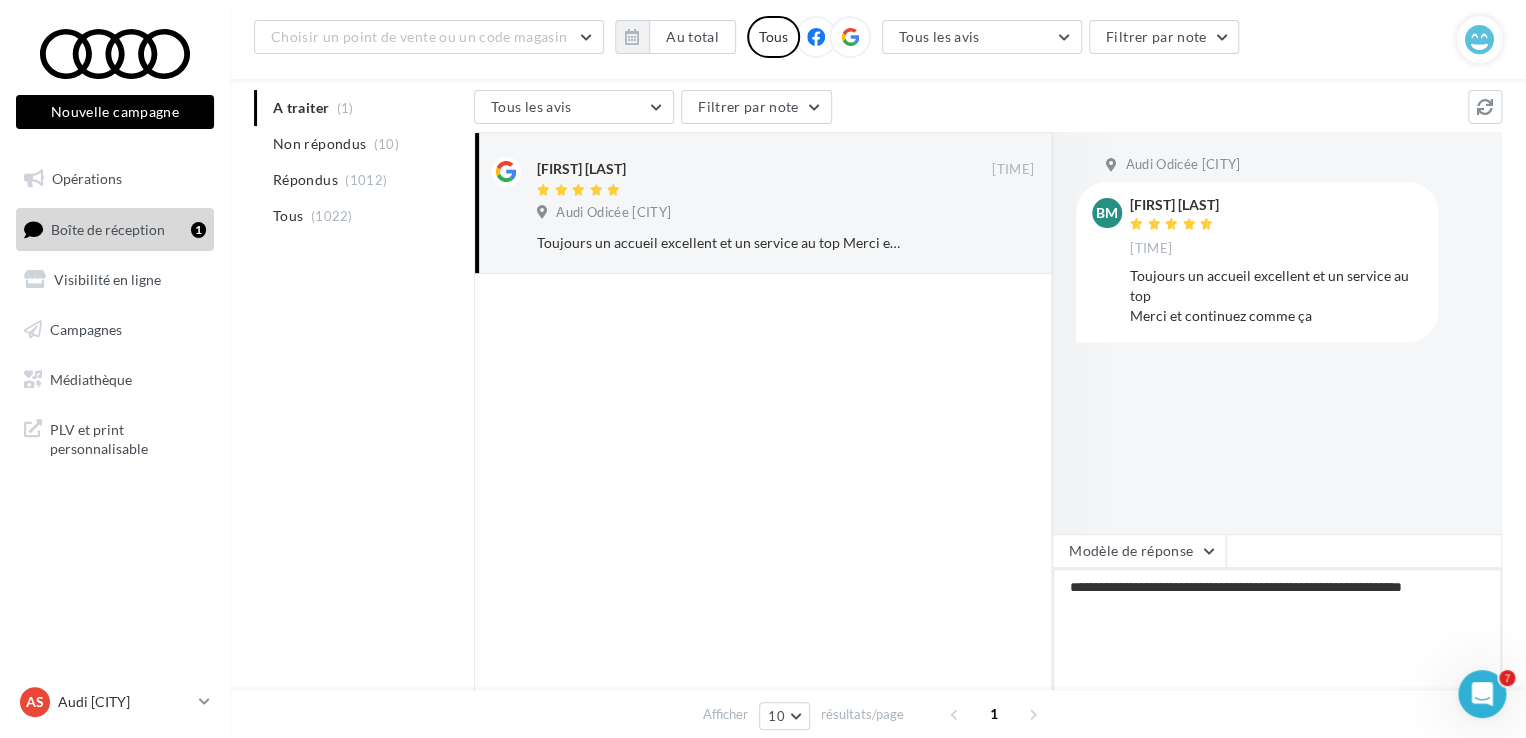 type on "**********" 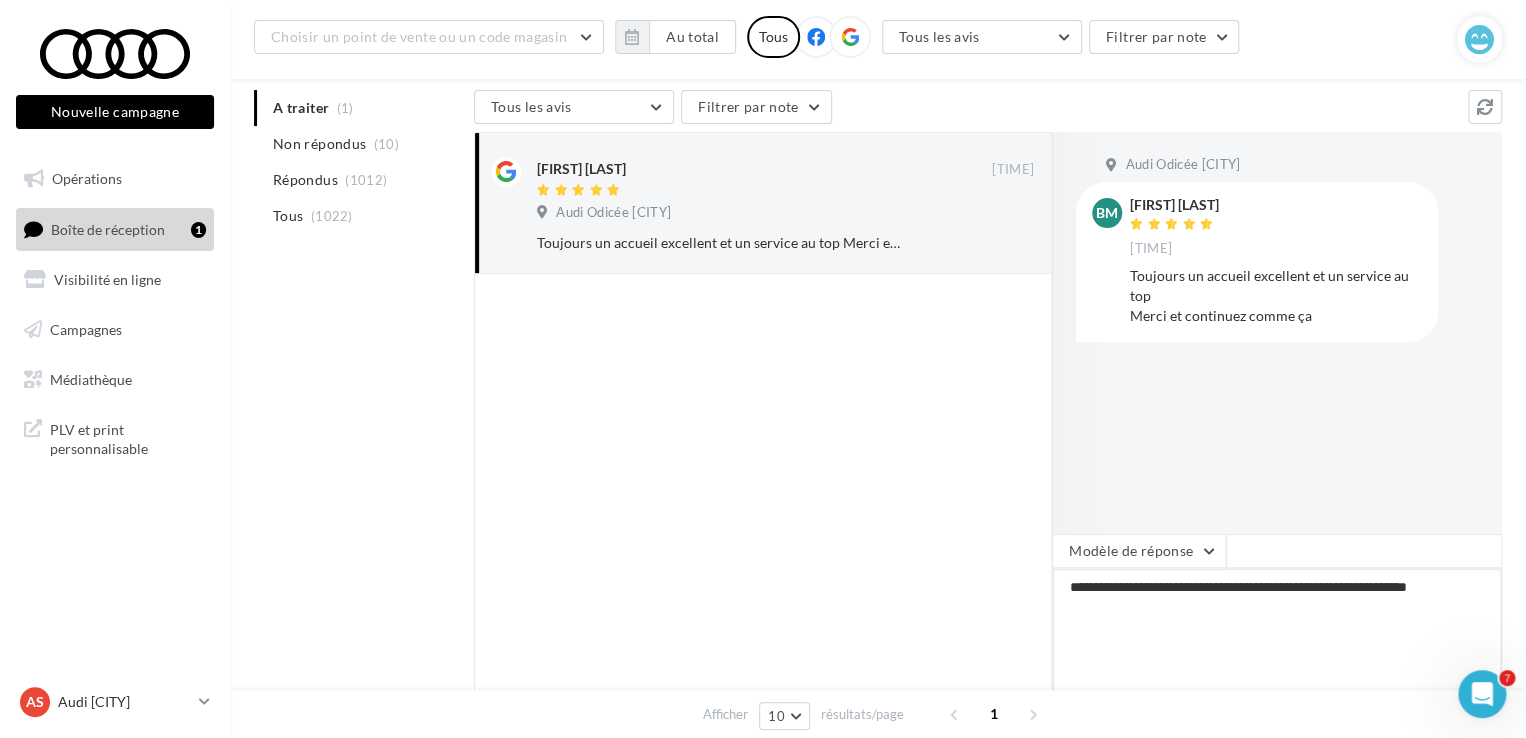 type on "**********" 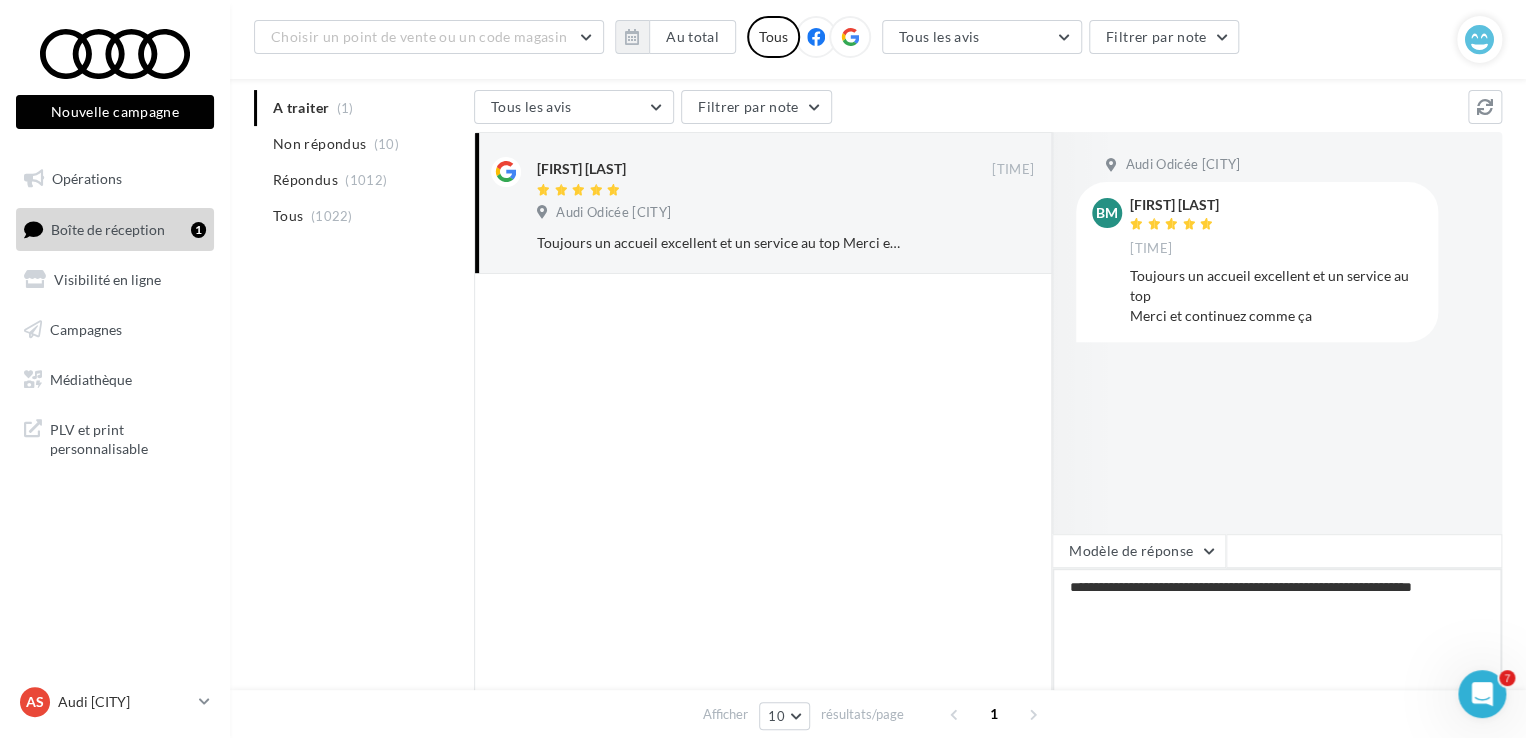 type on "**********" 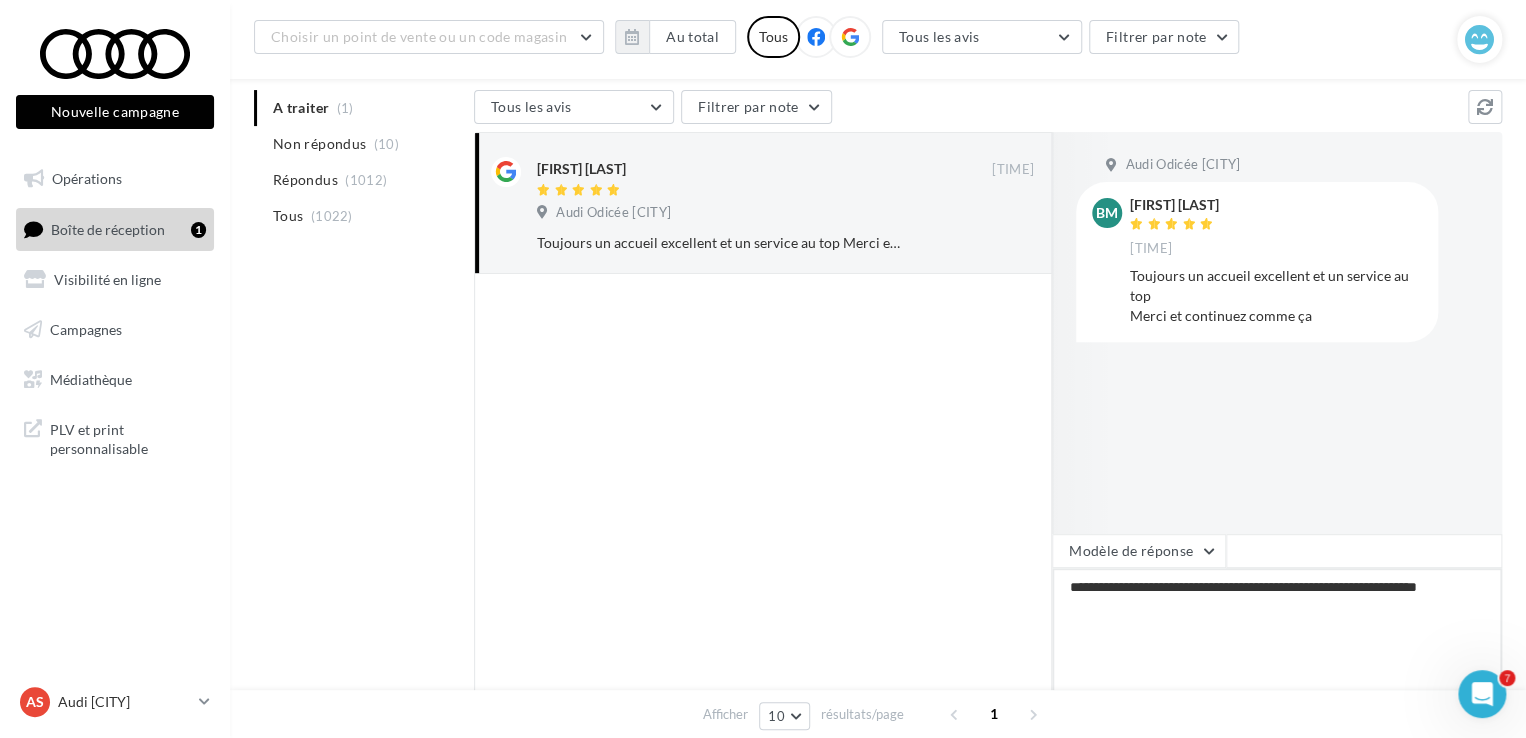 type on "**********" 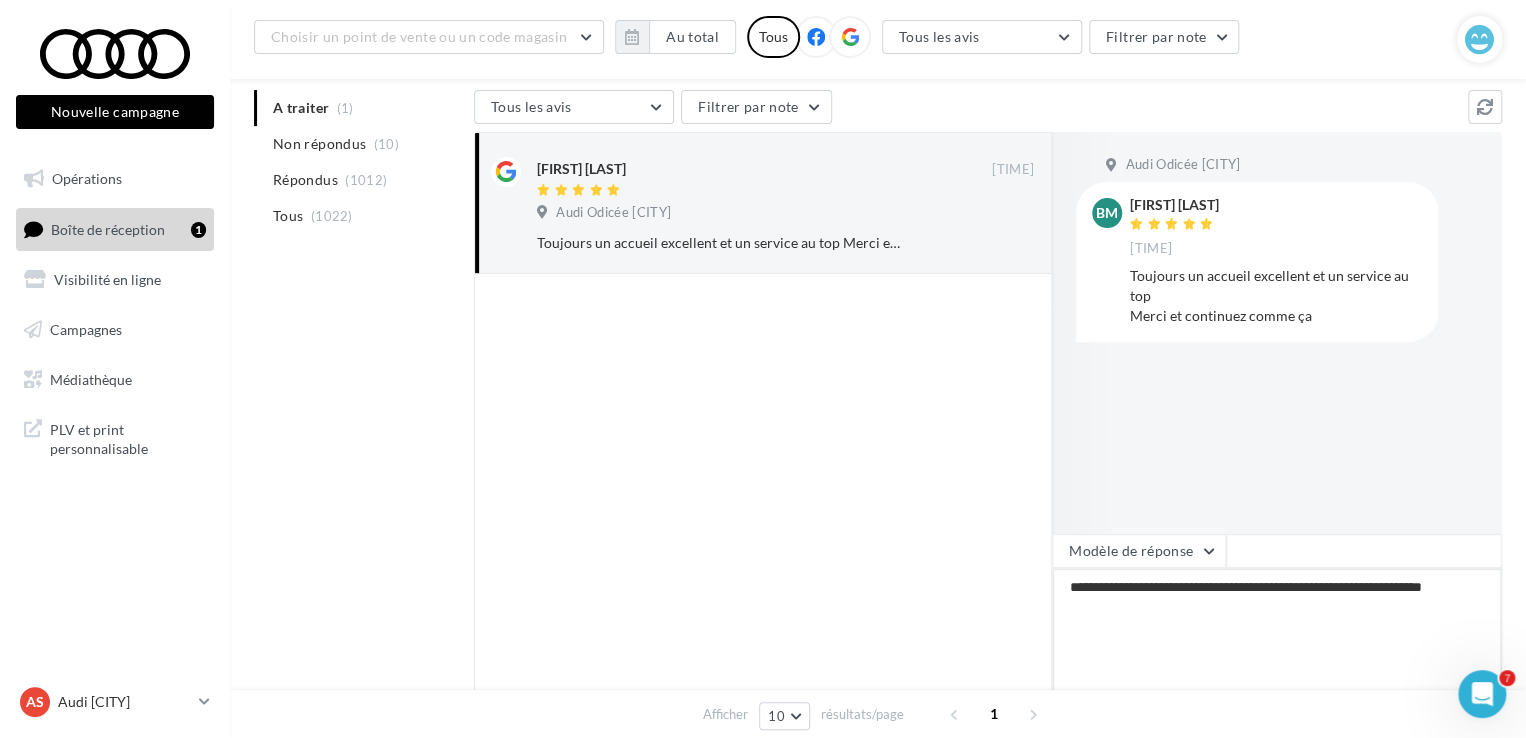 type on "**********" 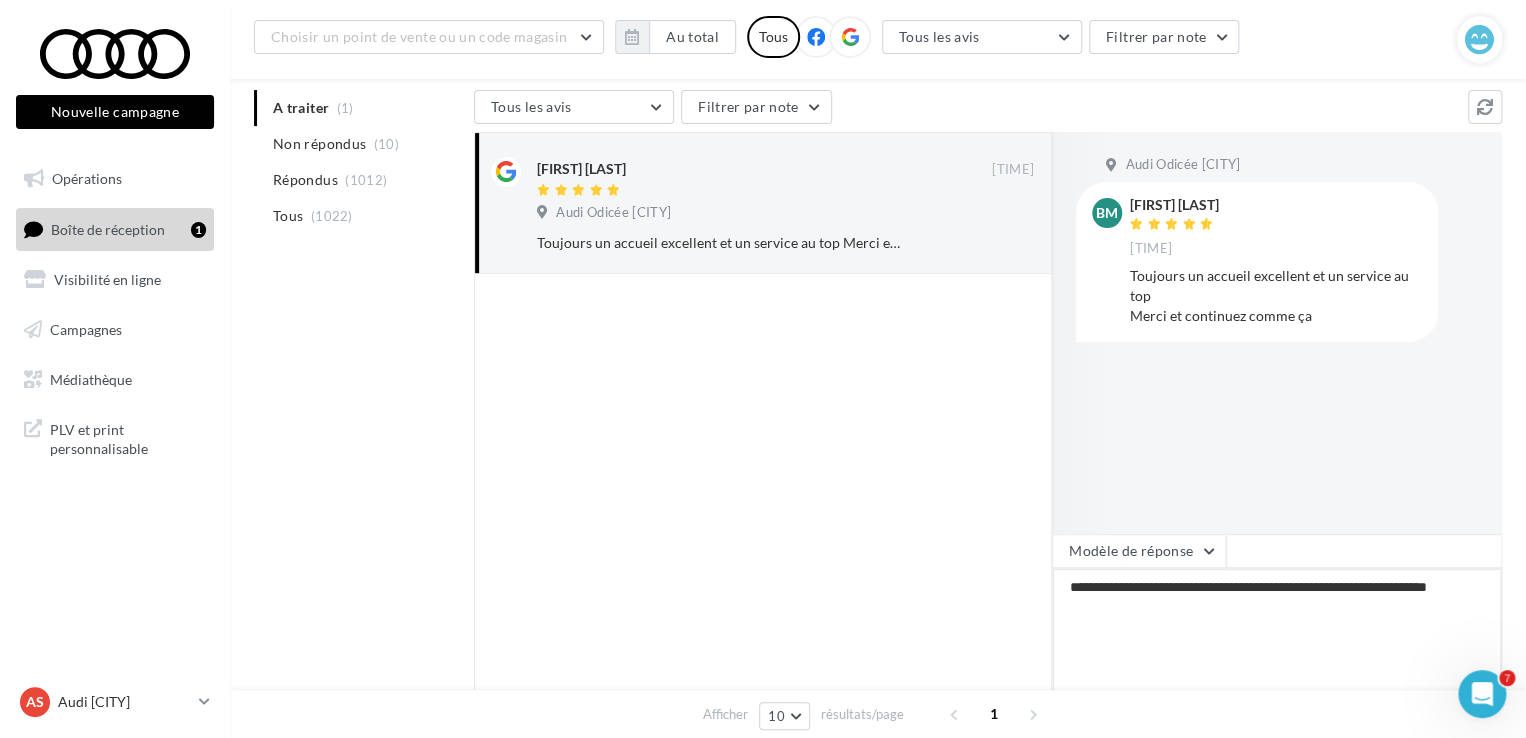 type on "**********" 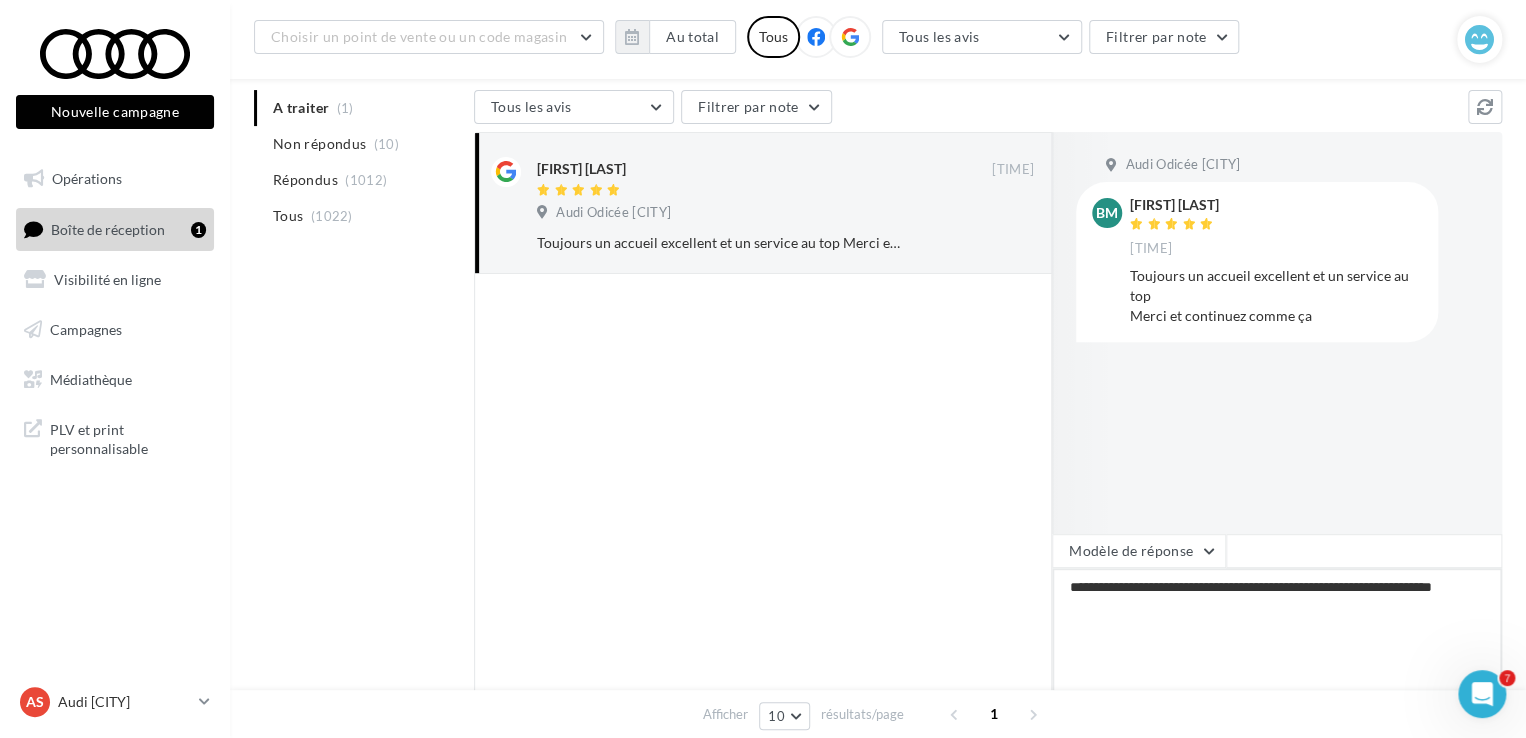 type on "**********" 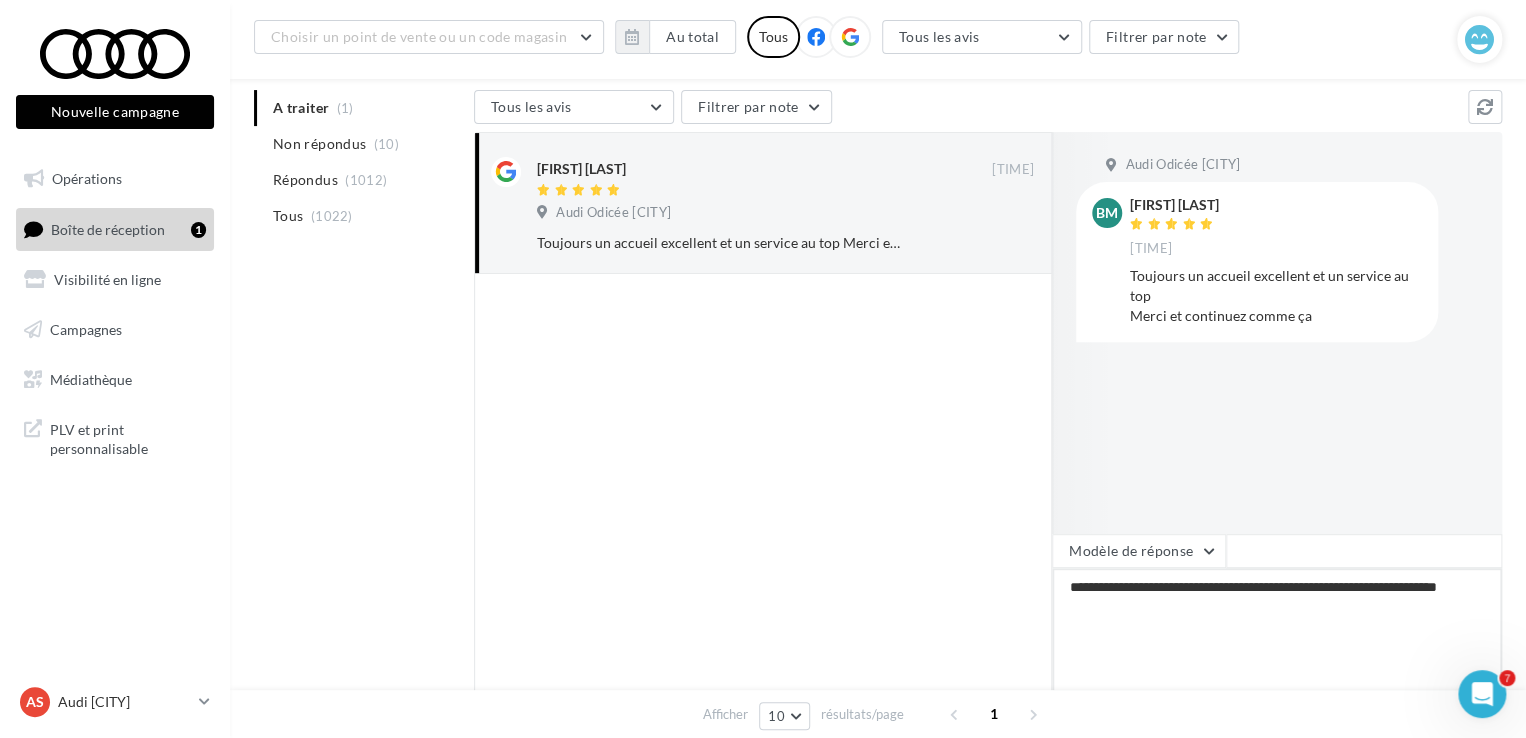 type on "**********" 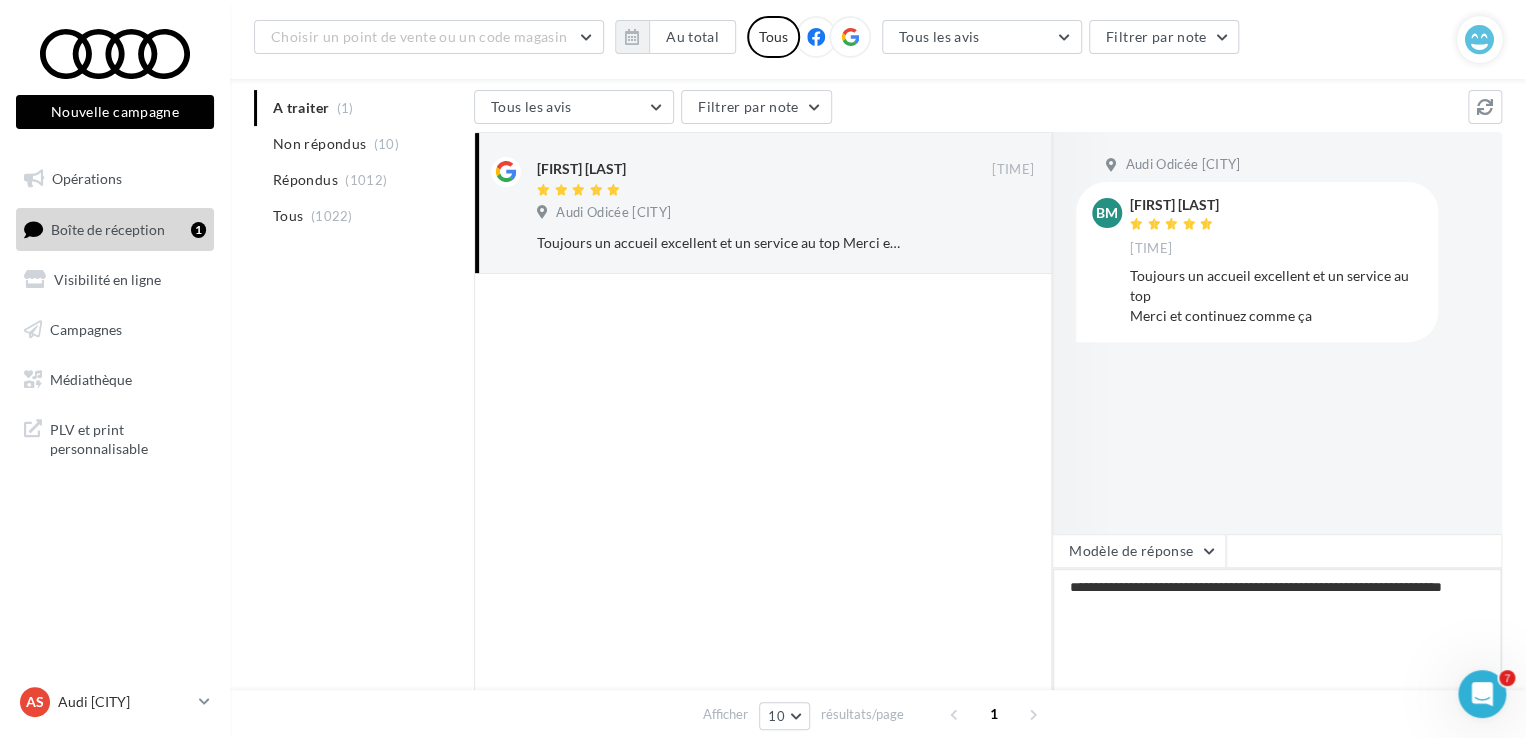 type on "**********" 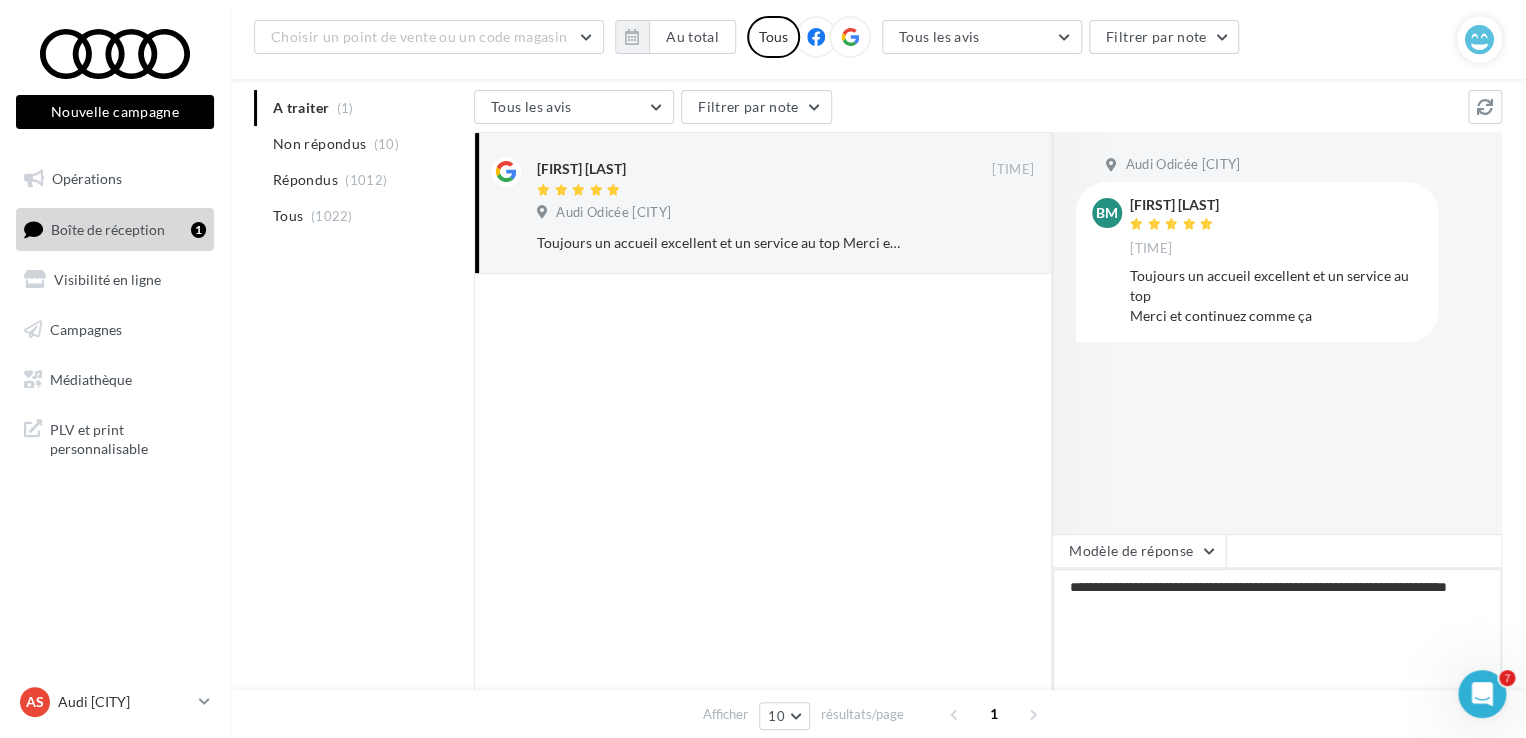 type on "**********" 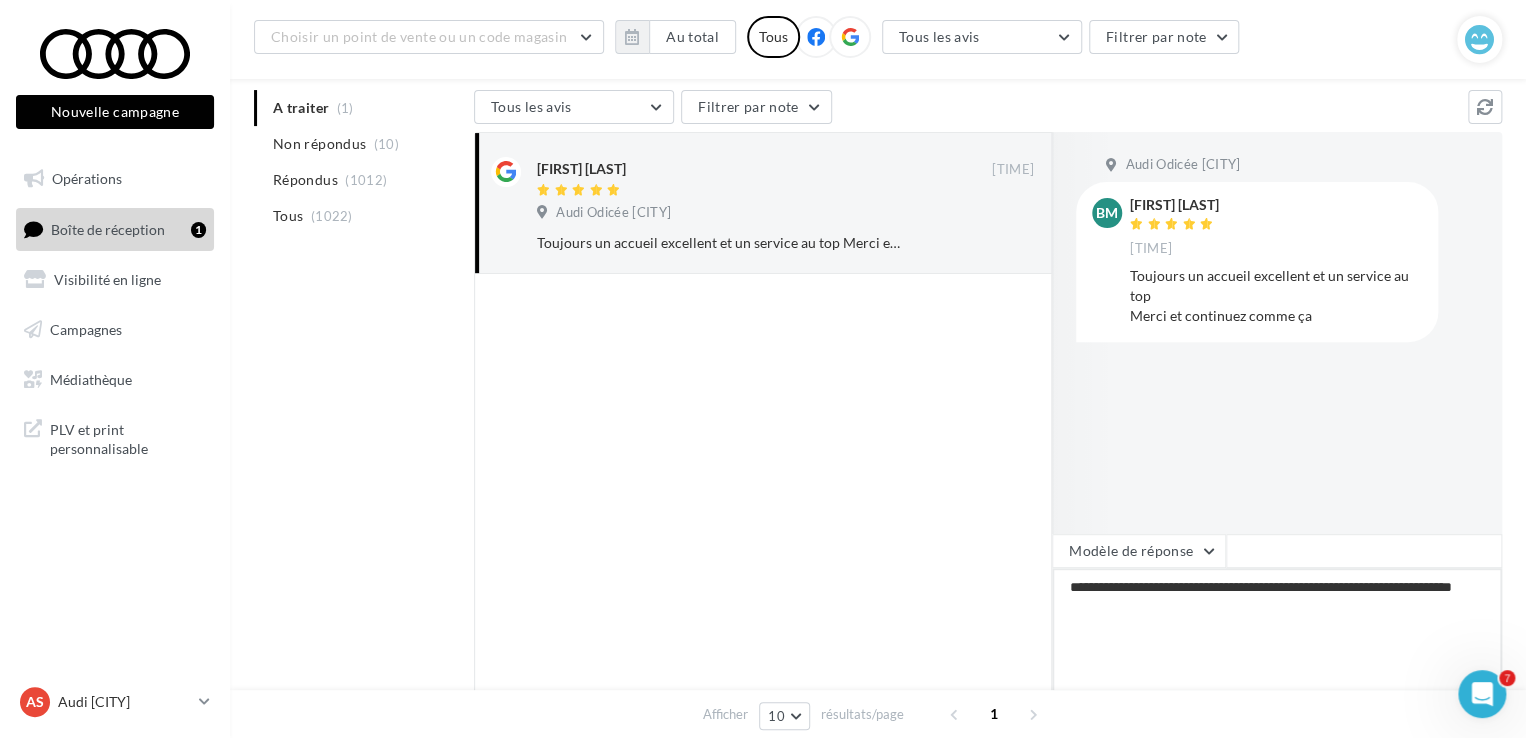 type on "**********" 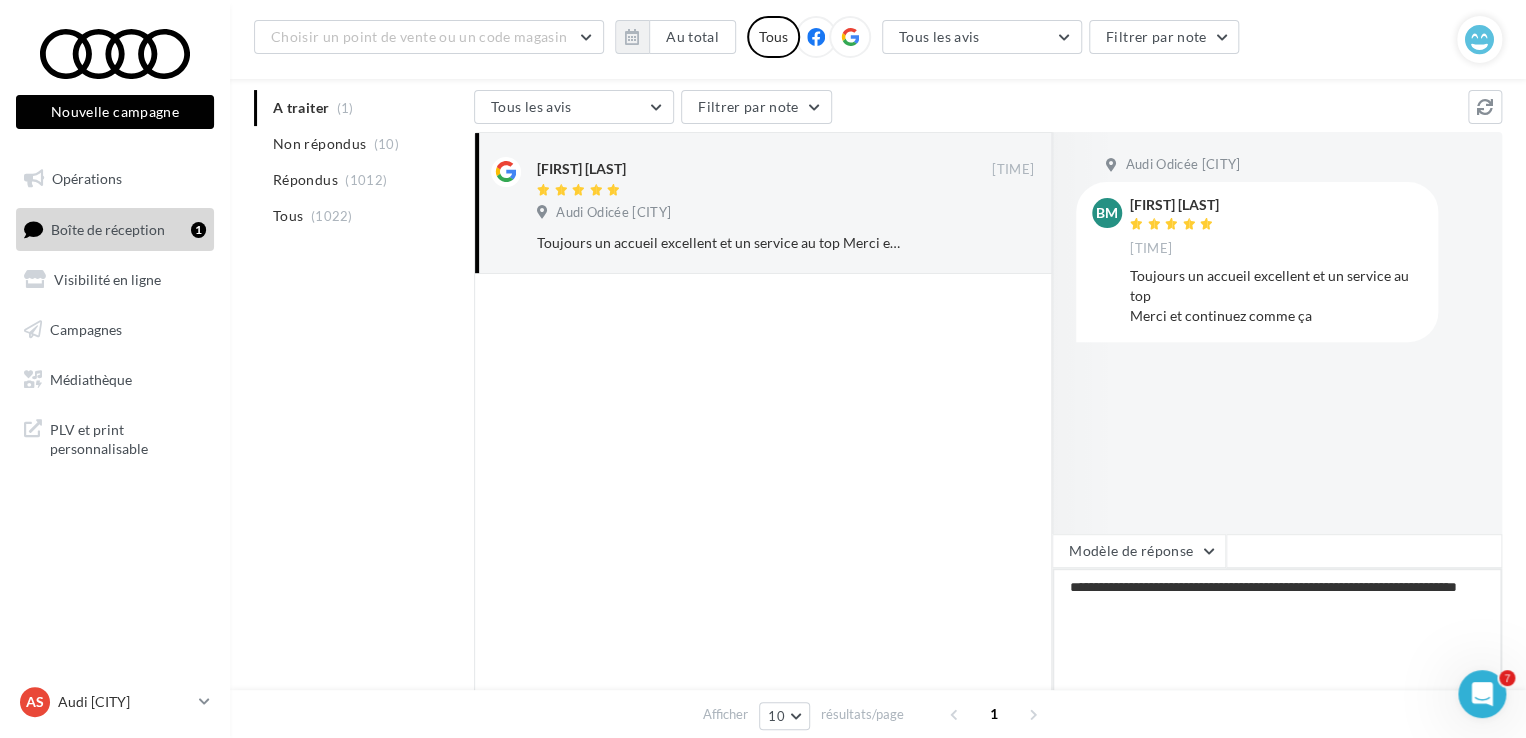 type on "**********" 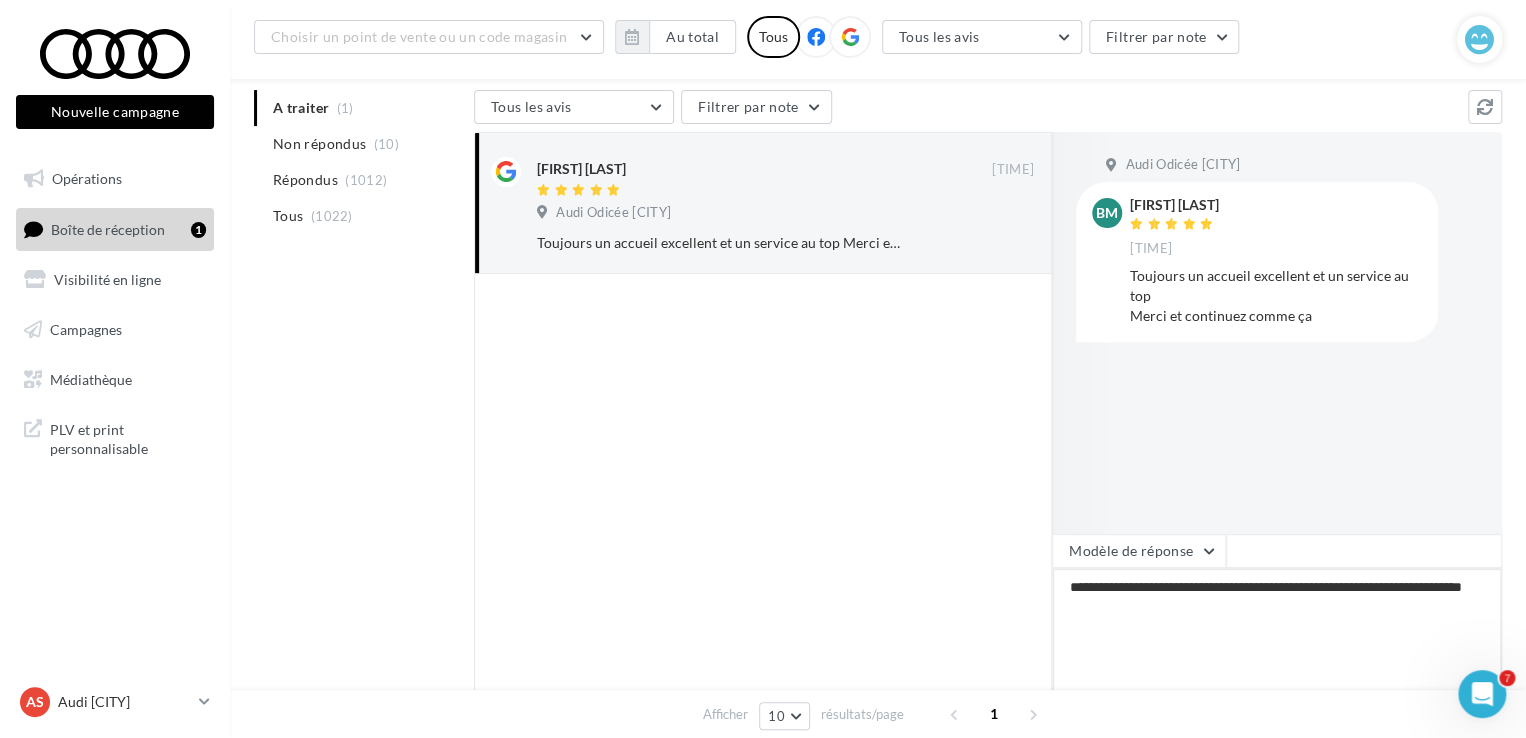 type on "**********" 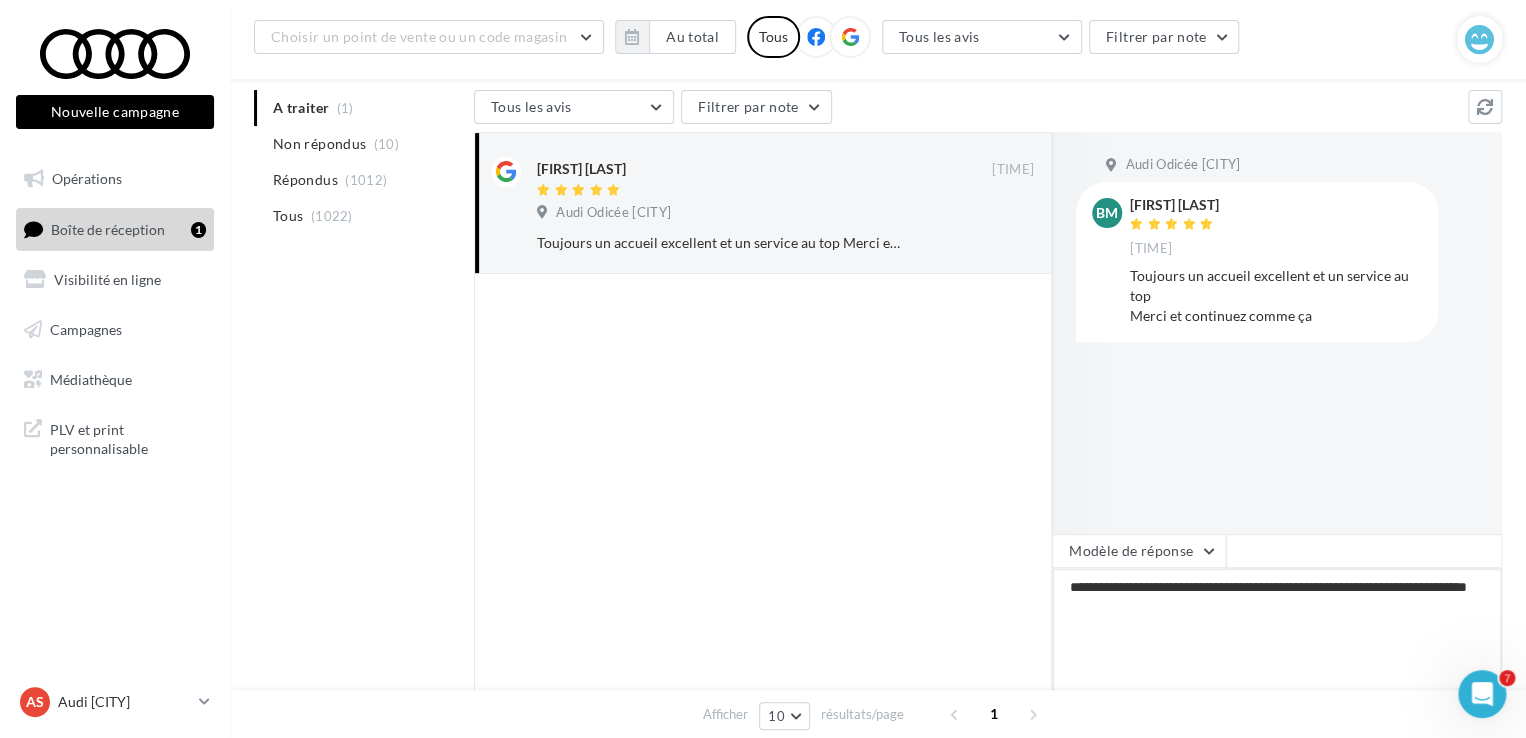 type on "**********" 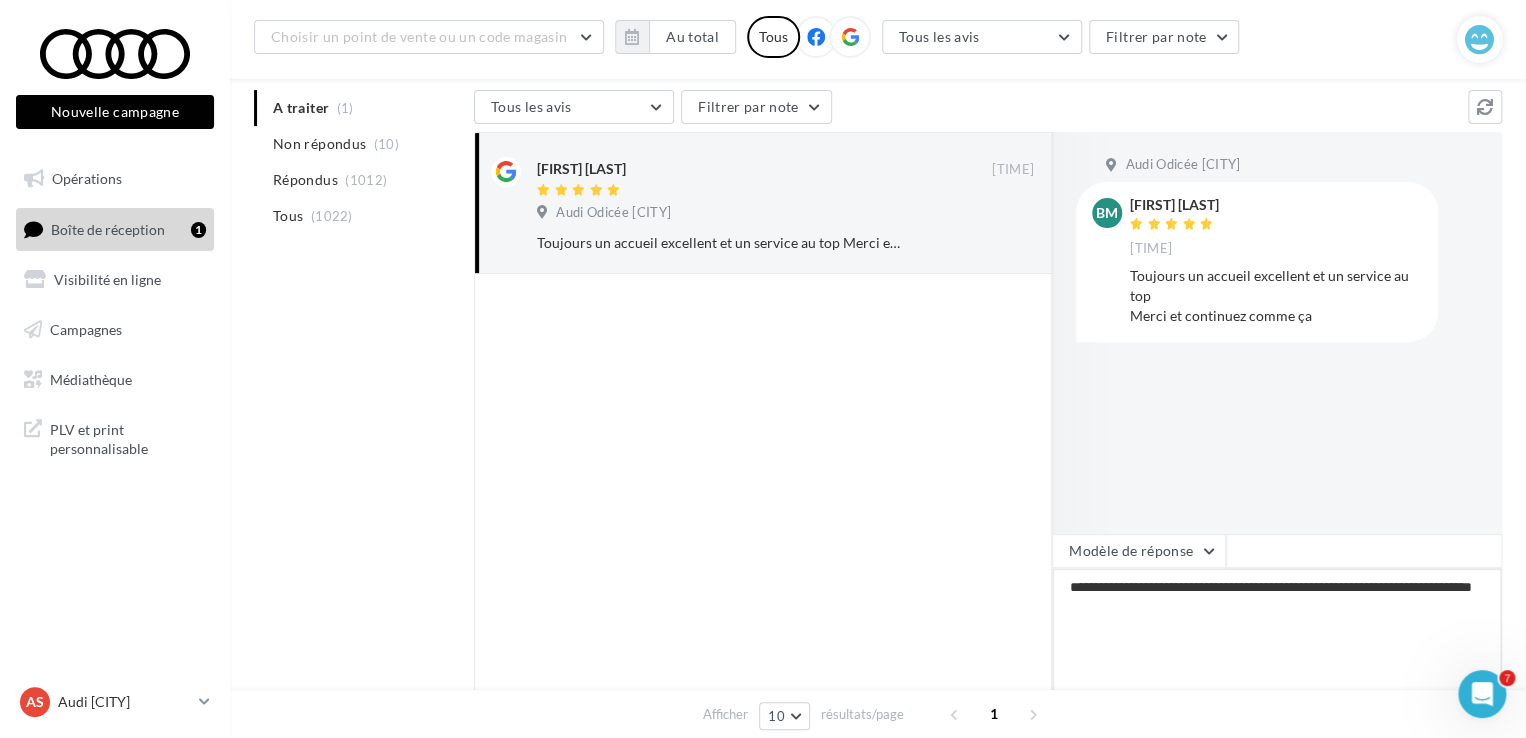 type on "**********" 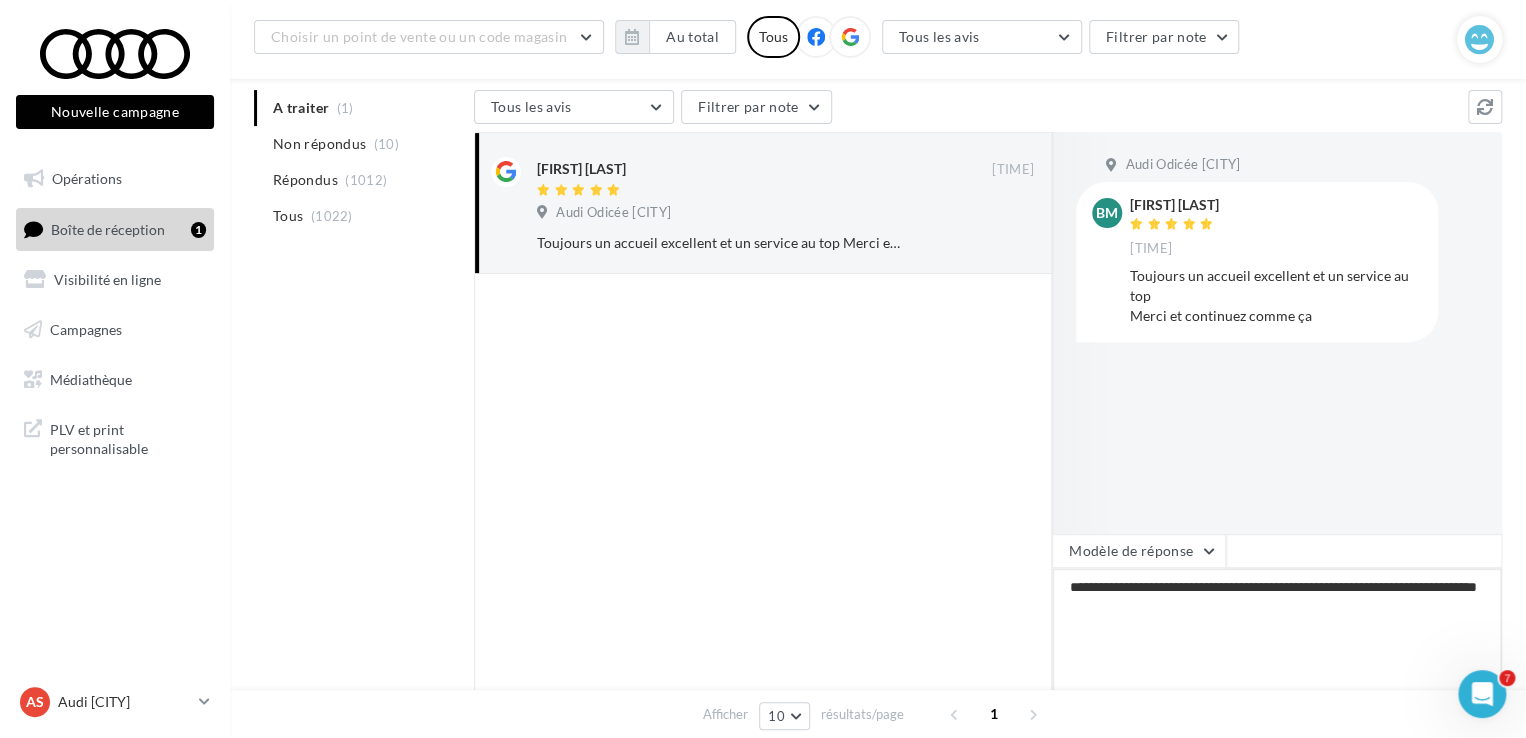 type on "**********" 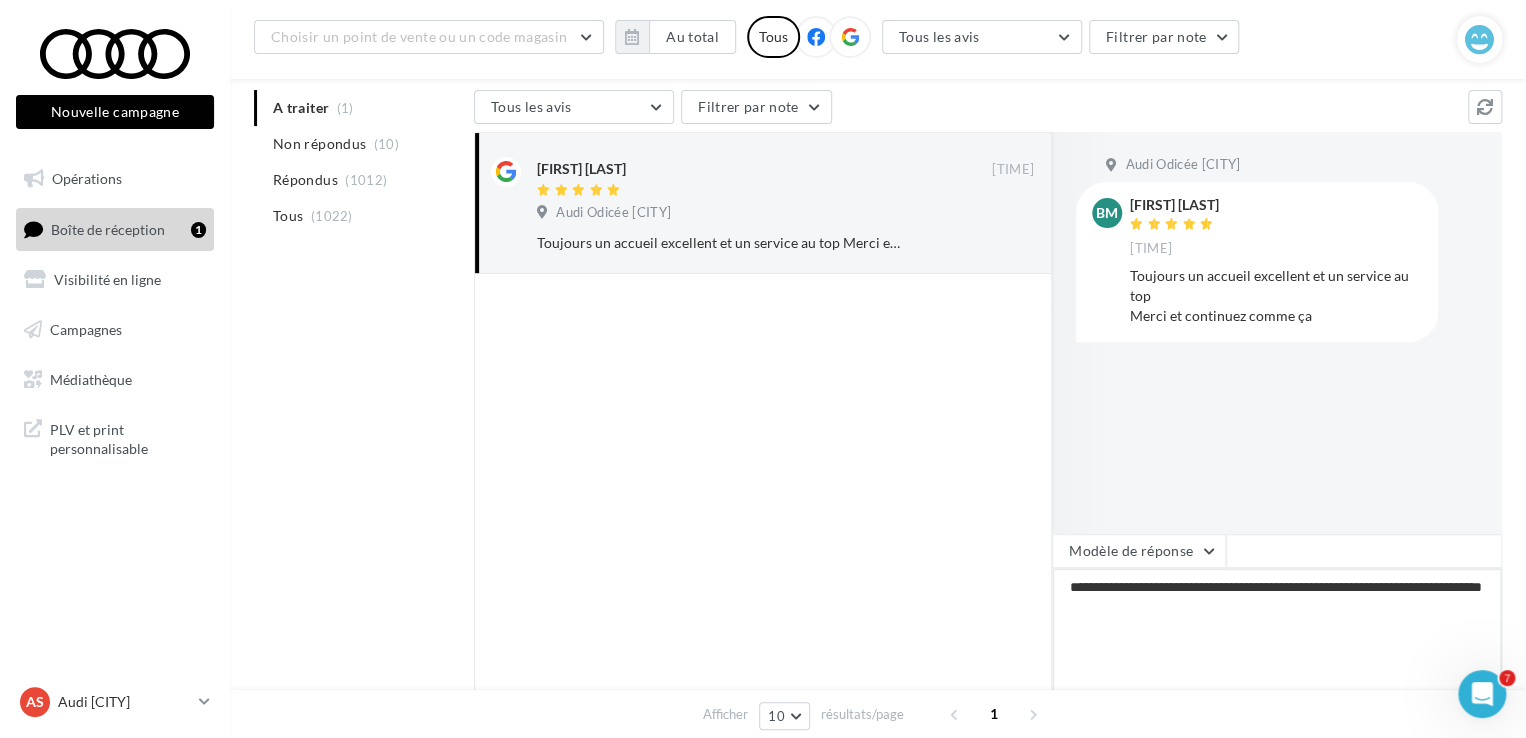 type on "**********" 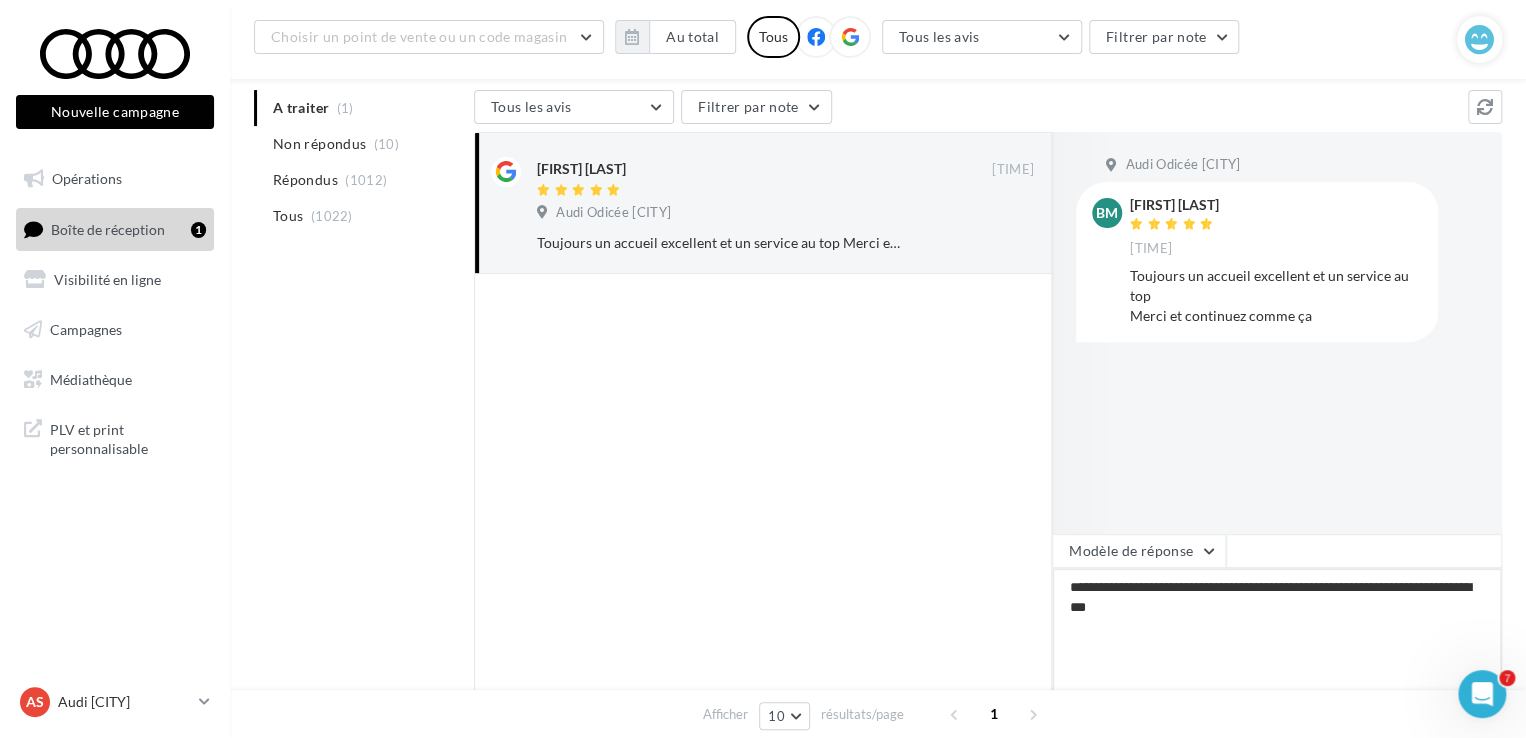 type on "**********" 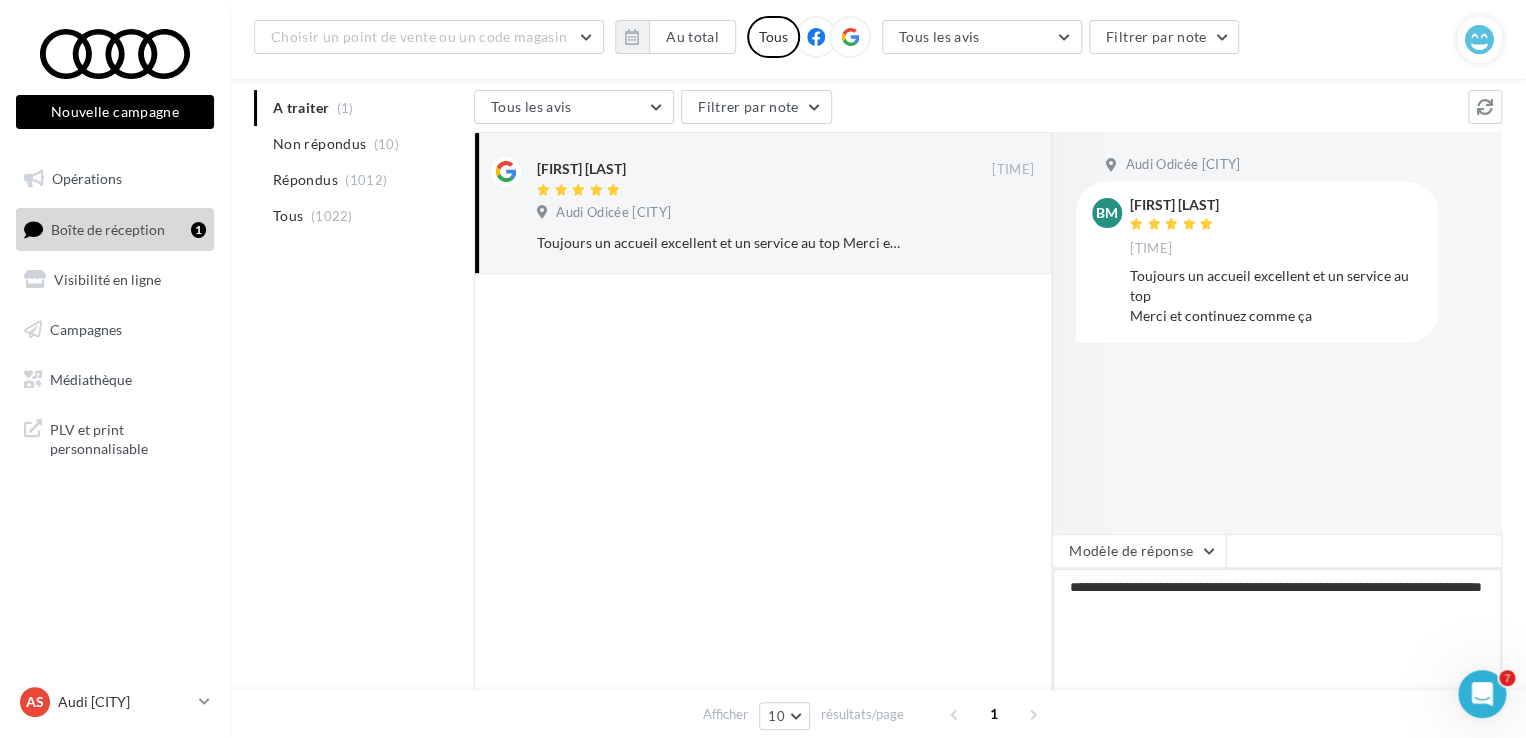 type on "**********" 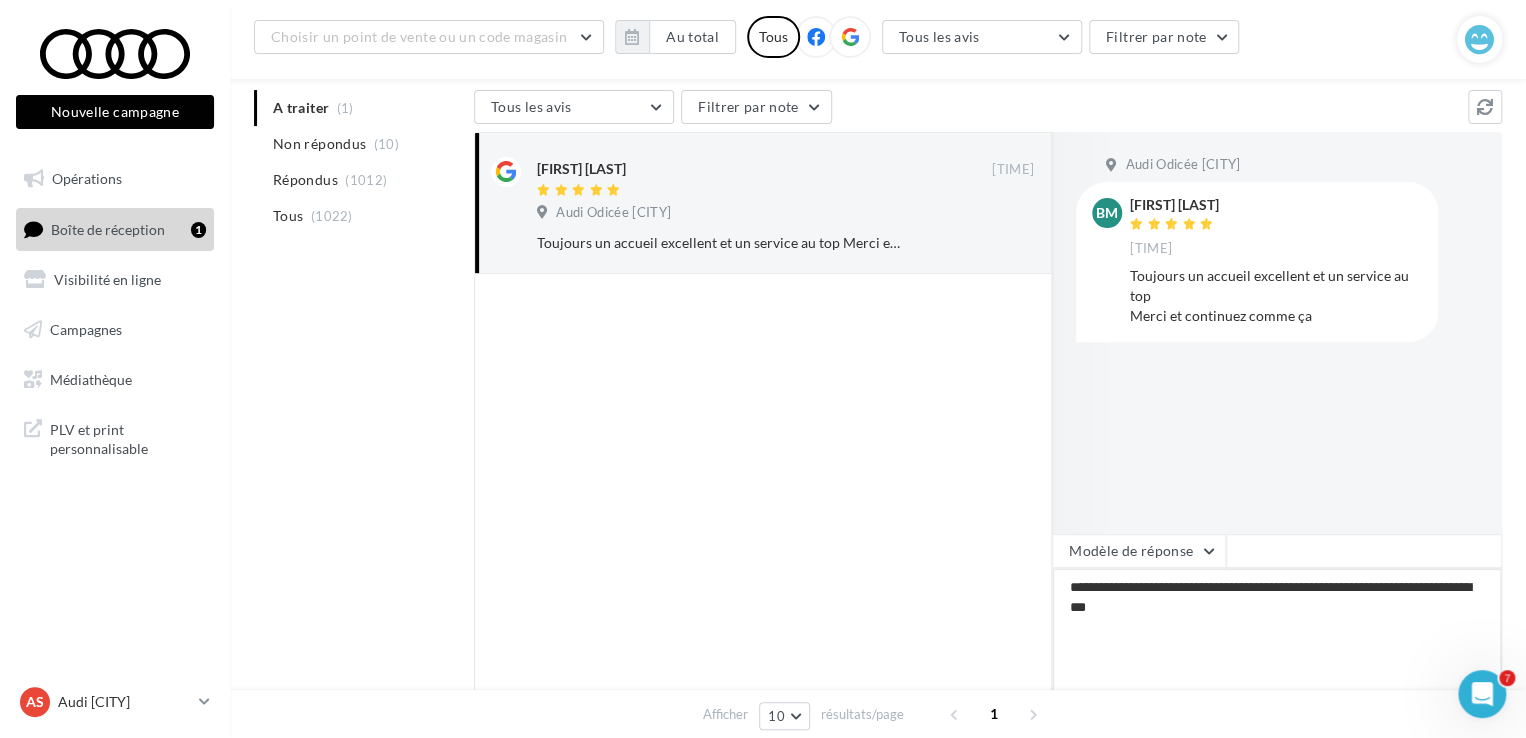 type on "**********" 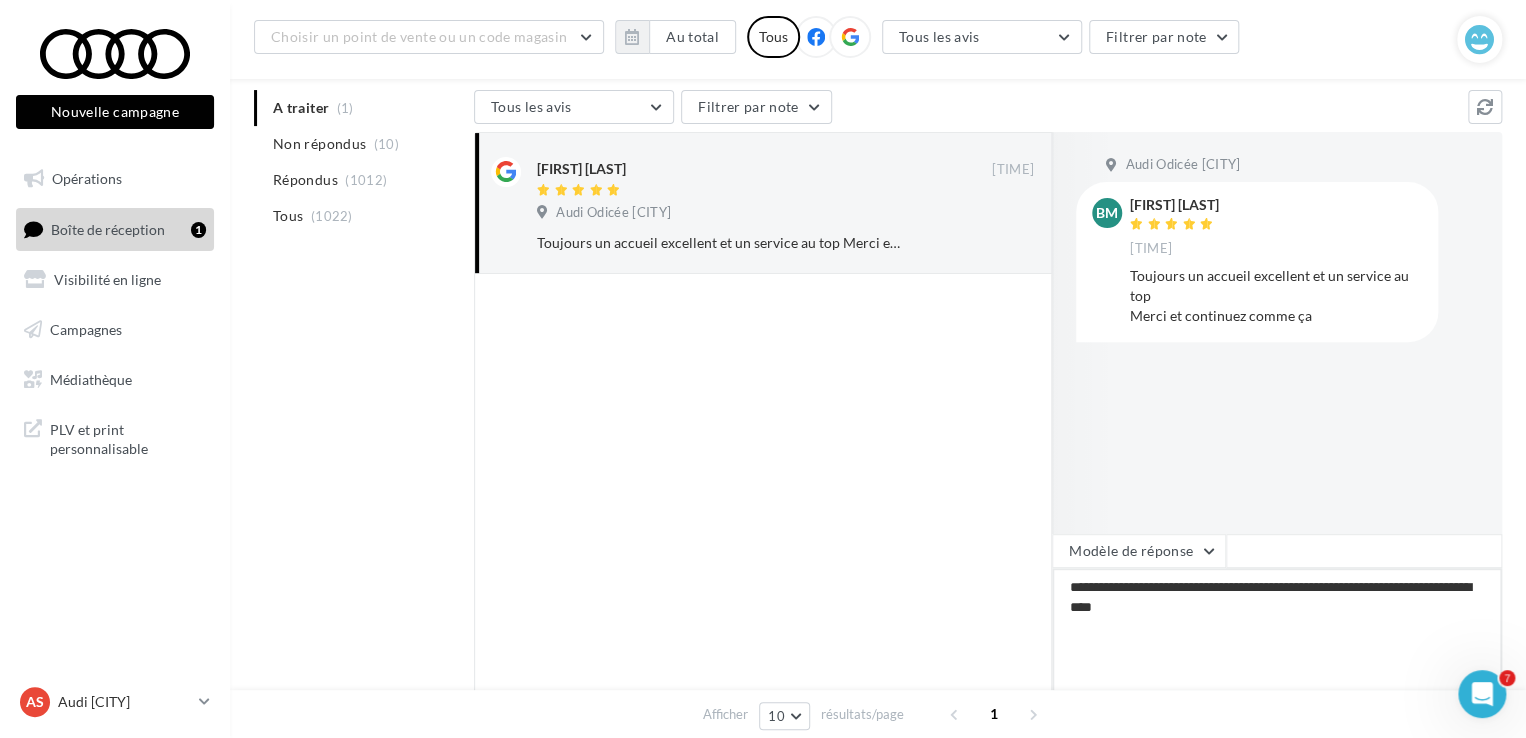 type on "**********" 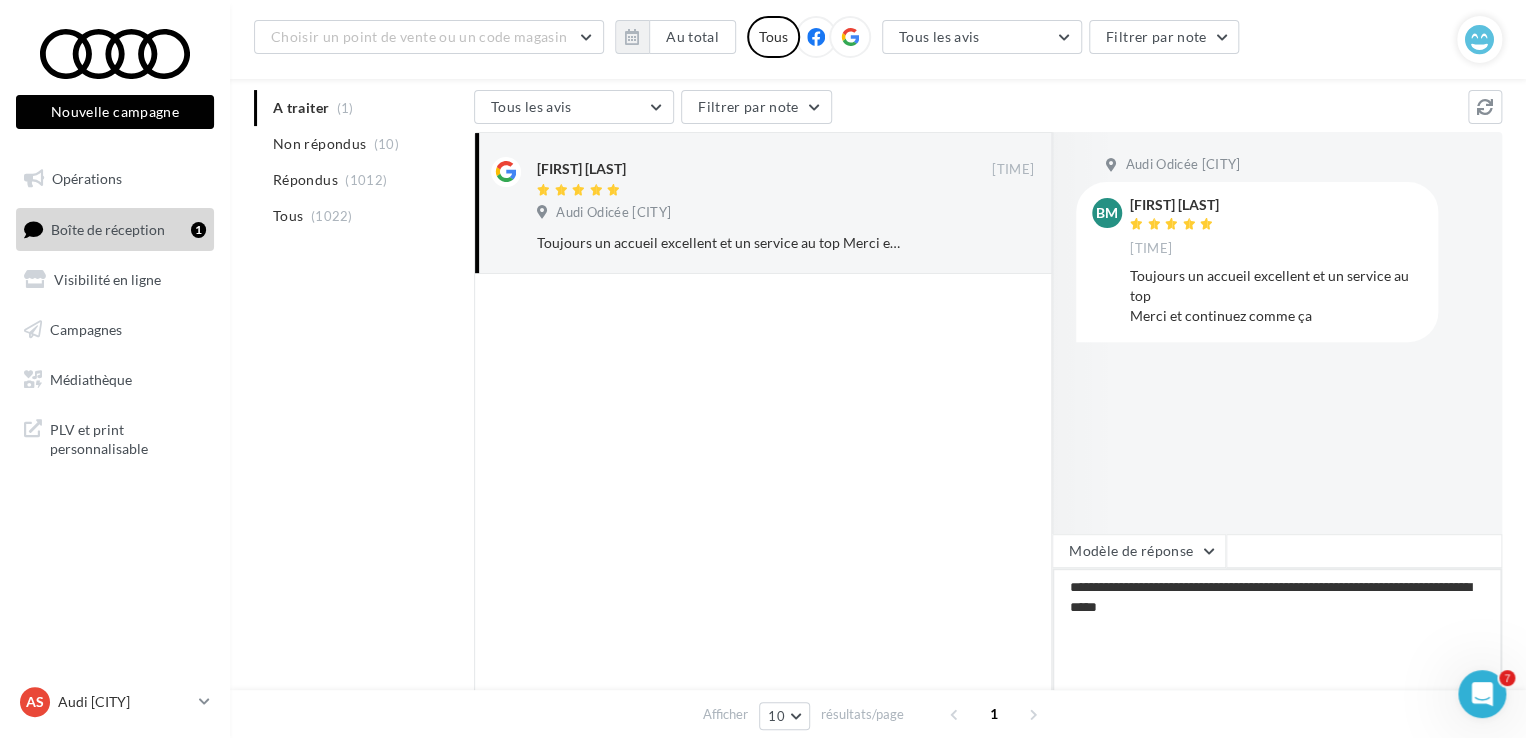 type on "**********" 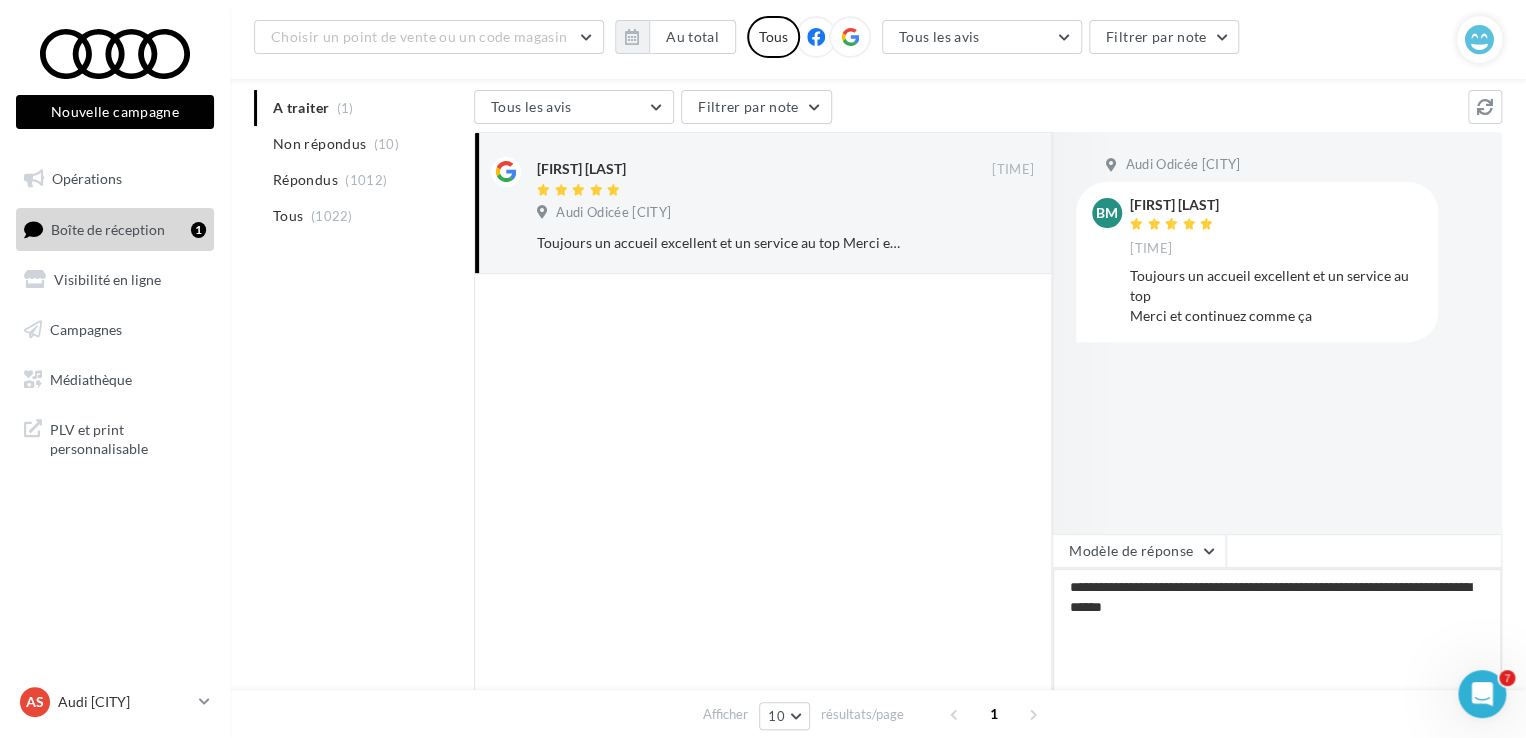 type on "**********" 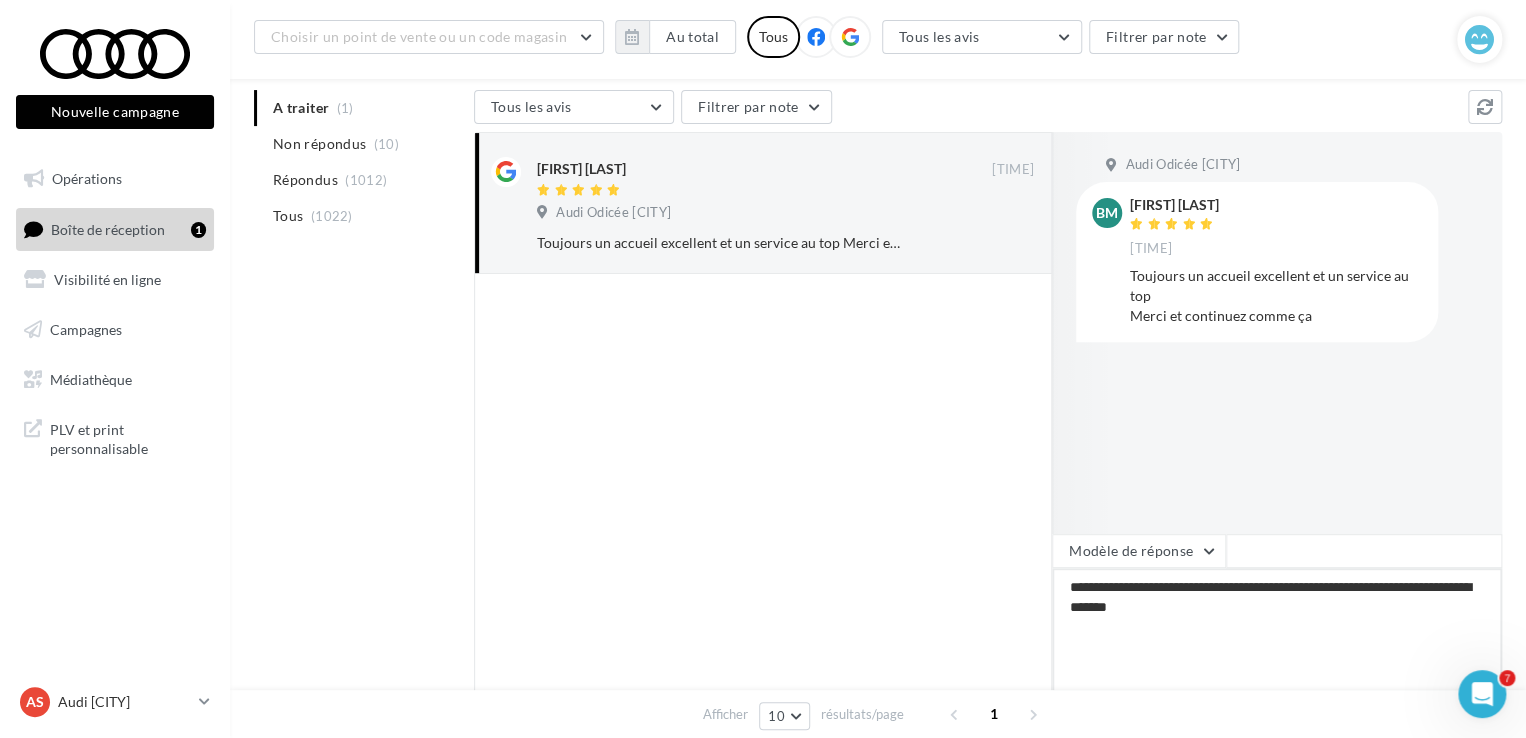 scroll, scrollTop: 300, scrollLeft: 0, axis: vertical 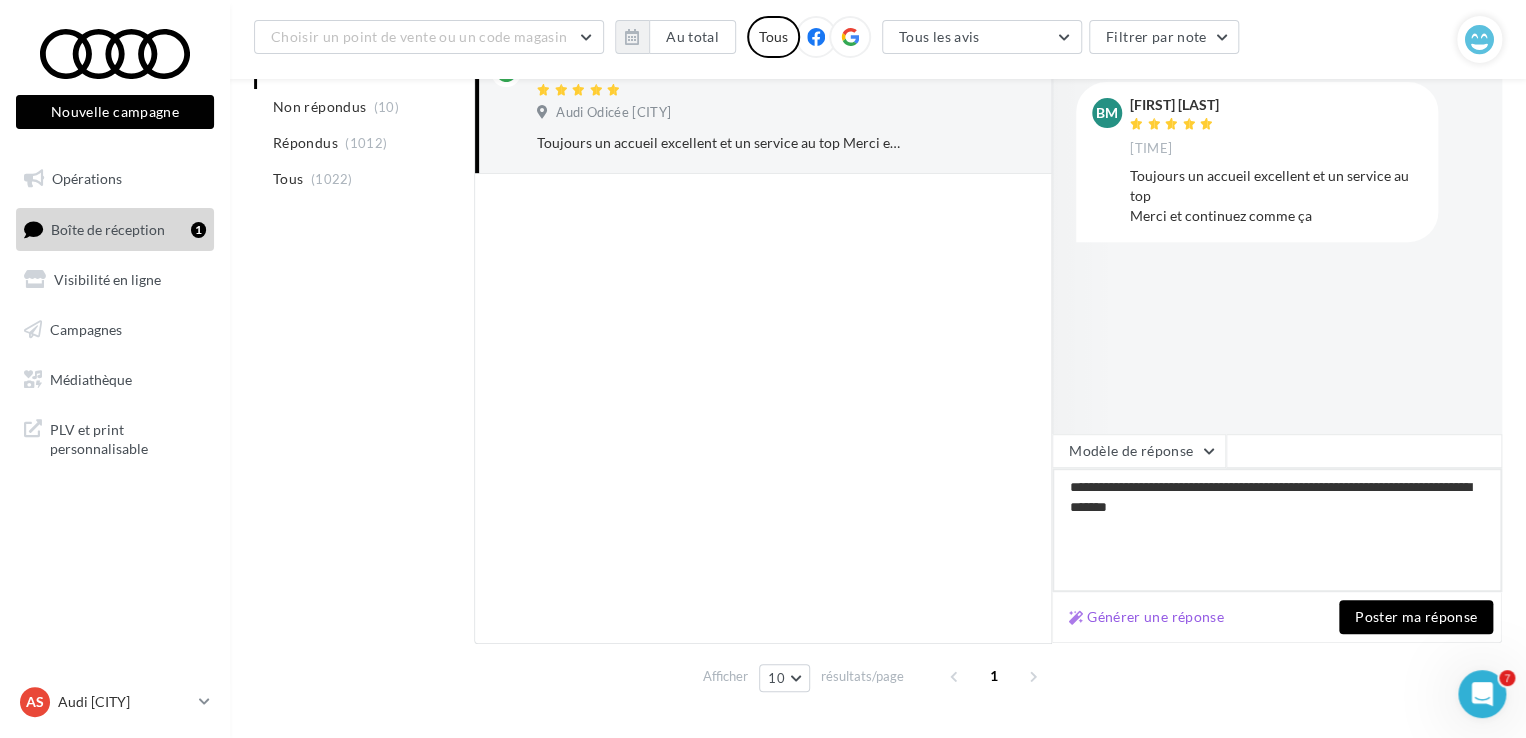 type on "**********" 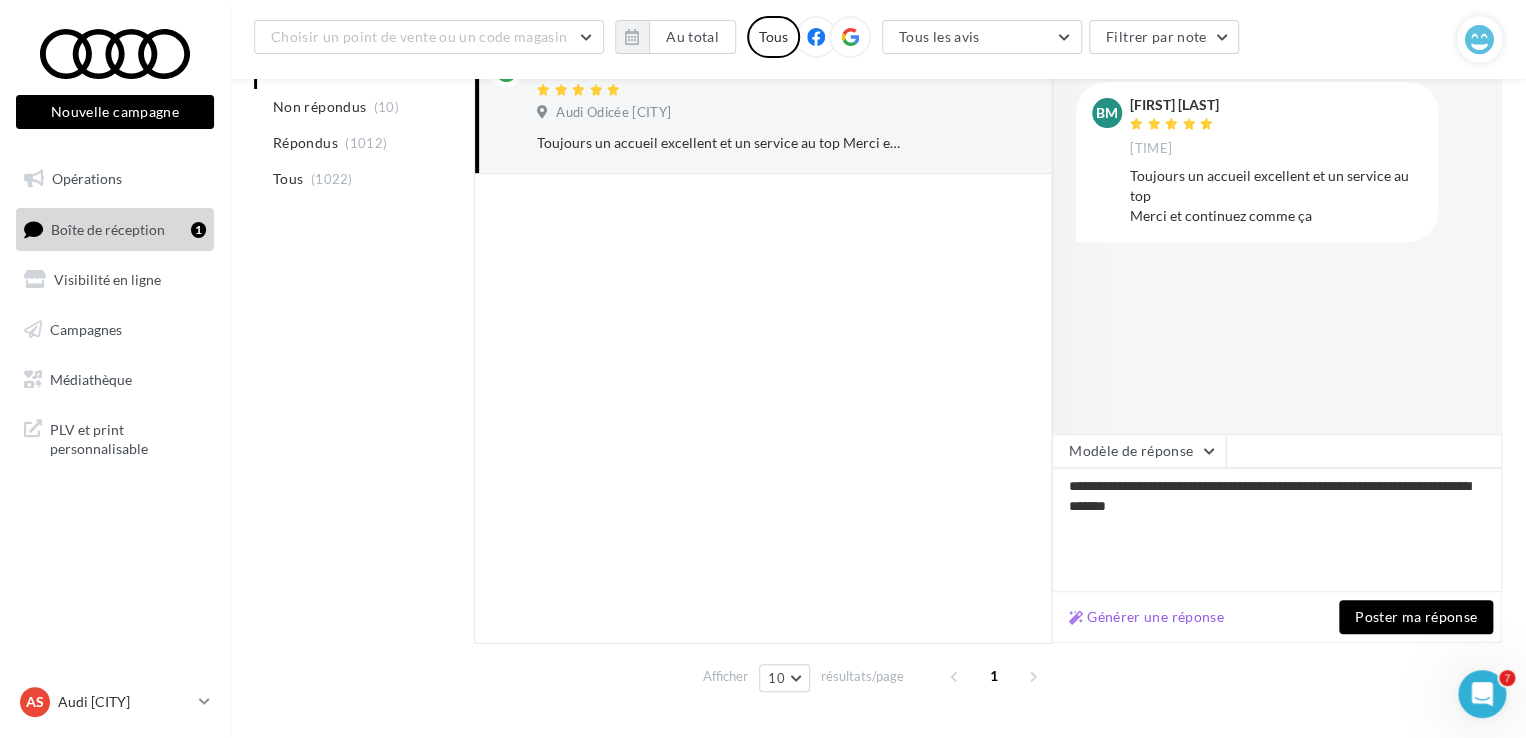 click on "Poster ma réponse" at bounding box center (1416, 617) 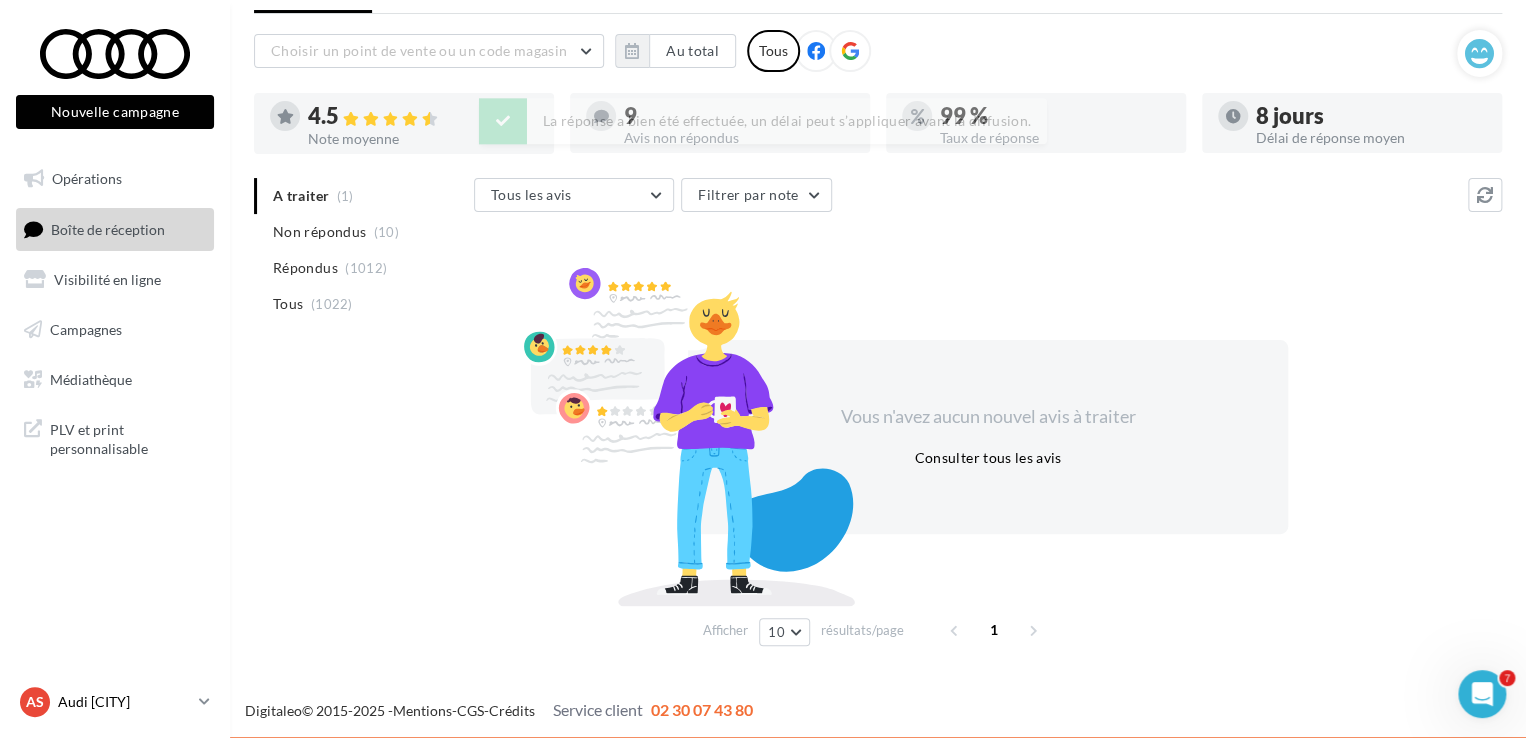 scroll, scrollTop: 97, scrollLeft: 0, axis: vertical 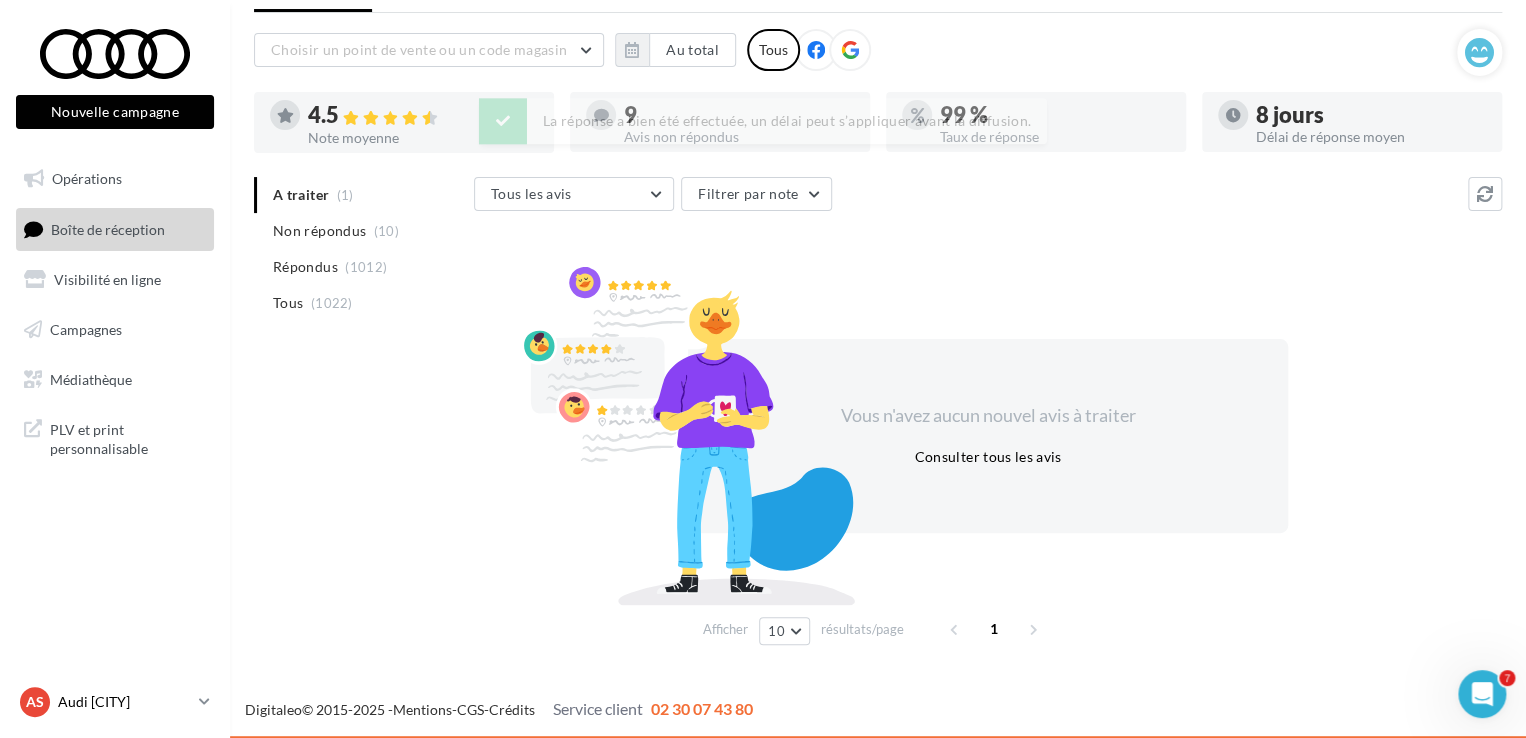 click on "Audi [CITY]" at bounding box center (124, 702) 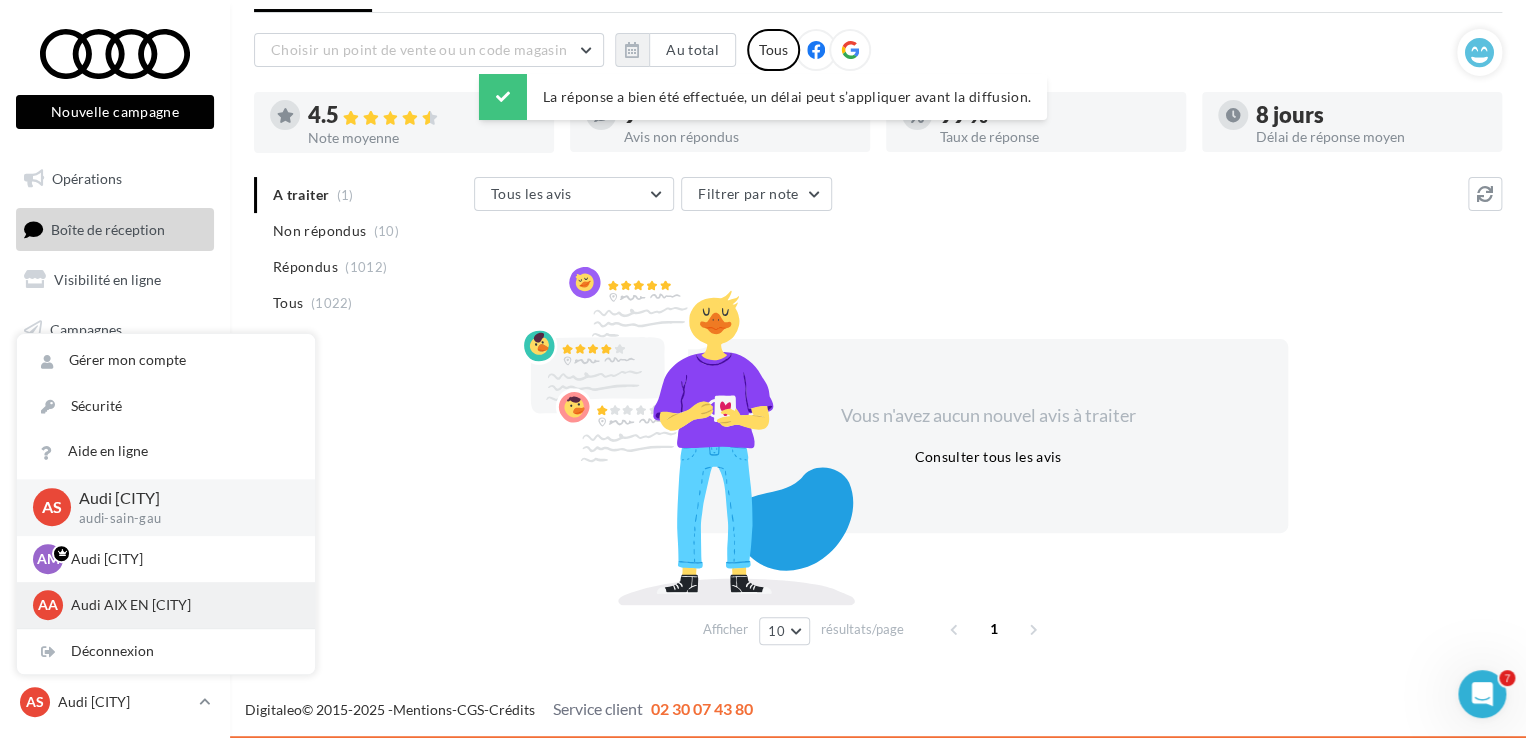 click on "Audi AIX EN PROVENCE" at bounding box center (181, 605) 